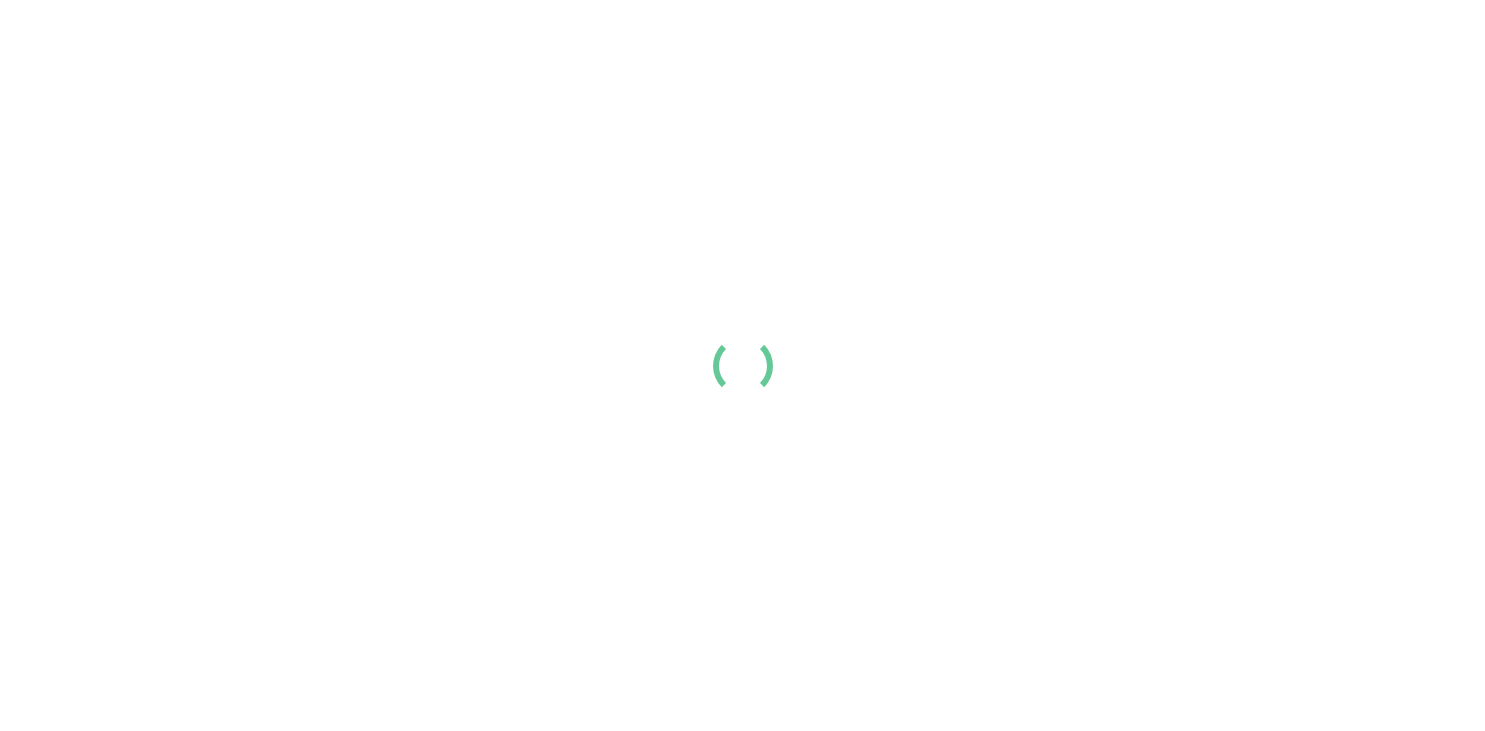 scroll, scrollTop: 0, scrollLeft: 0, axis: both 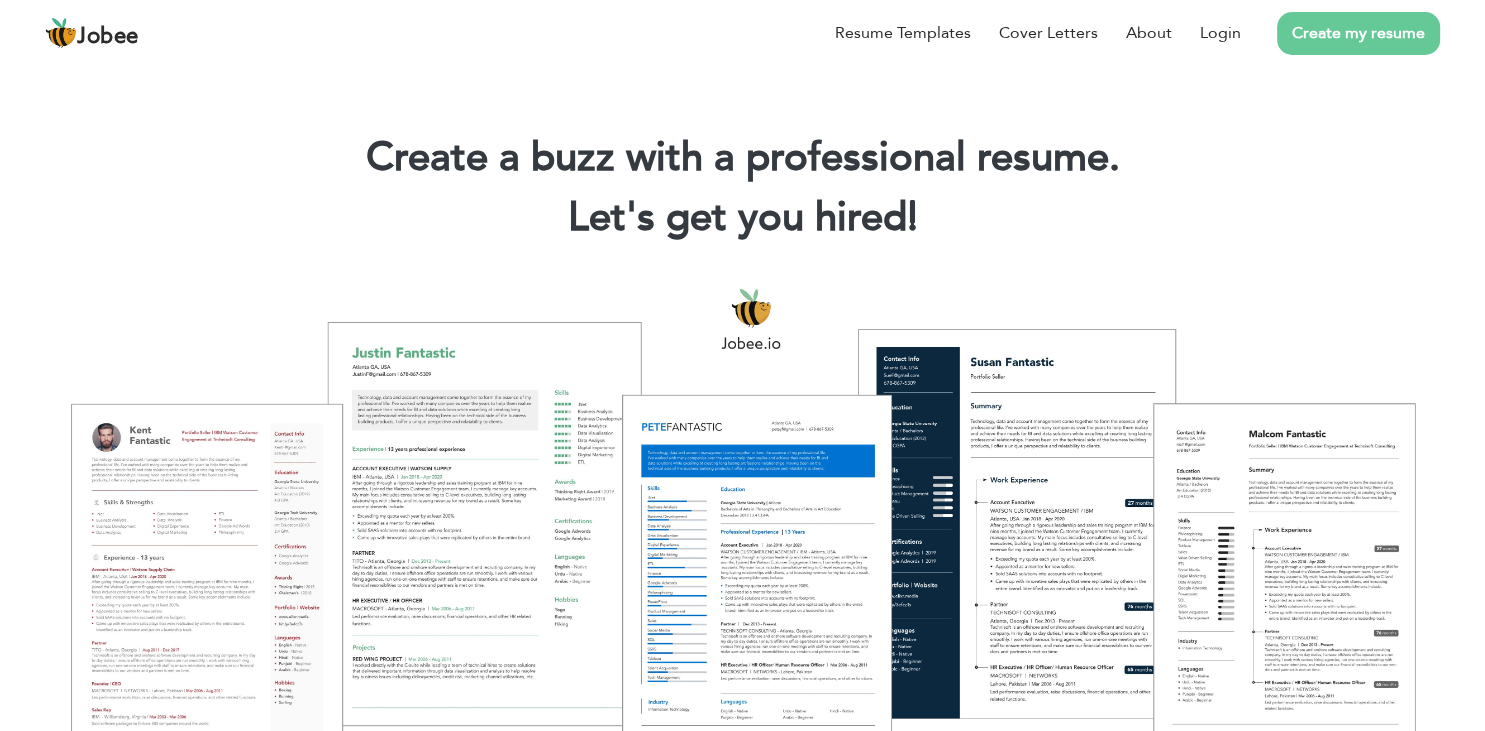 click on "Create my resume" at bounding box center [1340, 33] 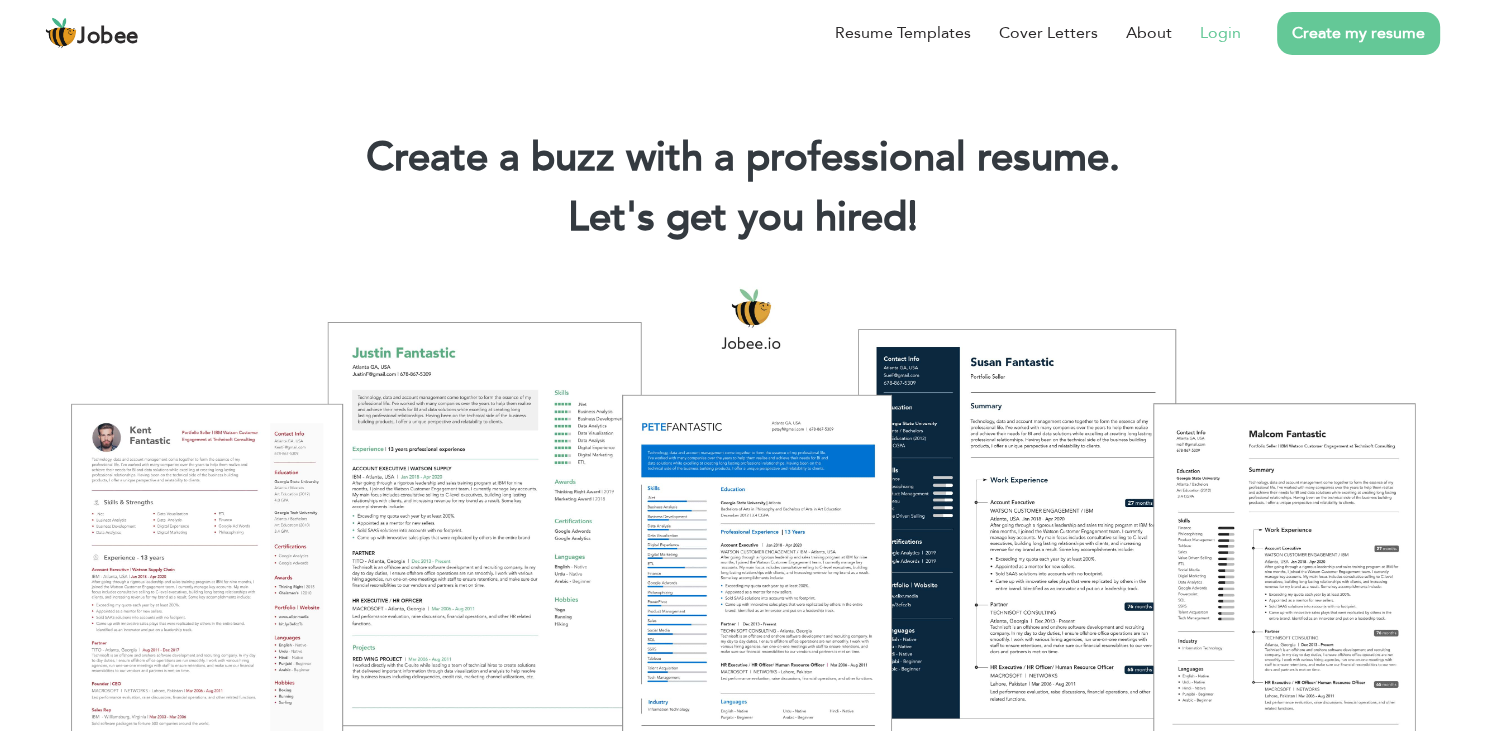 click on "Login" at bounding box center (1220, 33) 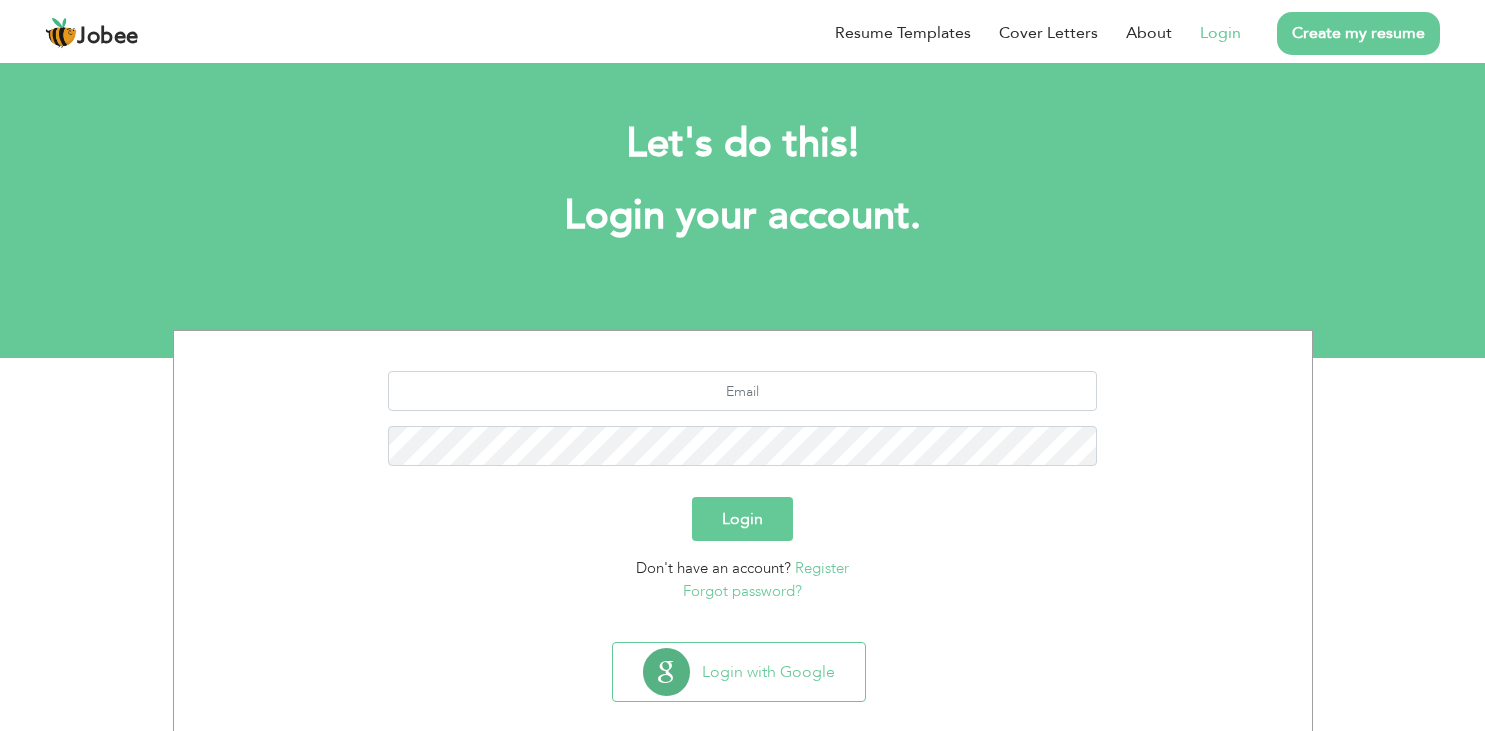 scroll, scrollTop: 0, scrollLeft: 0, axis: both 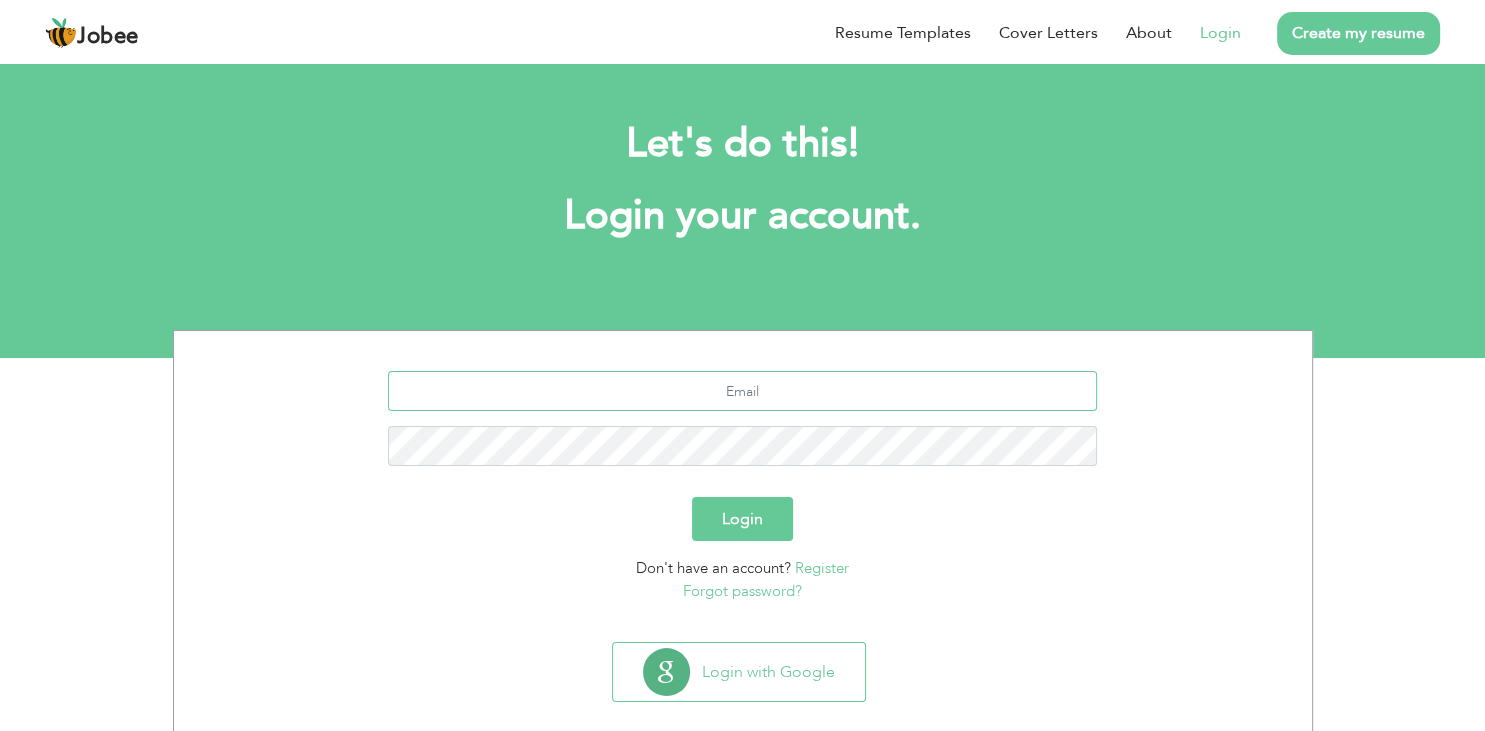 click at bounding box center [742, 391] 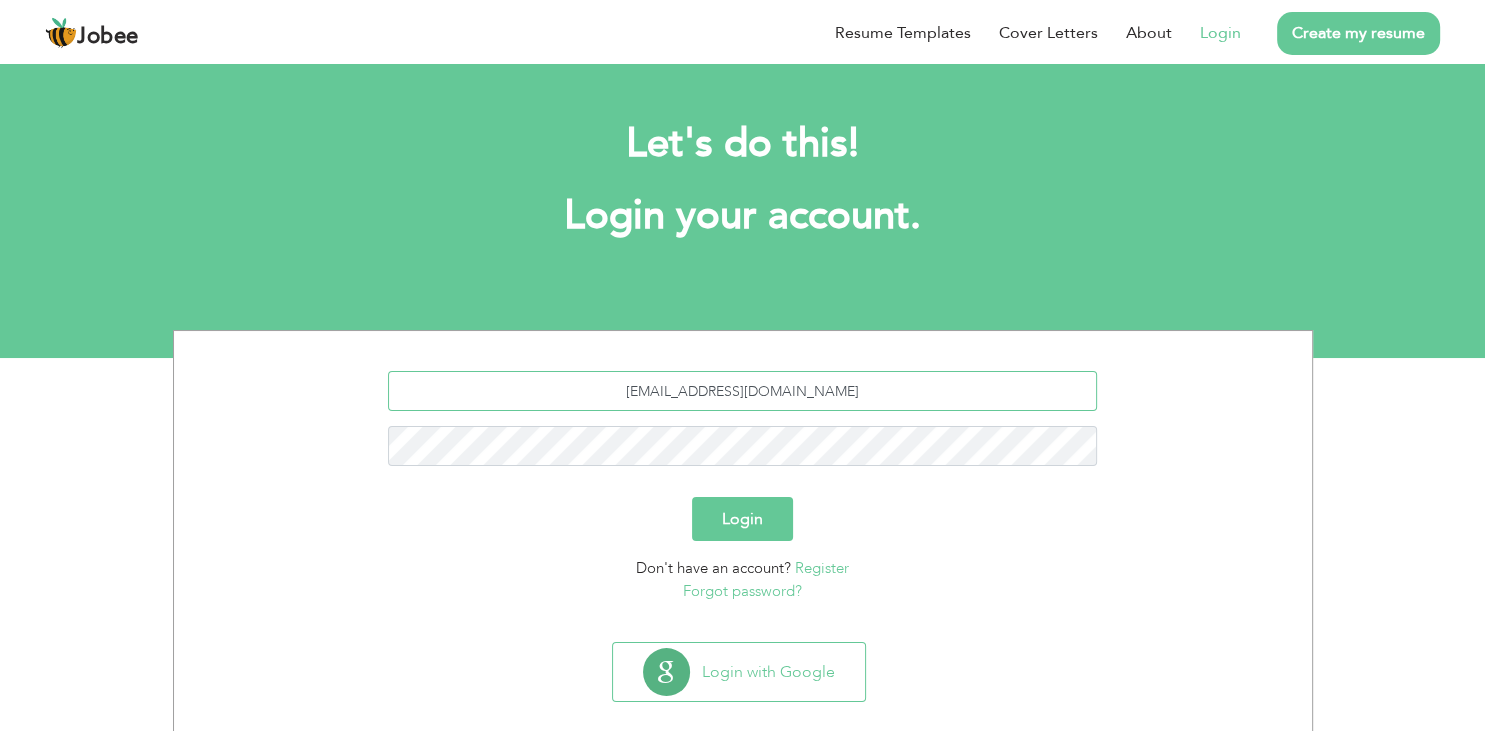 type on "shaukata6666@gmail.com" 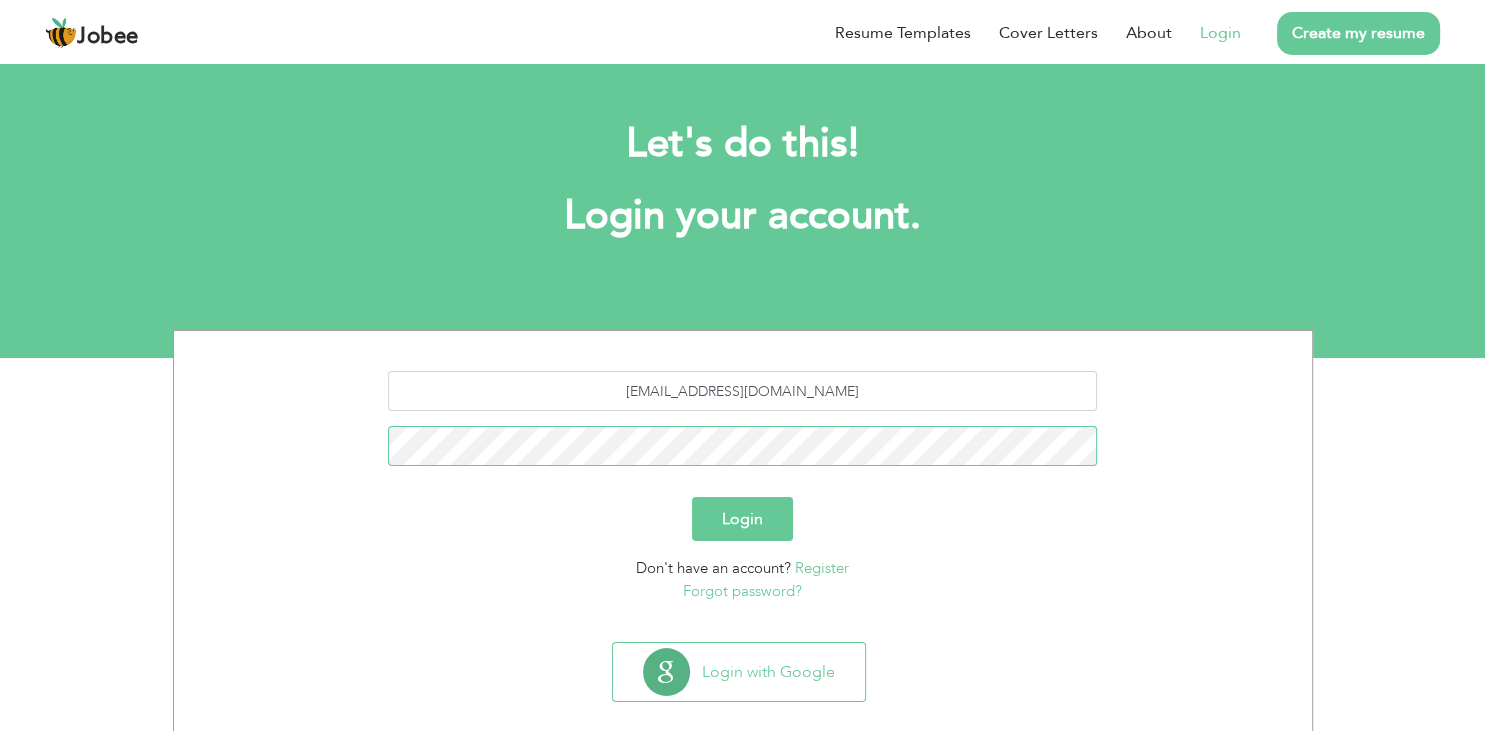 click on "Login" at bounding box center (742, 519) 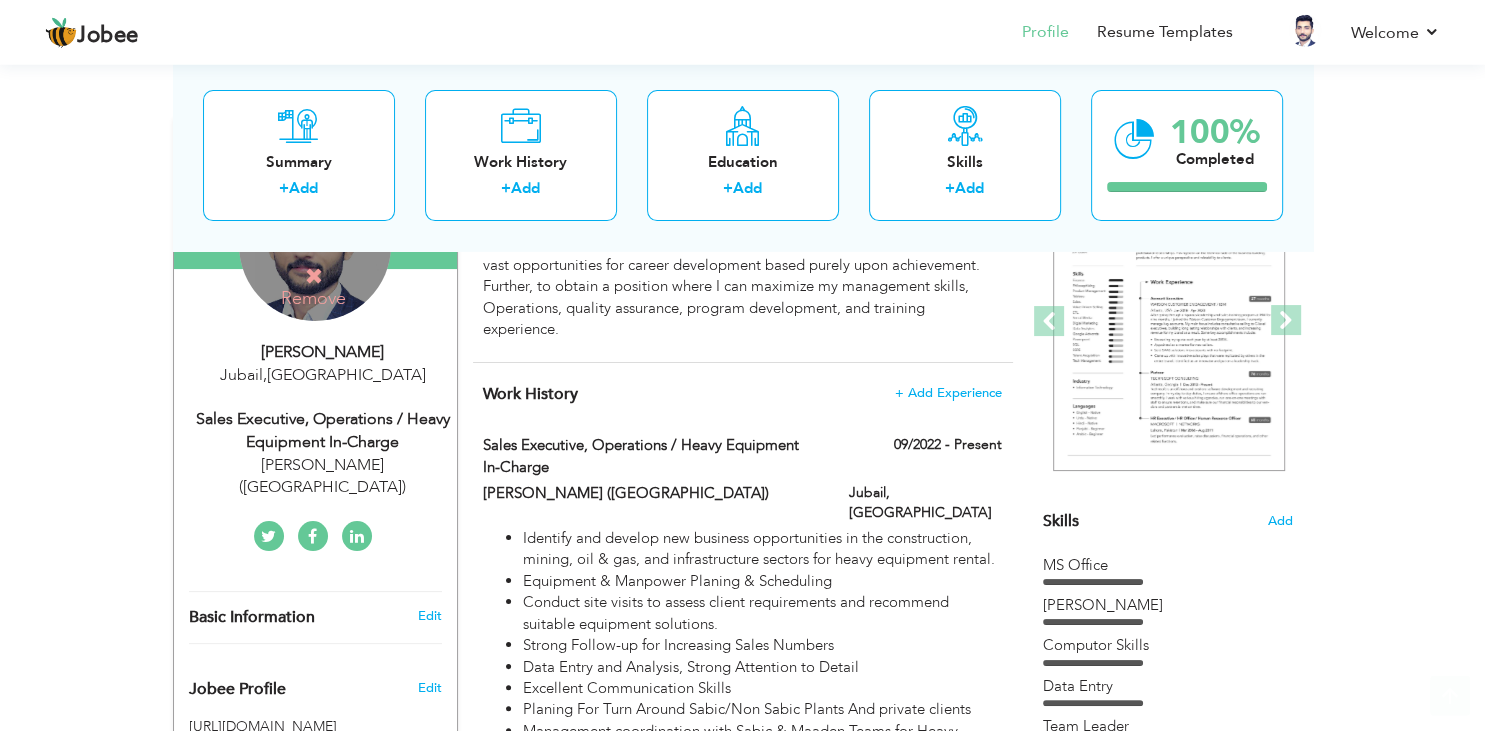 scroll, scrollTop: 316, scrollLeft: 0, axis: vertical 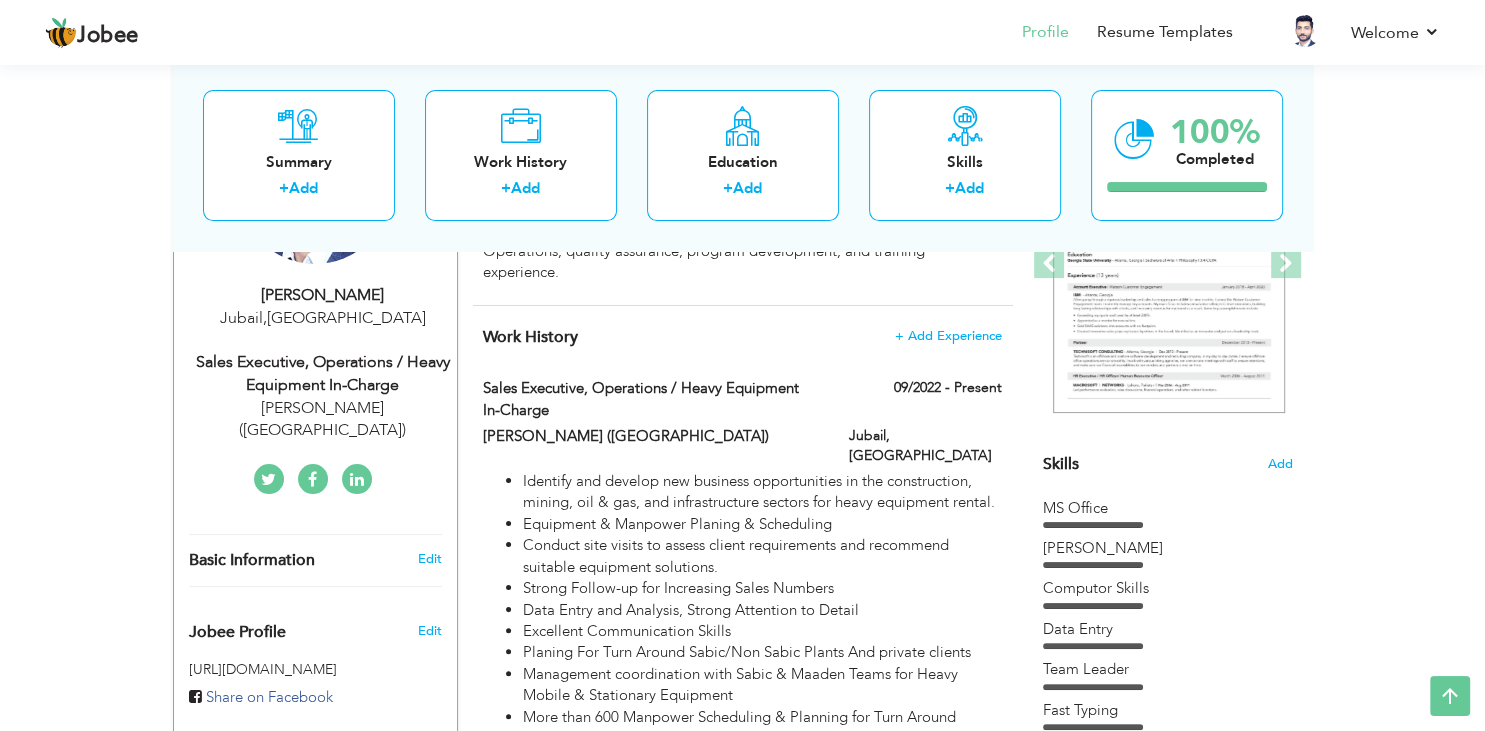 click on "Fahad S.Altamimi (Jeddarah)" at bounding box center (323, 420) 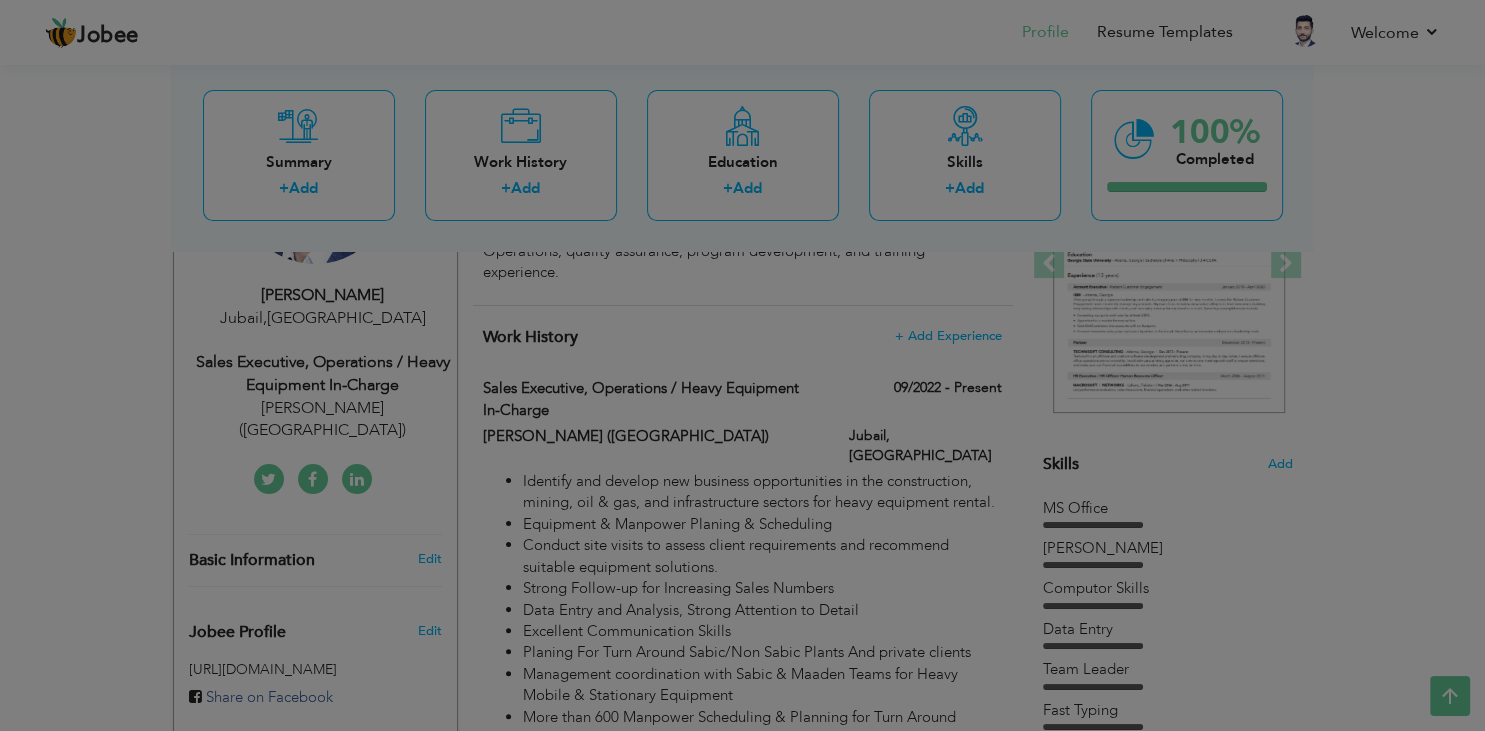 type on "Shaukat" 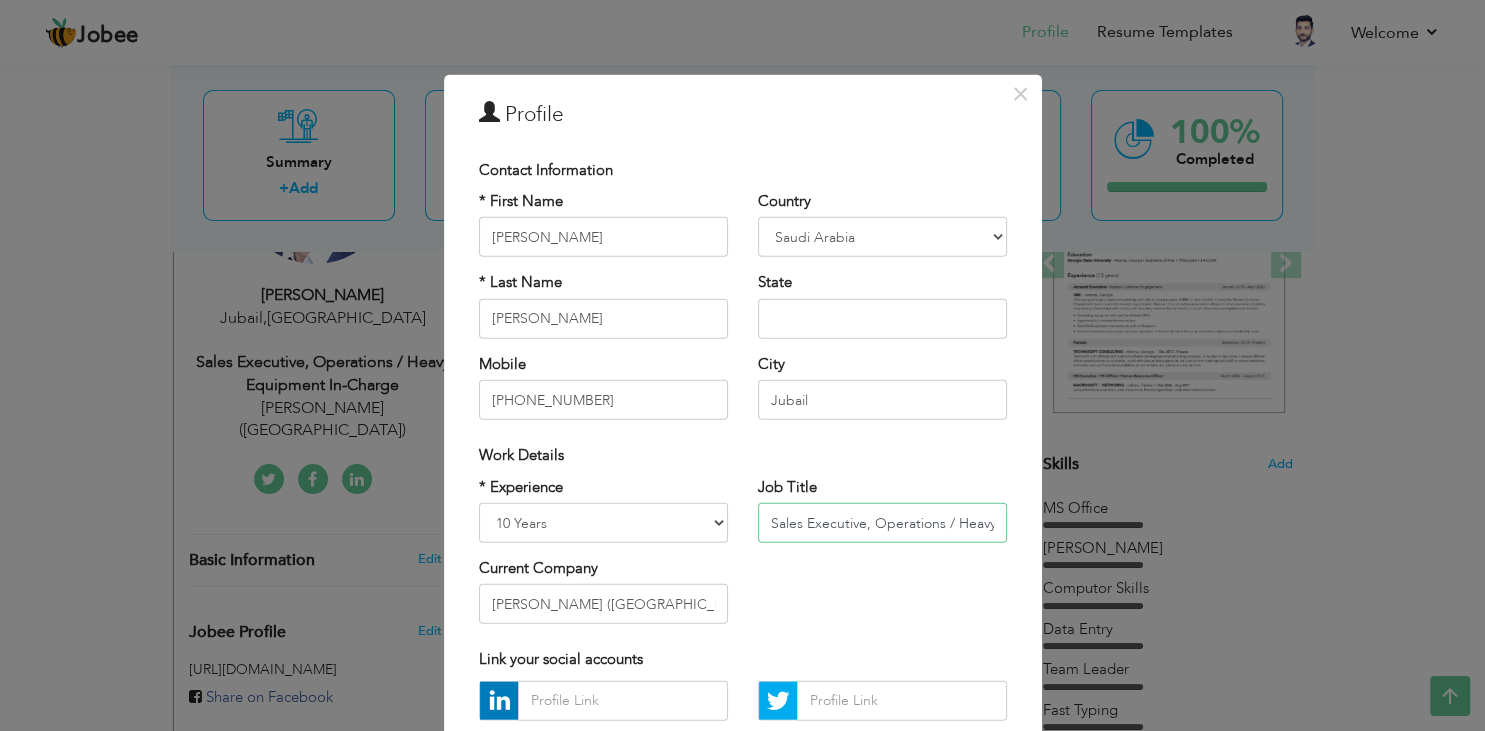 click on "Sales Executive, Operations / Heavy equipment In-Charge" at bounding box center [882, 523] 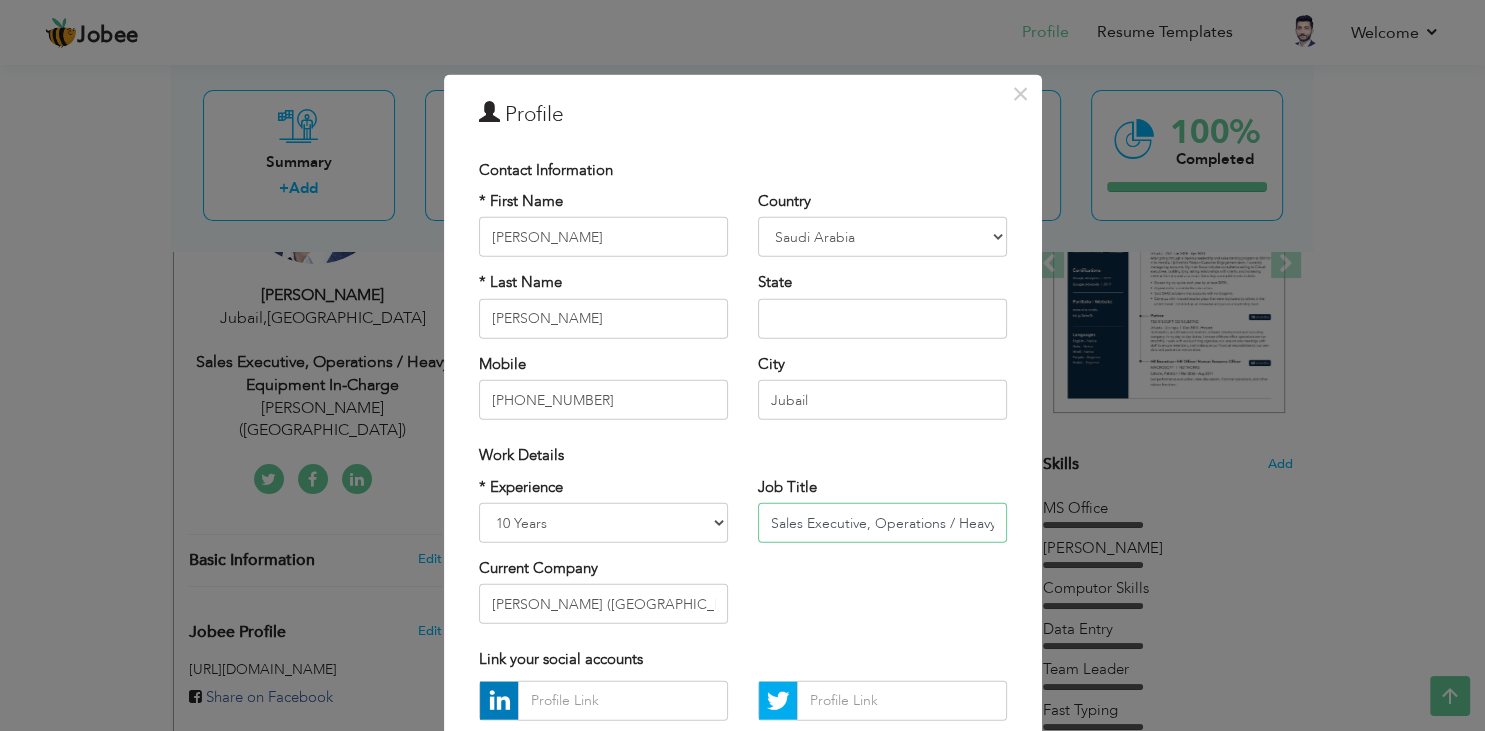 drag, startPoint x: 874, startPoint y: 523, endPoint x: 750, endPoint y: 523, distance: 124 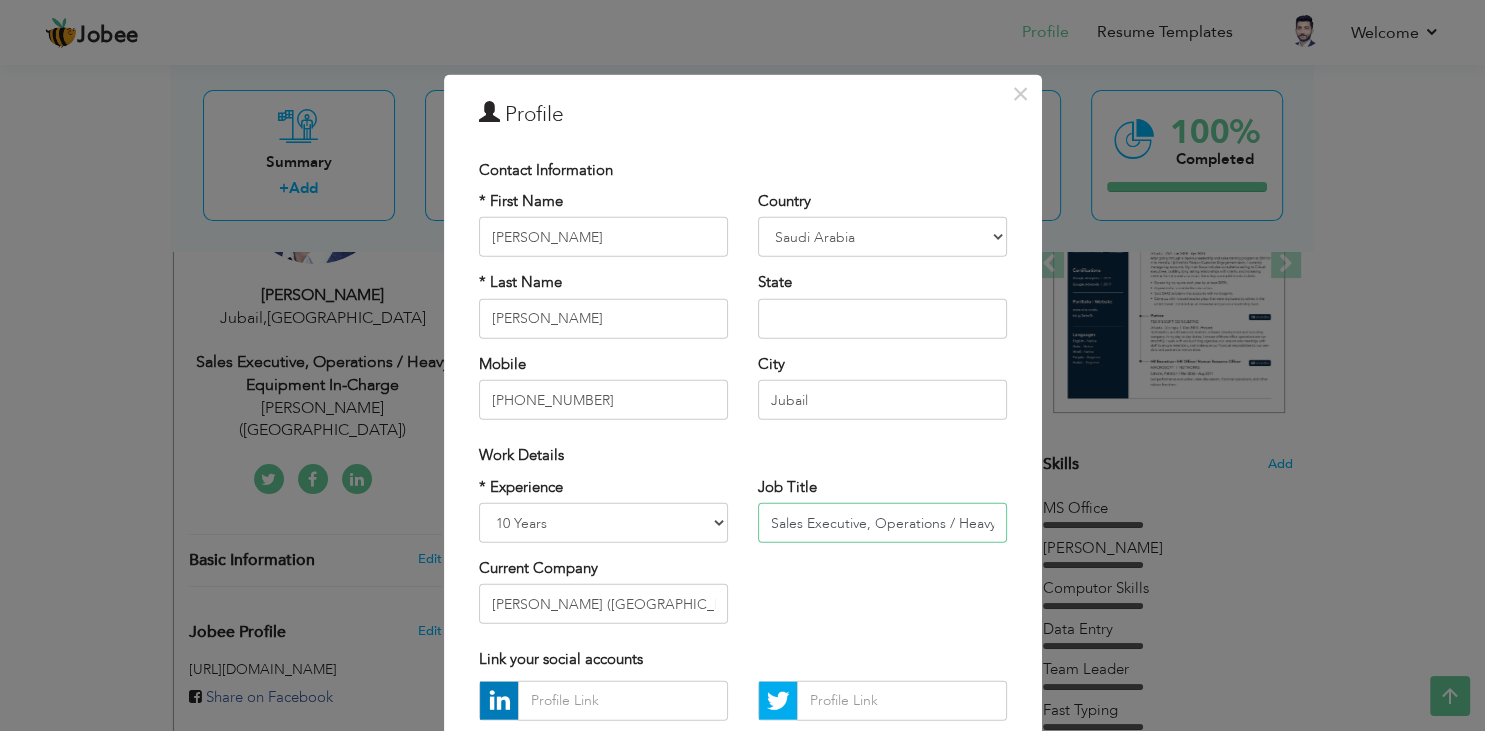 click on "Sales Executive, Operations / Heavy equipment In-Charge" at bounding box center [882, 523] 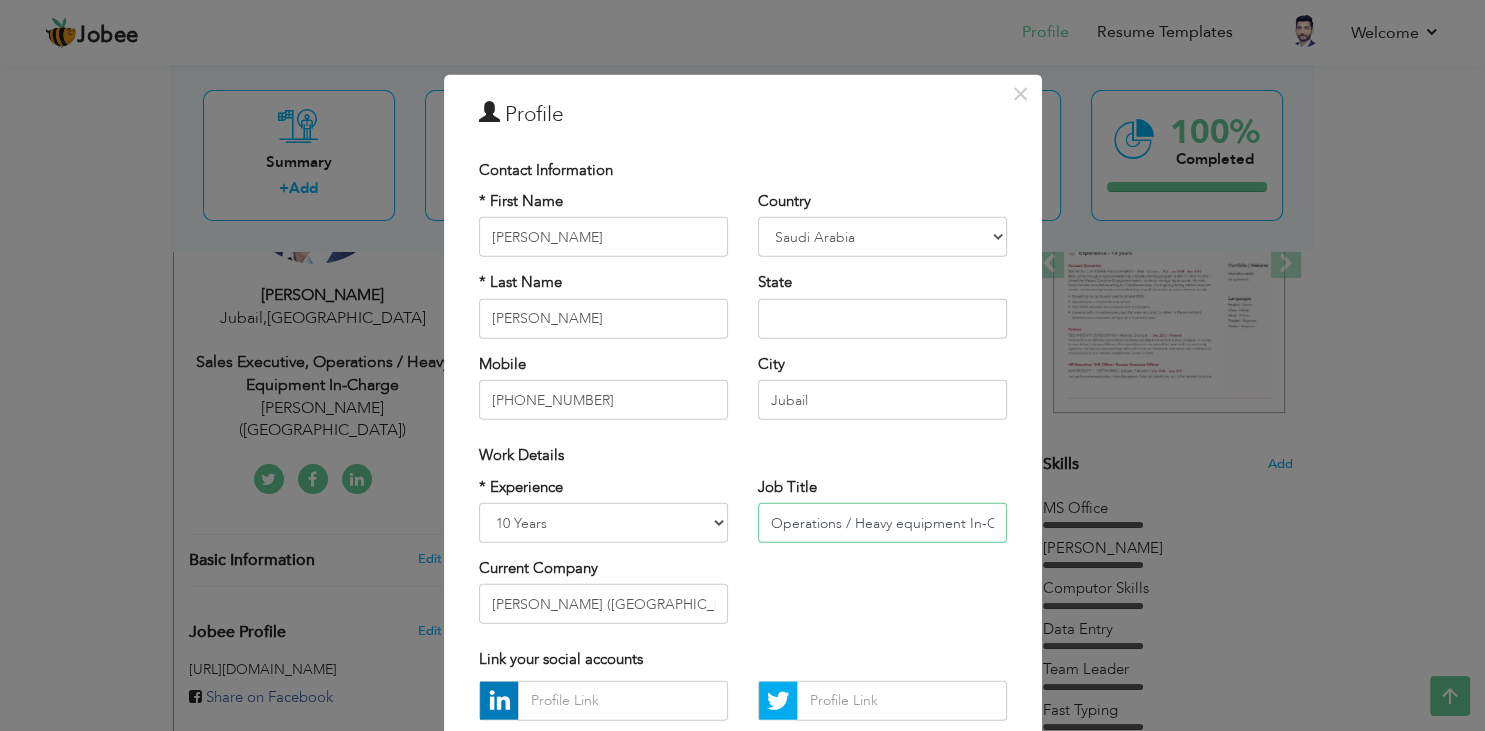click on "Operations / Heavy equipment In-Charge" at bounding box center [882, 523] 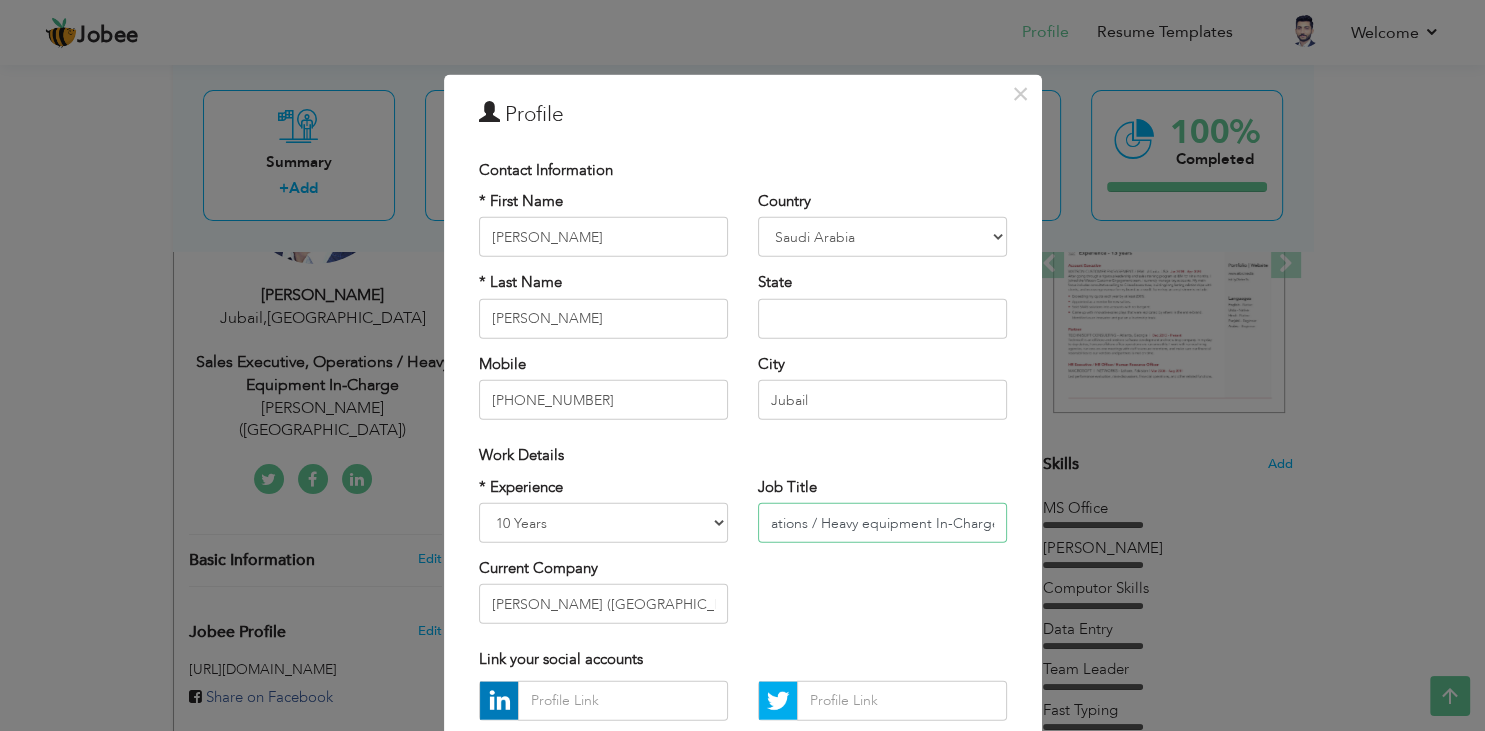 drag, startPoint x: 934, startPoint y: 528, endPoint x: 1026, endPoint y: 536, distance: 92.34717 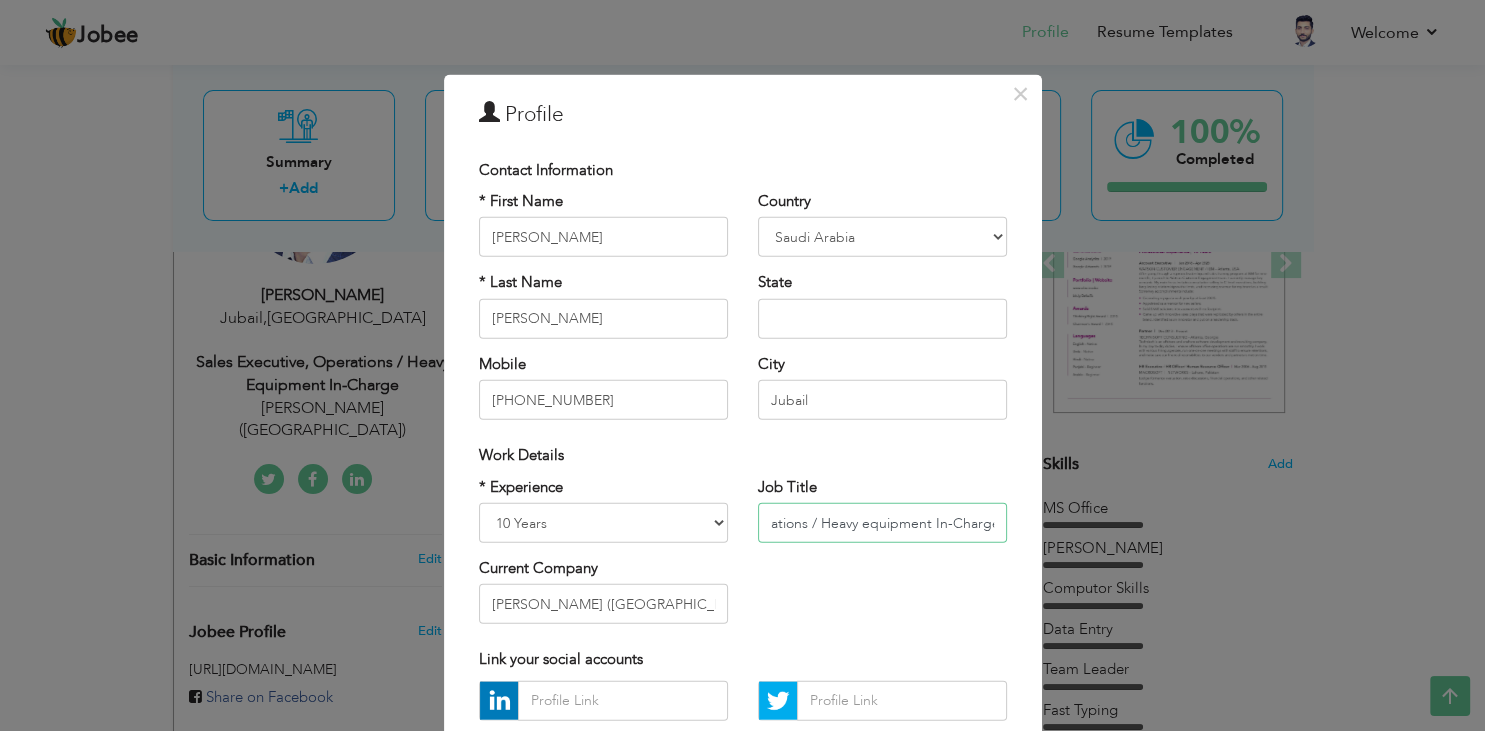 click on "Operations / Heavy equipment In-Charge" at bounding box center (882, 523) 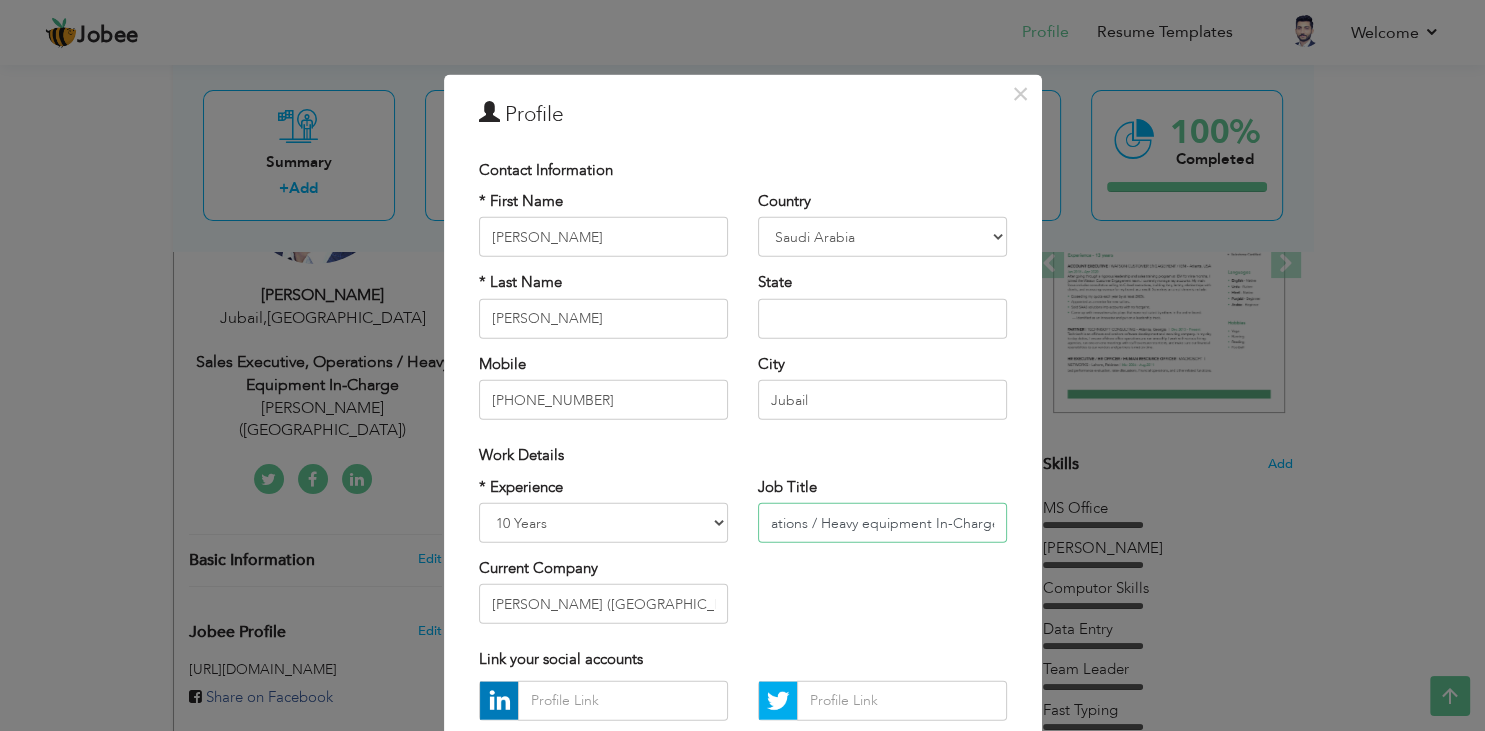 click on "Operations / Heavy equipment In-Charge" at bounding box center [882, 523] 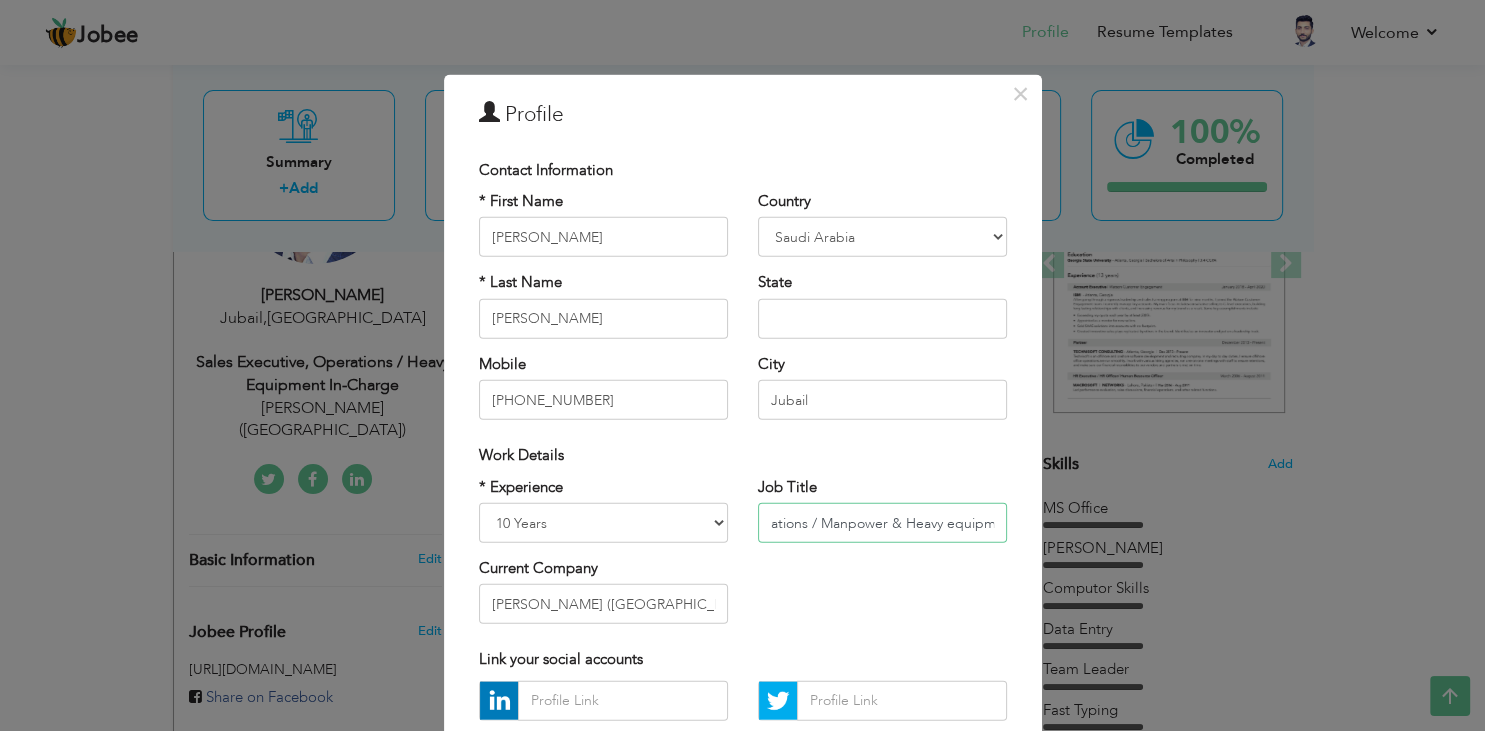 scroll, scrollTop: 0, scrollLeft: 0, axis: both 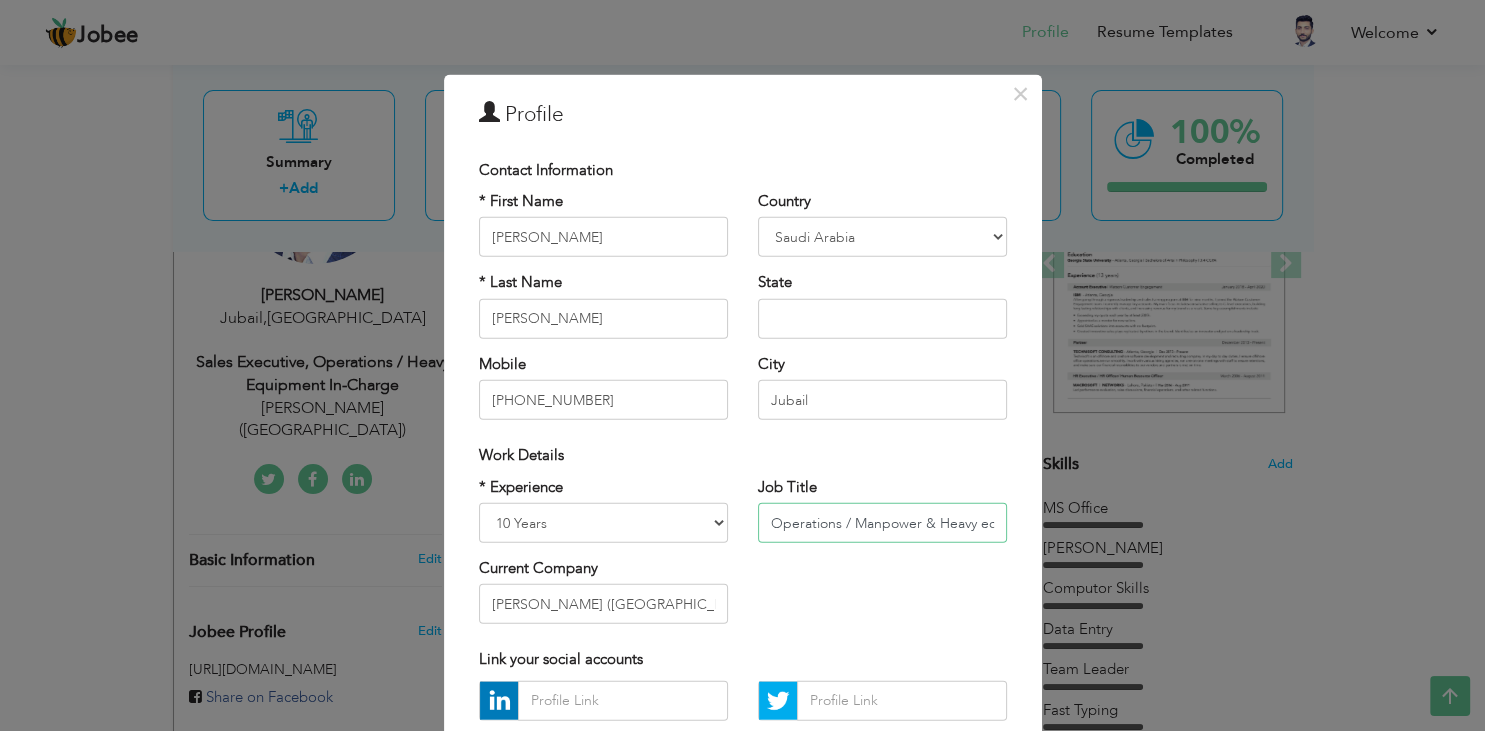 drag, startPoint x: 794, startPoint y: 521, endPoint x: 718, endPoint y: 526, distance: 76.1643 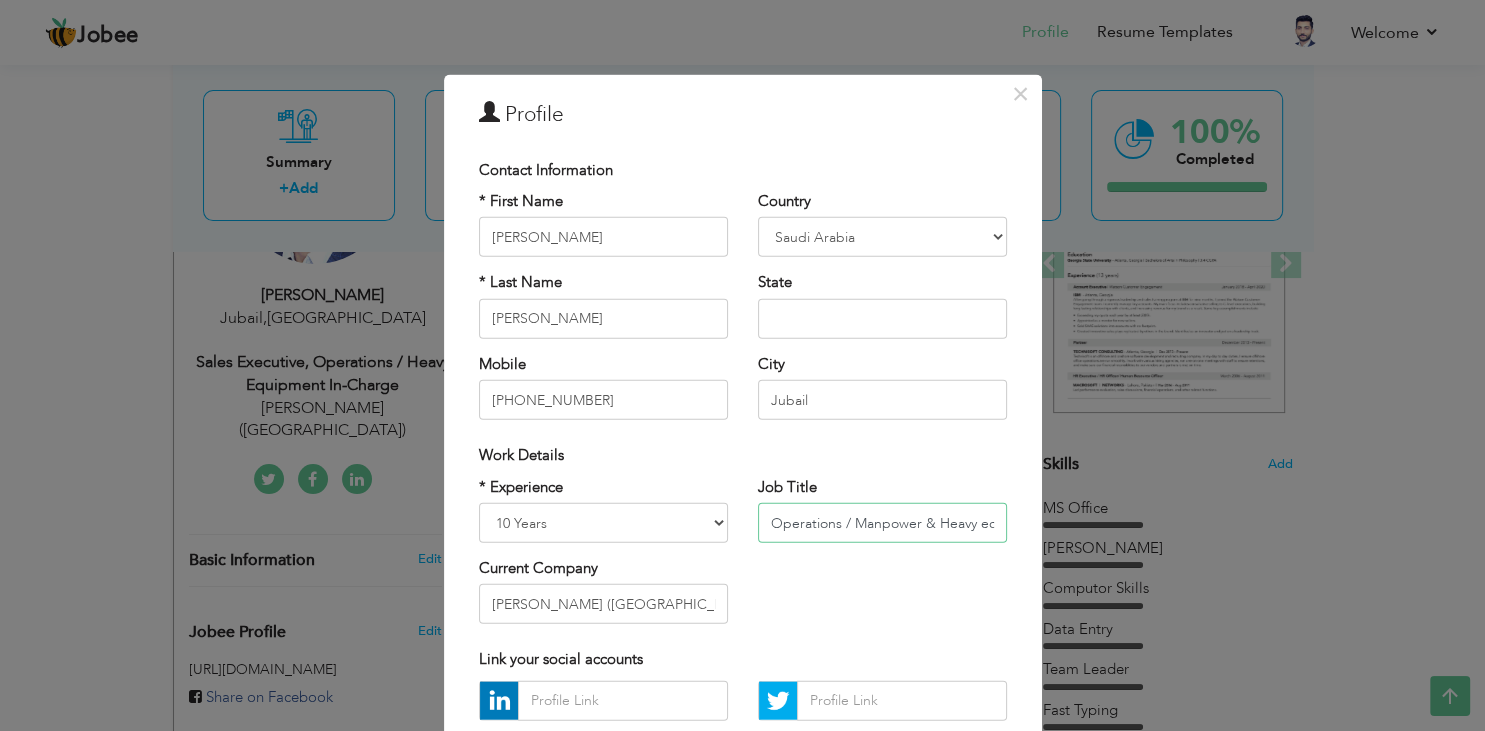 click on "Operations / Manpower & Heavy equipment In-Charge" at bounding box center (882, 523) 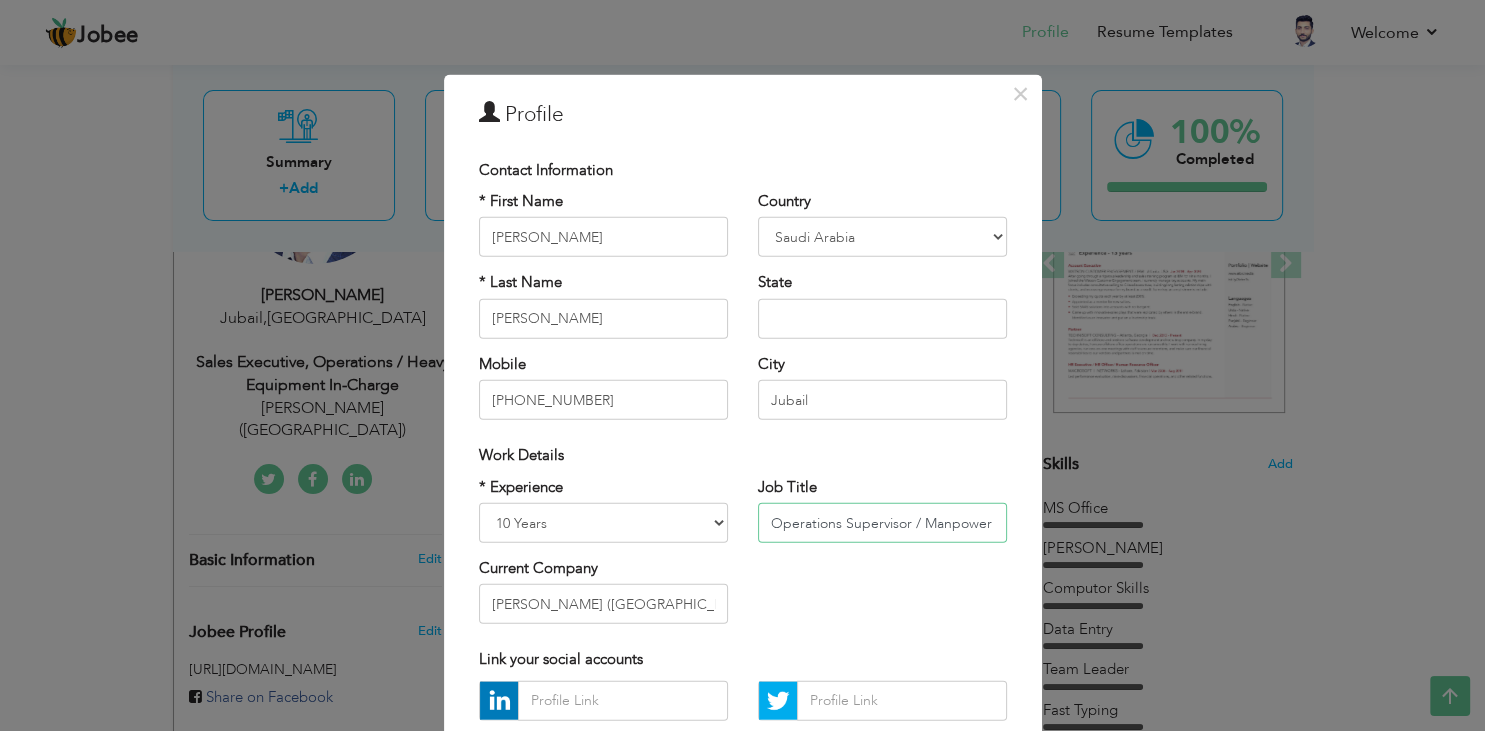 click on "Operations Supervisor / Manpower & Heavy equipment In-Charge" at bounding box center [882, 523] 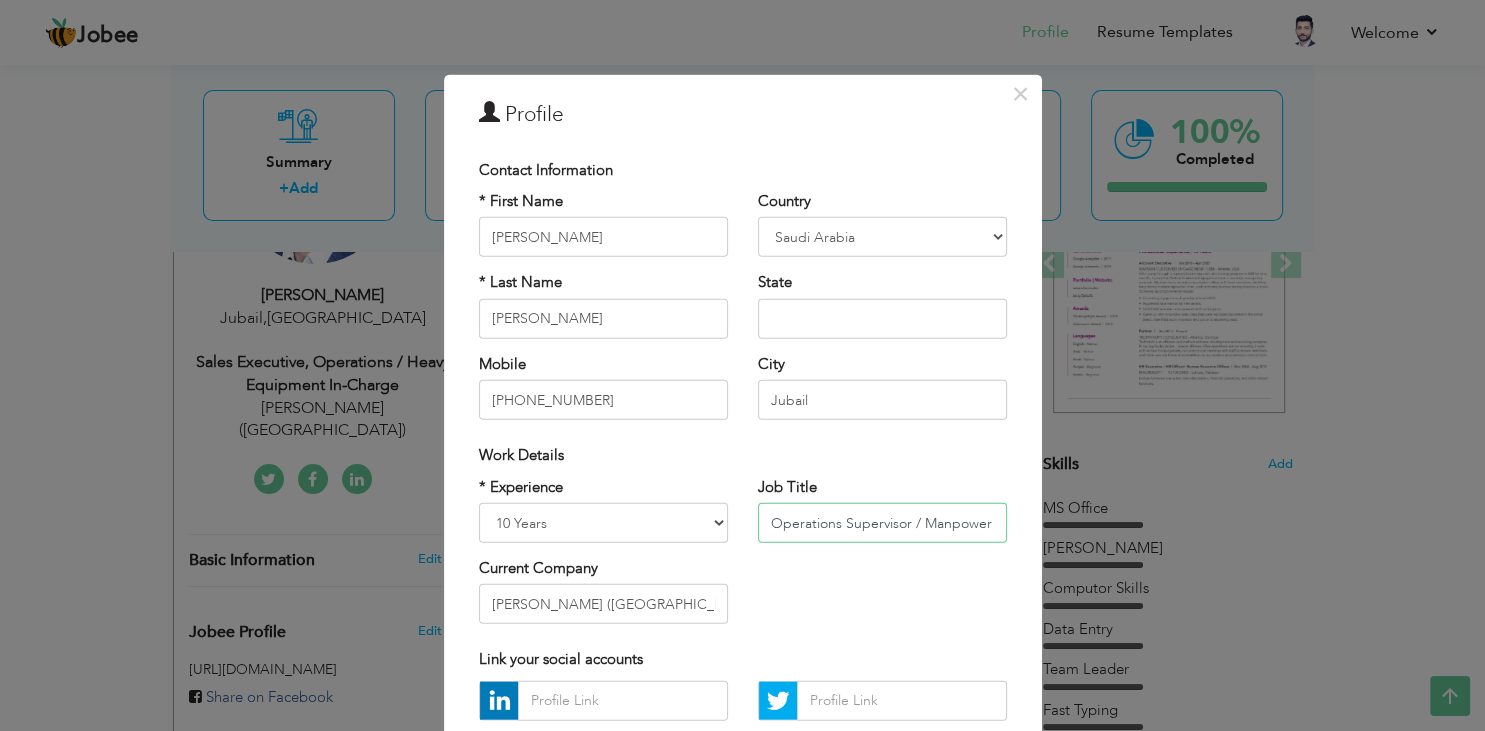 click on "Operations Supervisor / Manpower & Heavy equipment In-Charge" at bounding box center [882, 523] 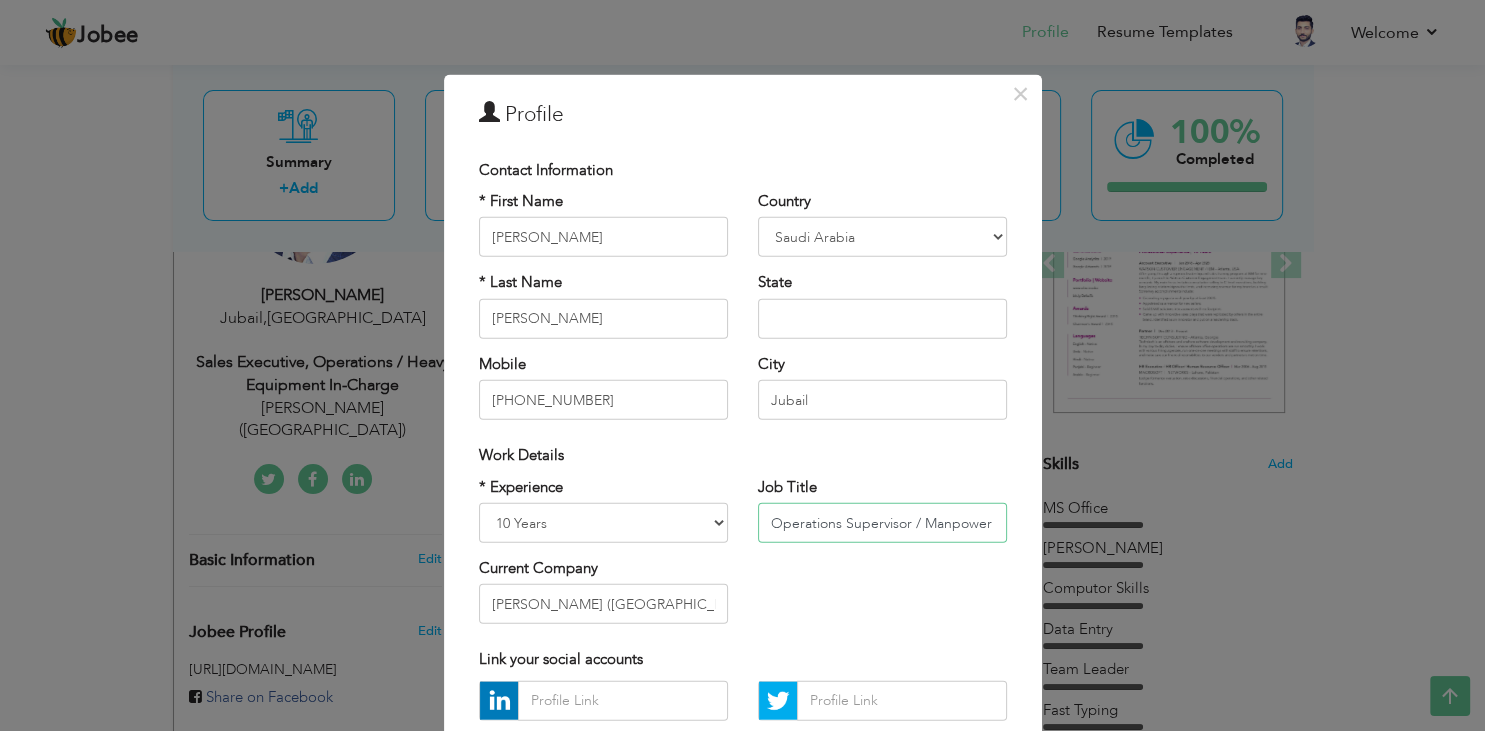 click on "Operations Supervisor / Manpower & Heavy equipment In-Charge" at bounding box center (882, 523) 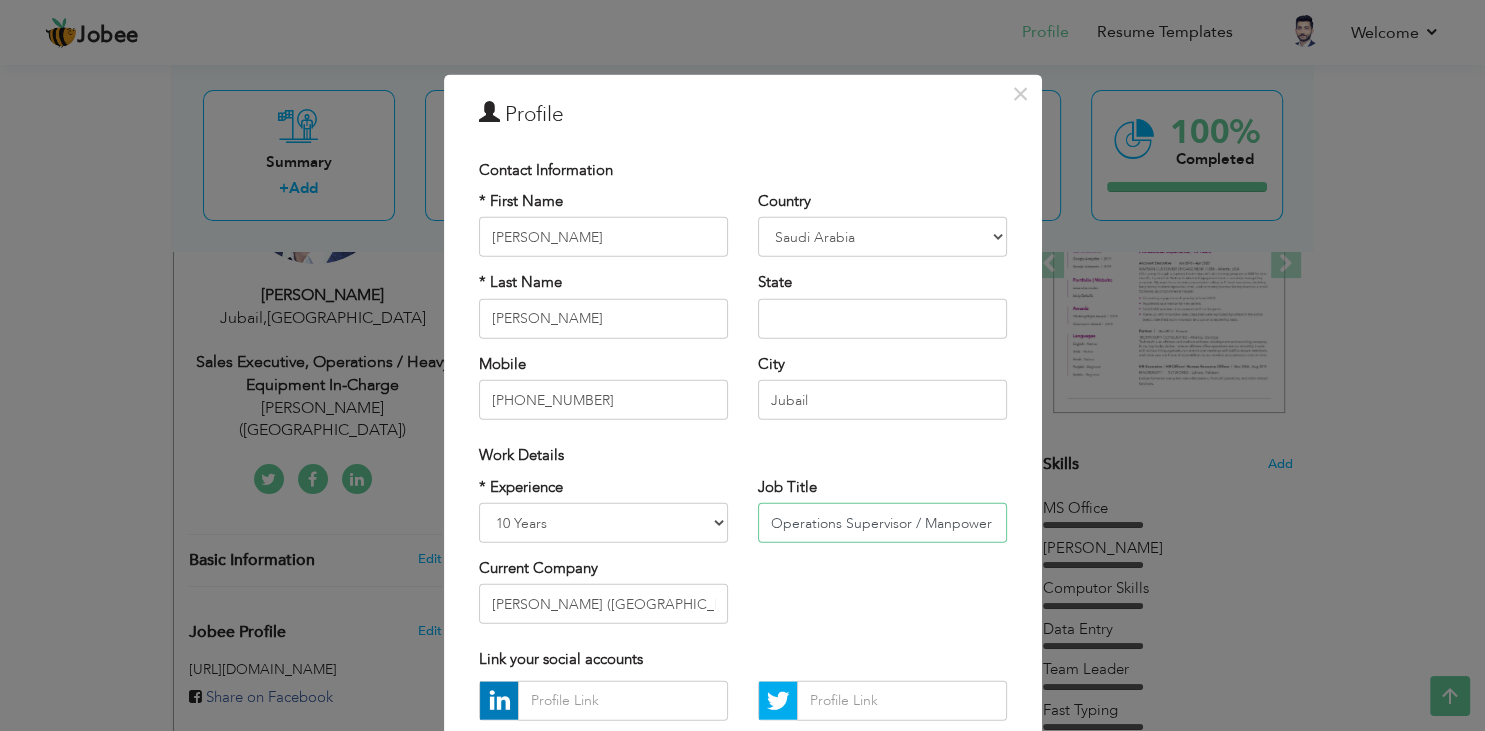 click on "Operations Supervisor / Manpower & Heavy equipment In-Charge" at bounding box center [882, 523] 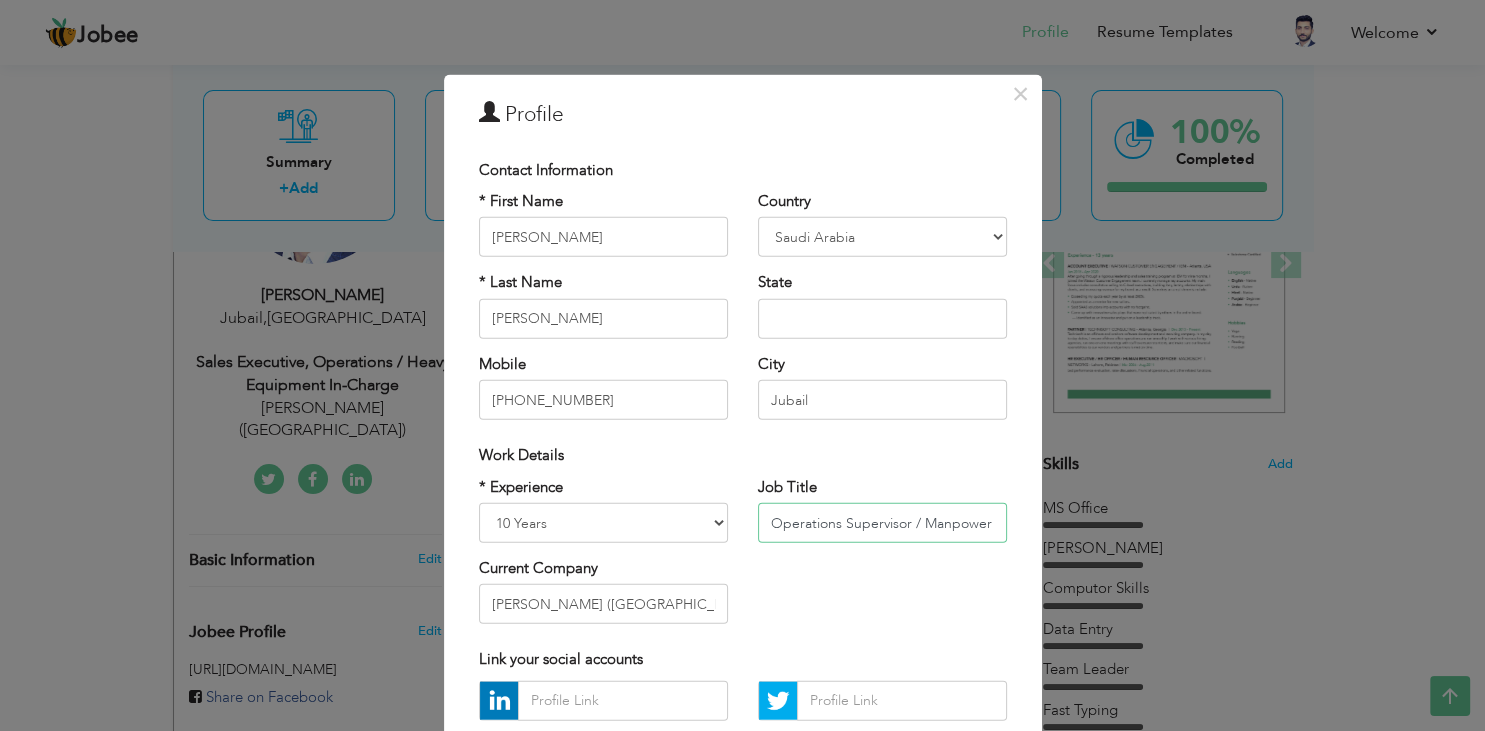 click on "Operations Supervisor / Manpower & Heavy equipment In-Charge" at bounding box center (882, 523) 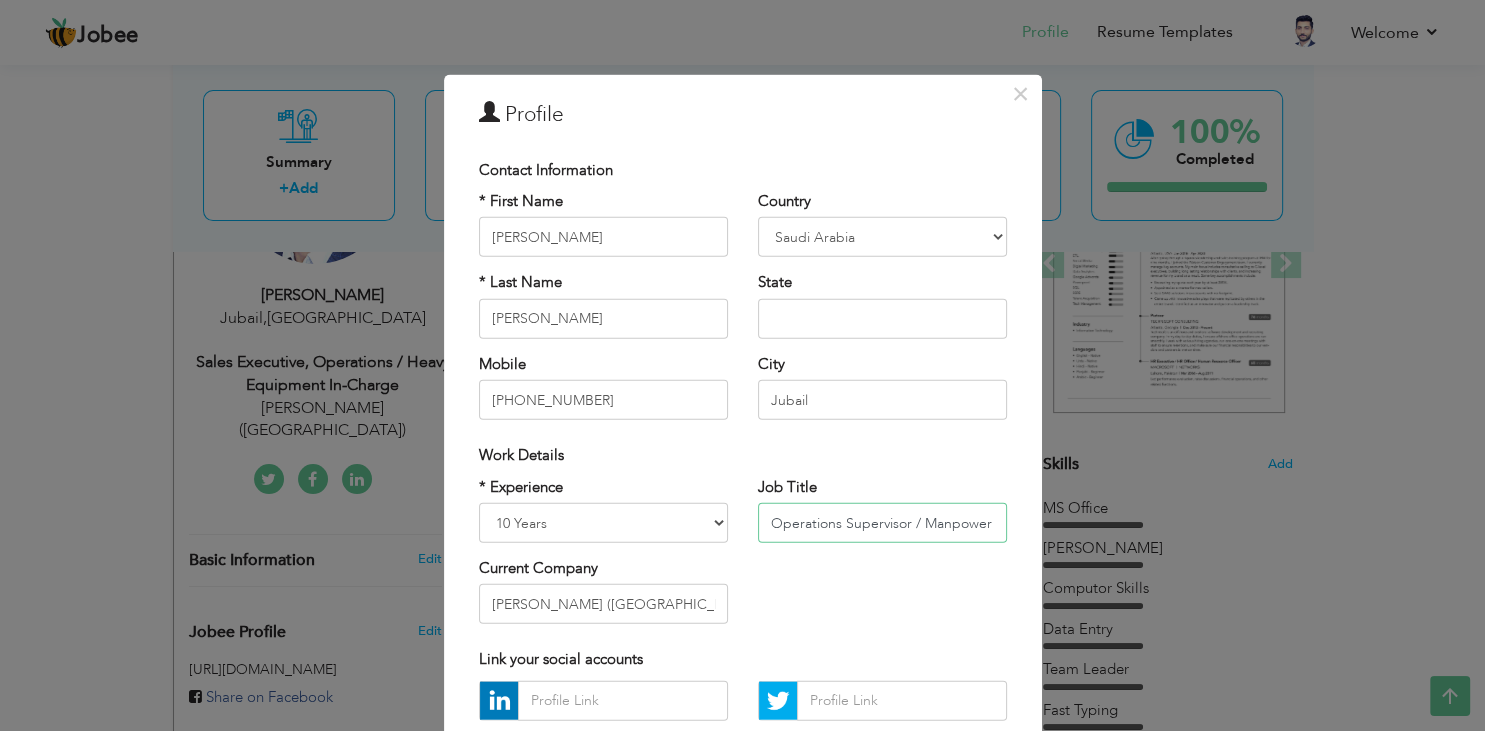 drag, startPoint x: 924, startPoint y: 521, endPoint x: 846, endPoint y: 524, distance: 78.05767 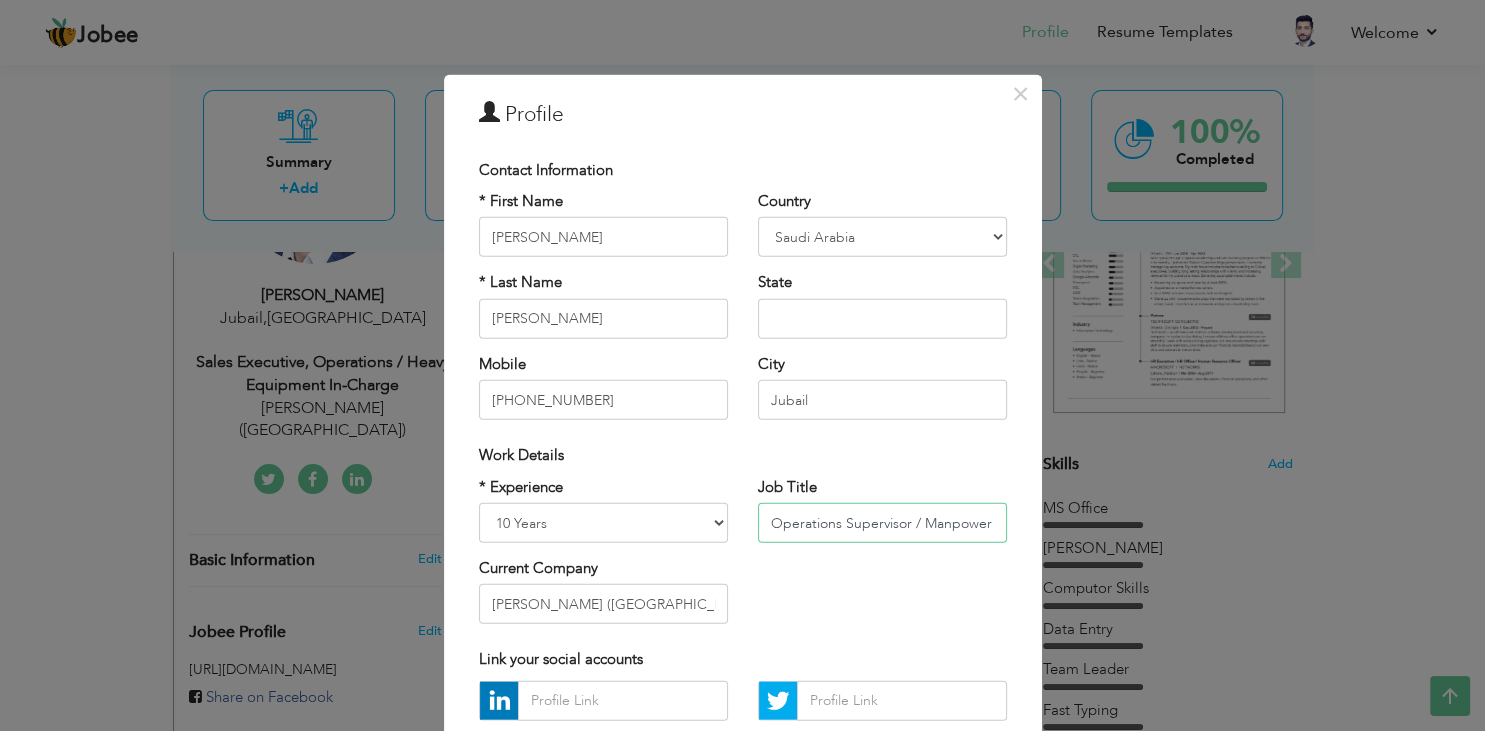 click on "Operations Supervisor / Manpower & Heavy equipment In-Charge" at bounding box center (882, 523) 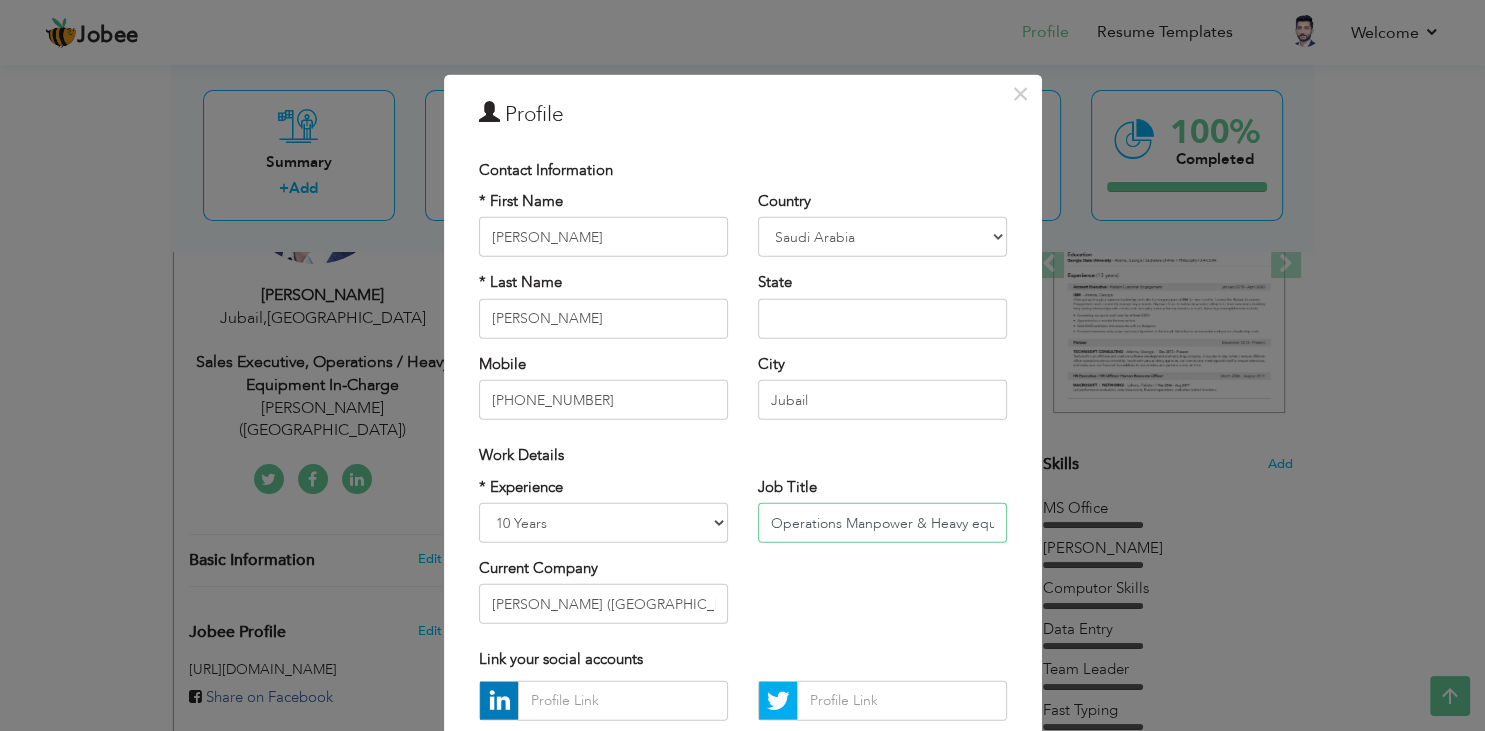 scroll, scrollTop: 0, scrollLeft: 110, axis: horizontal 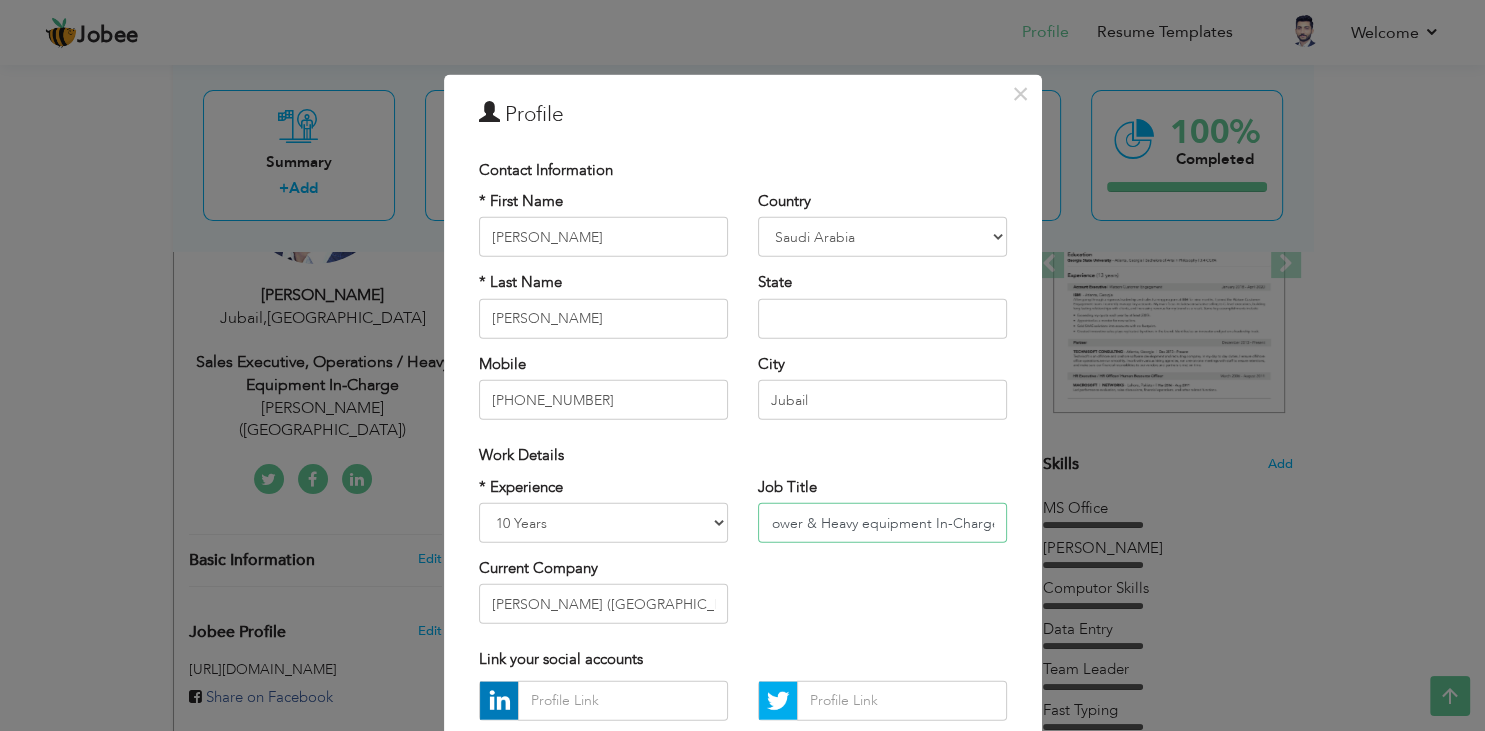 drag, startPoint x: 925, startPoint y: 518, endPoint x: 1025, endPoint y: 524, distance: 100.17984 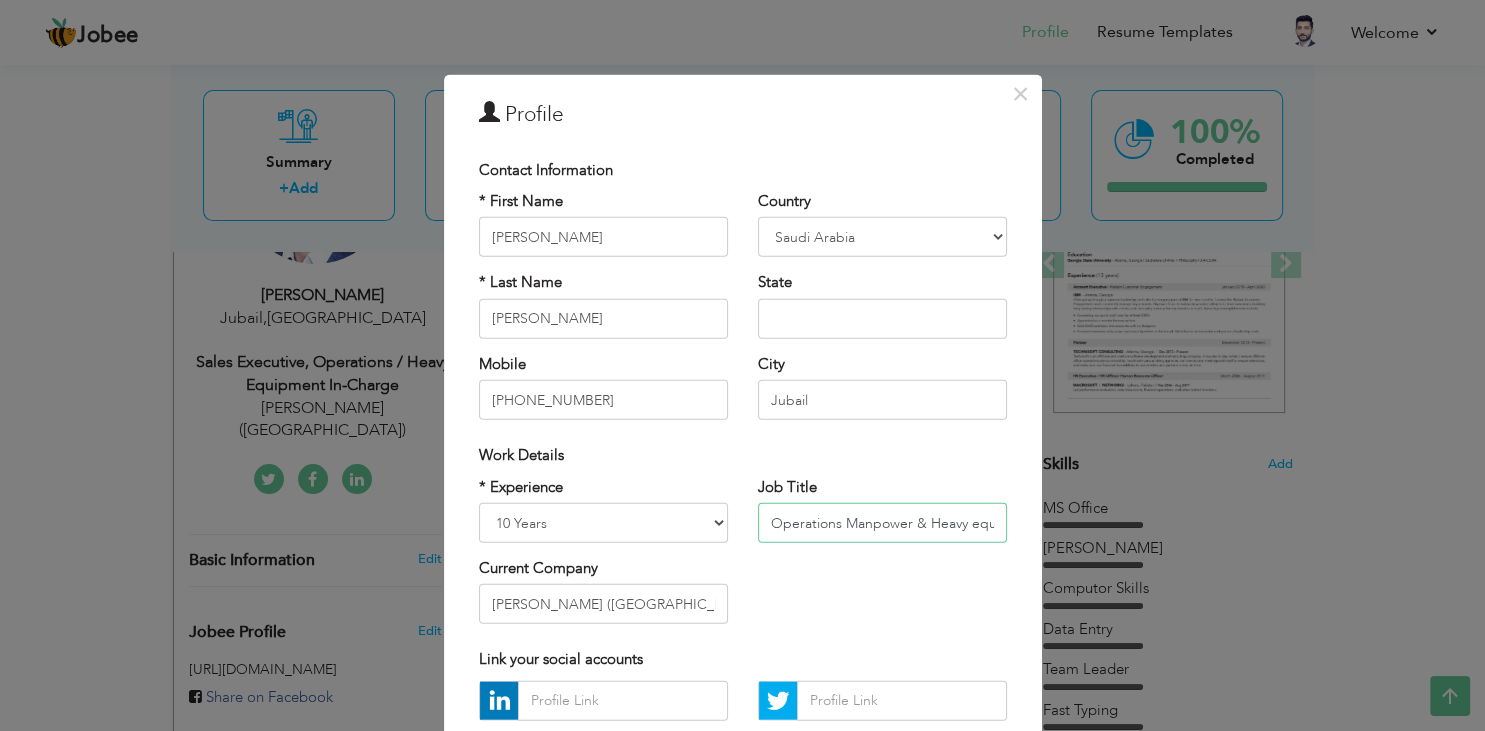 drag, startPoint x: 615, startPoint y: 528, endPoint x: 558, endPoint y: 531, distance: 57.07889 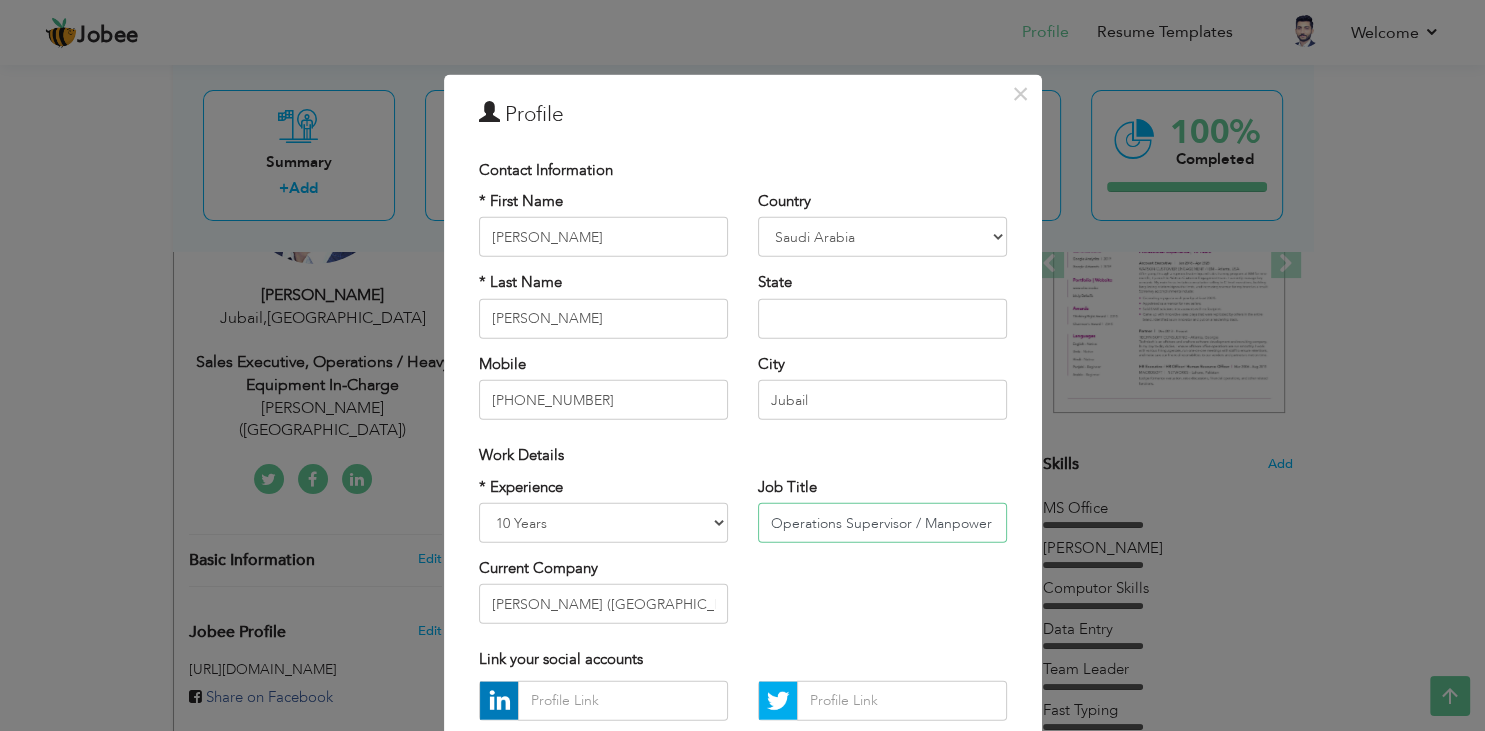 scroll, scrollTop: 0, scrollLeft: 187, axis: horizontal 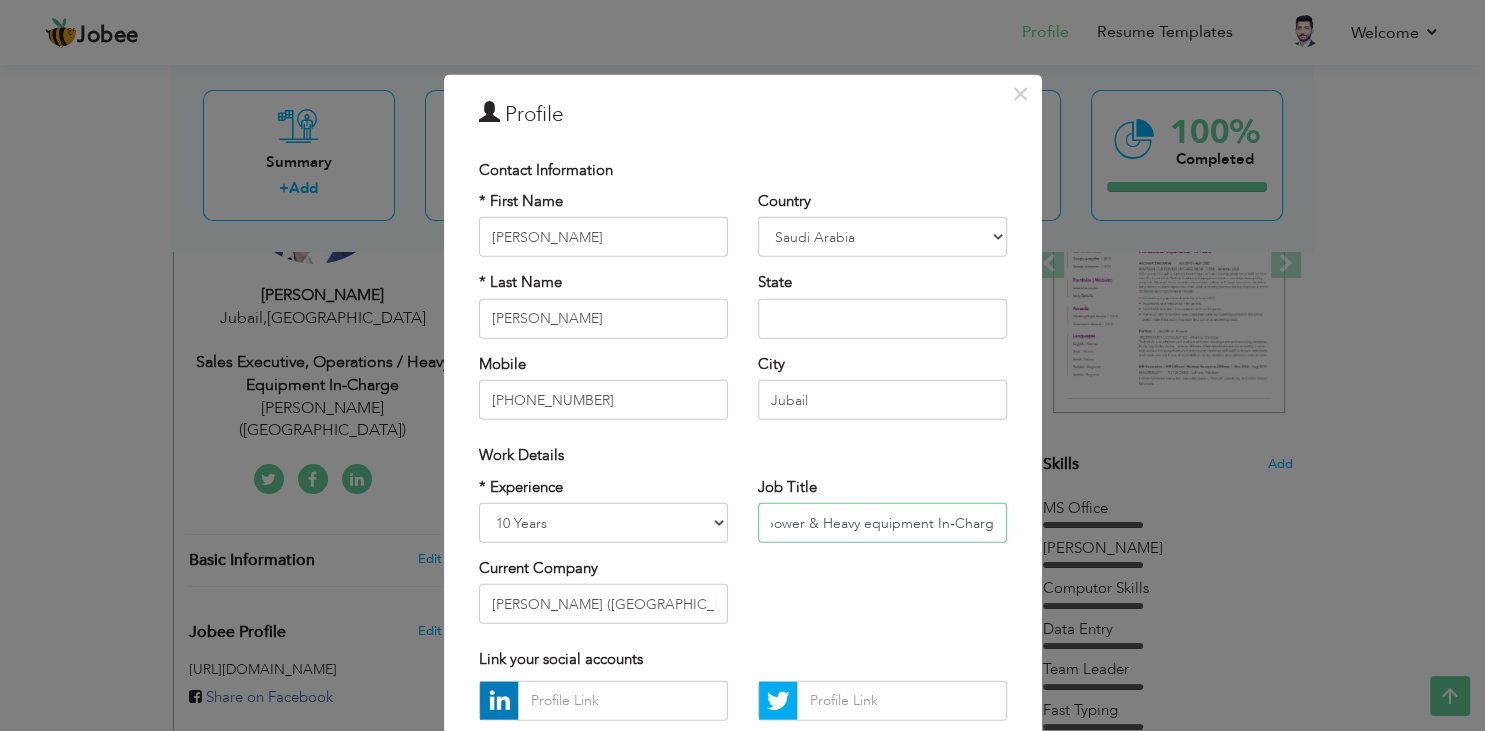 drag, startPoint x: 944, startPoint y: 518, endPoint x: 1022, endPoint y: 515, distance: 78.05767 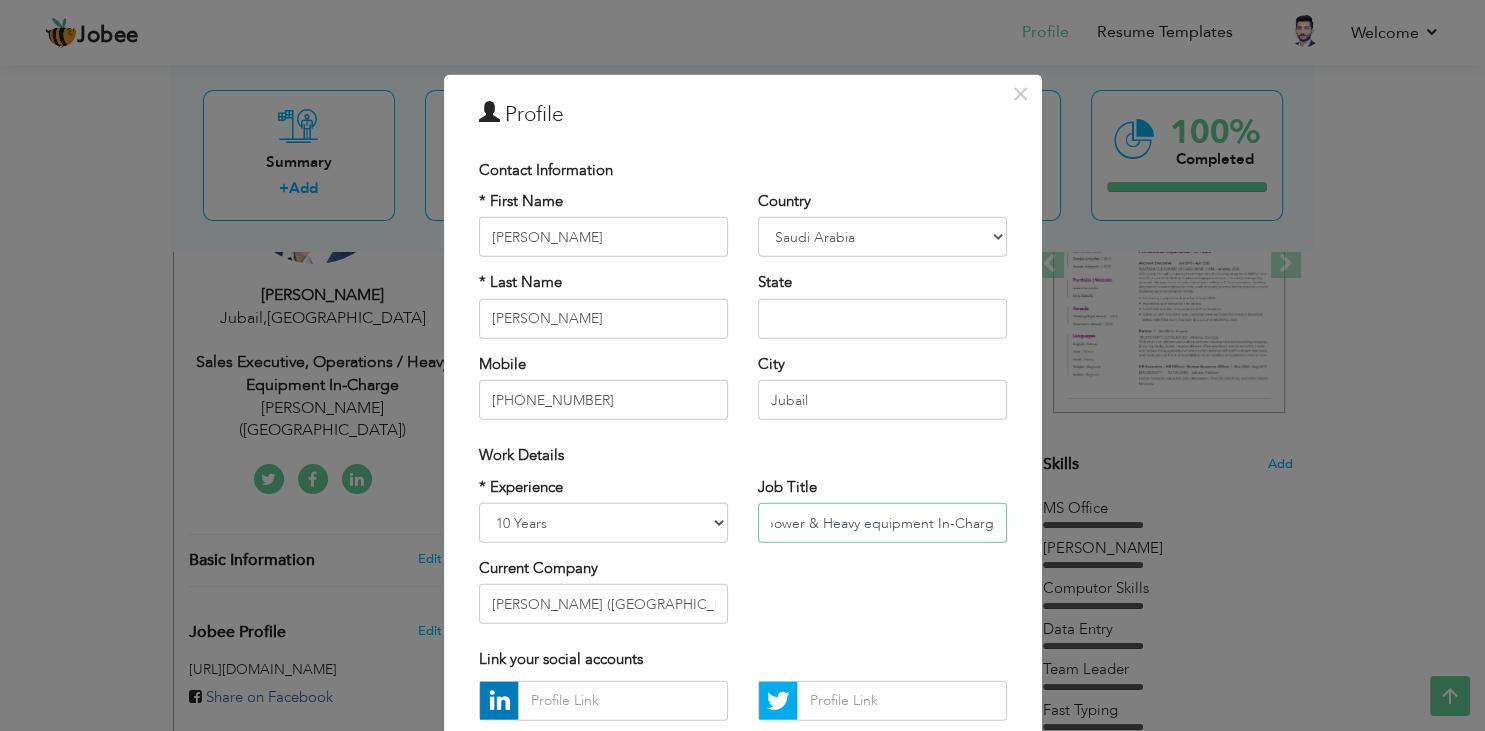 scroll, scrollTop: 180, scrollLeft: 0, axis: vertical 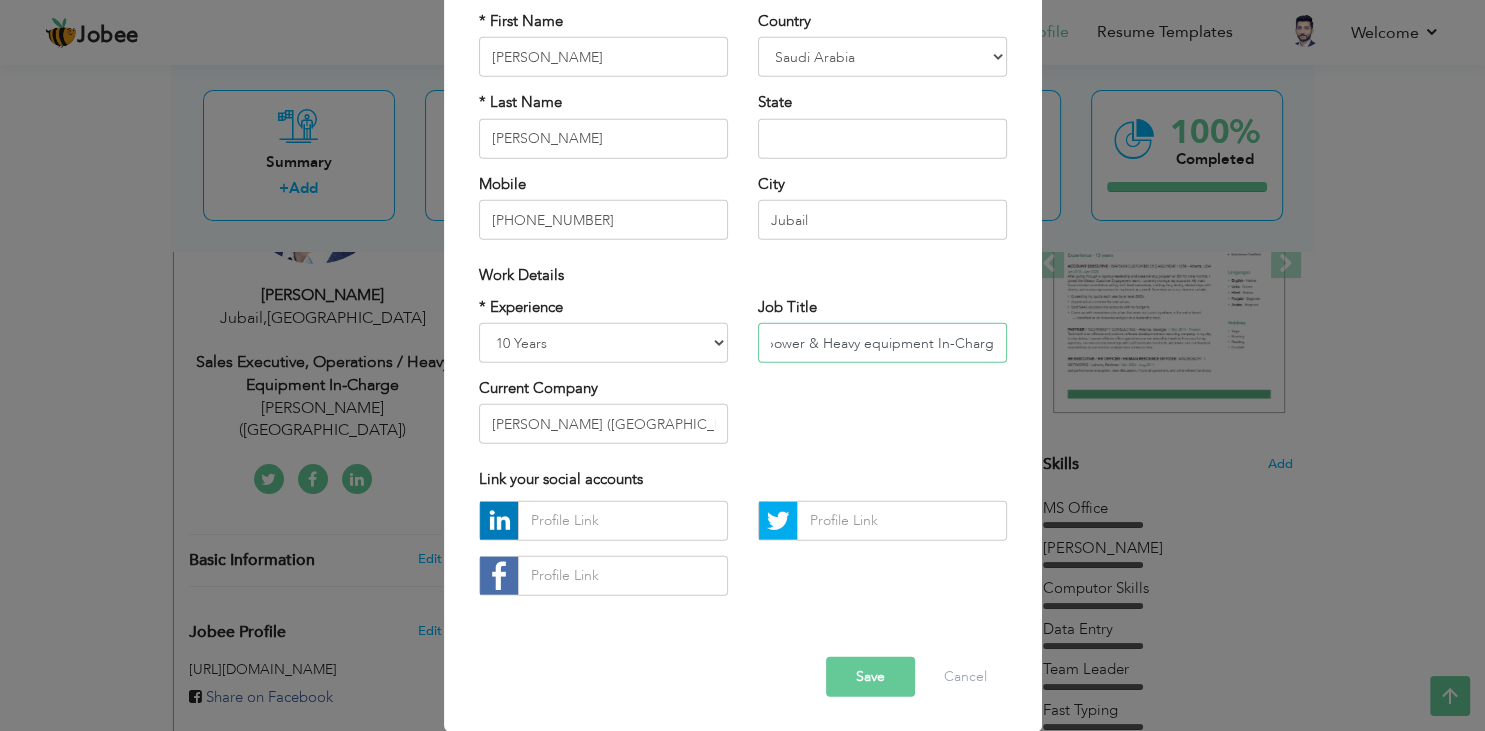 type on "Operations Supervisor / Manpower & Heavy equipment In-Charge" 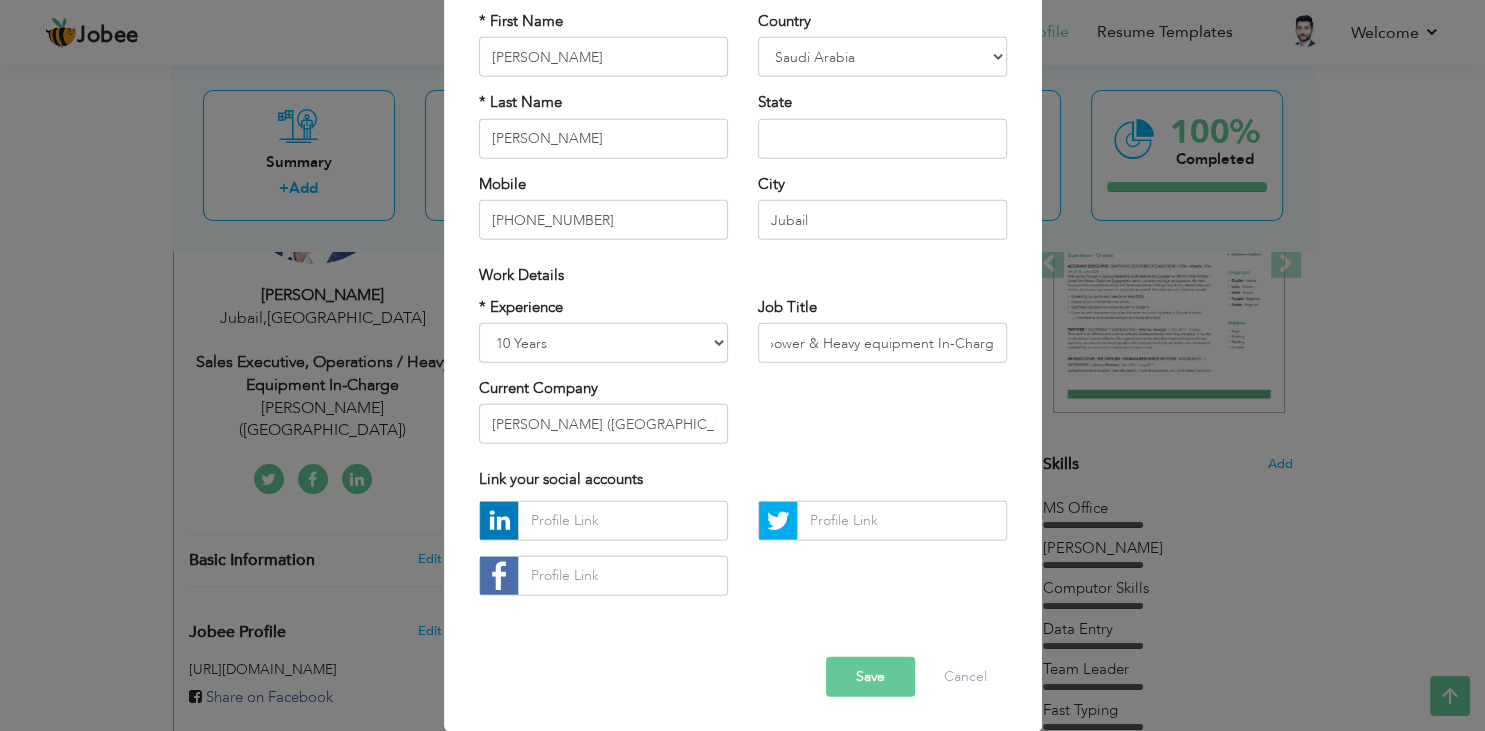 click on "Save" at bounding box center (870, 676) 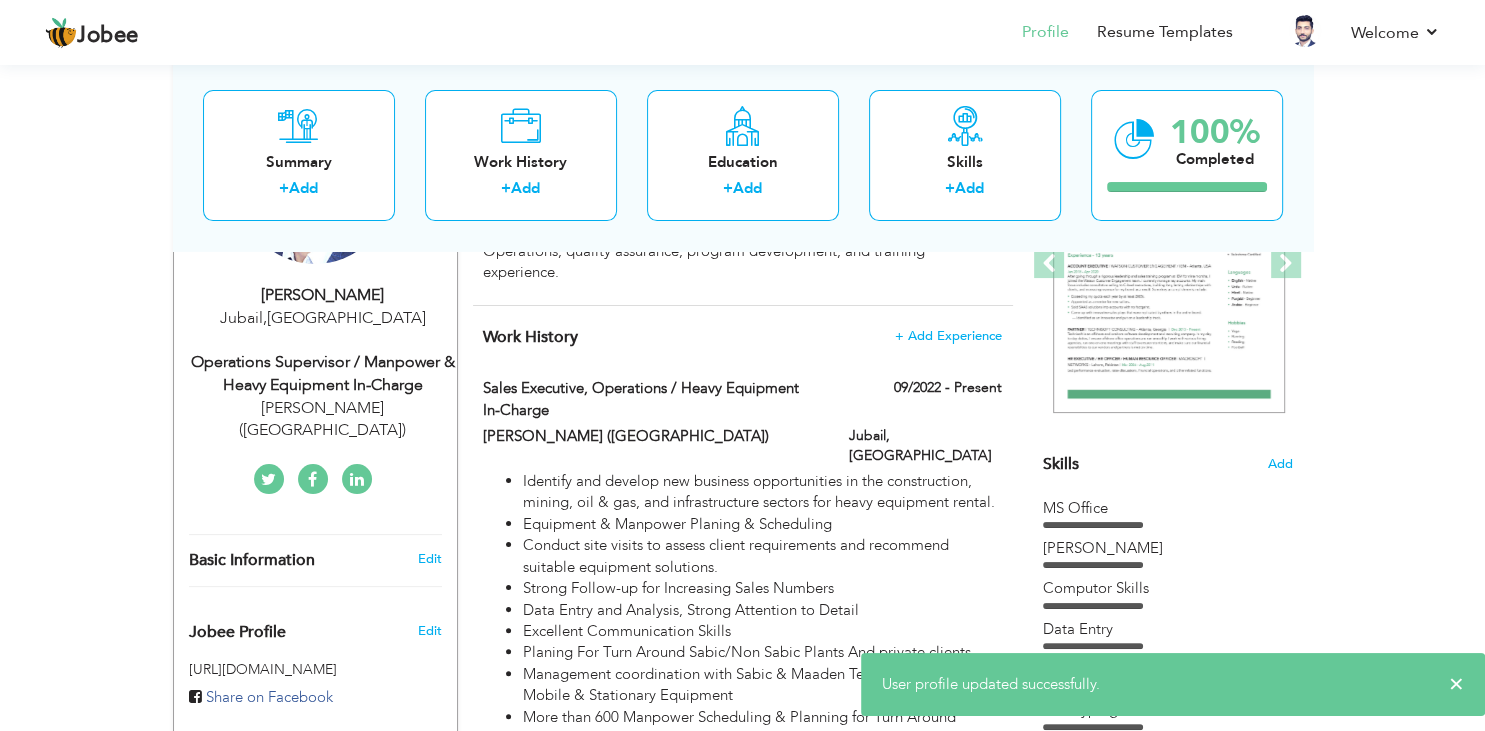 click on "Operations Supervisor / Manpower & Heavy equipment In-Charge" at bounding box center [323, 374] 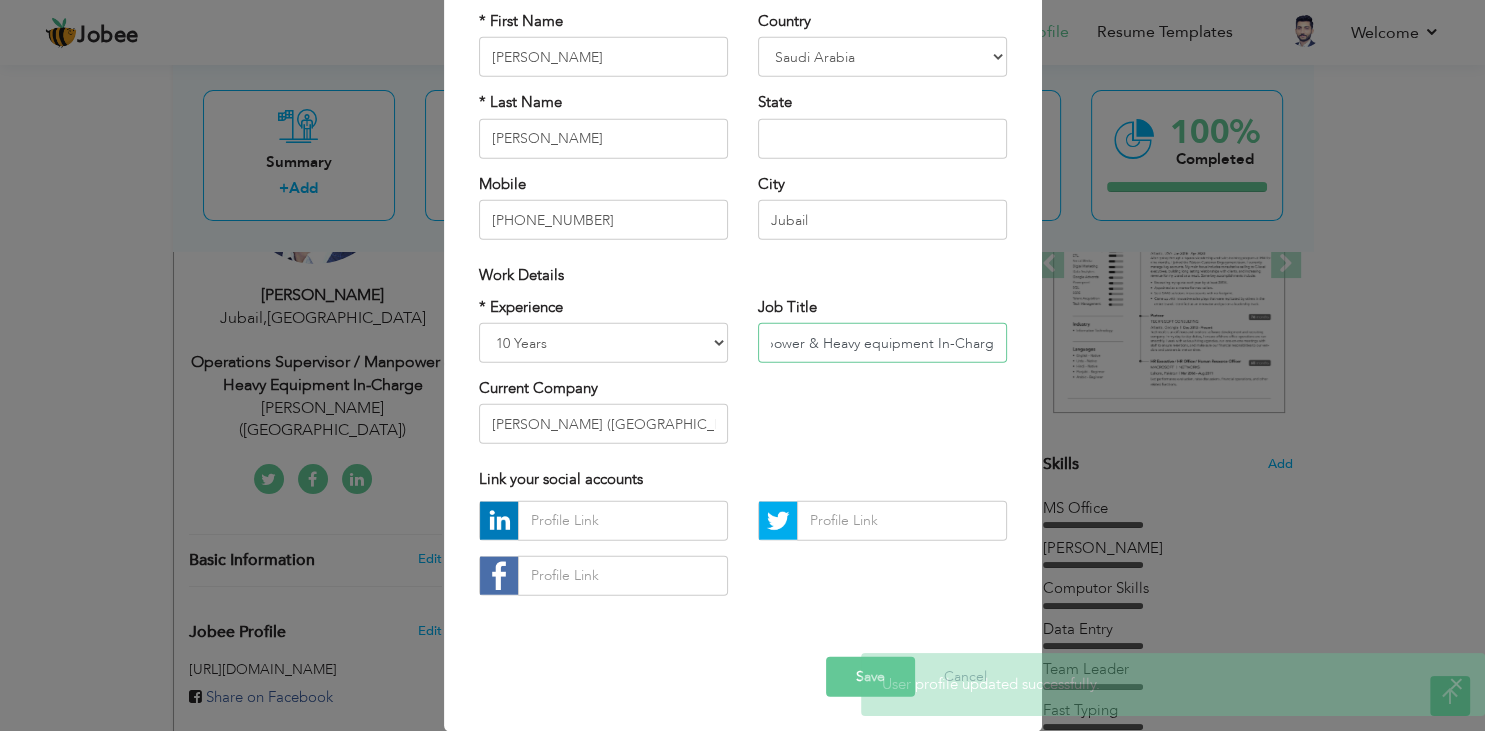 click on "Operations Supervisor / Manpower & Heavy equipment In-Charge" at bounding box center [882, 343] 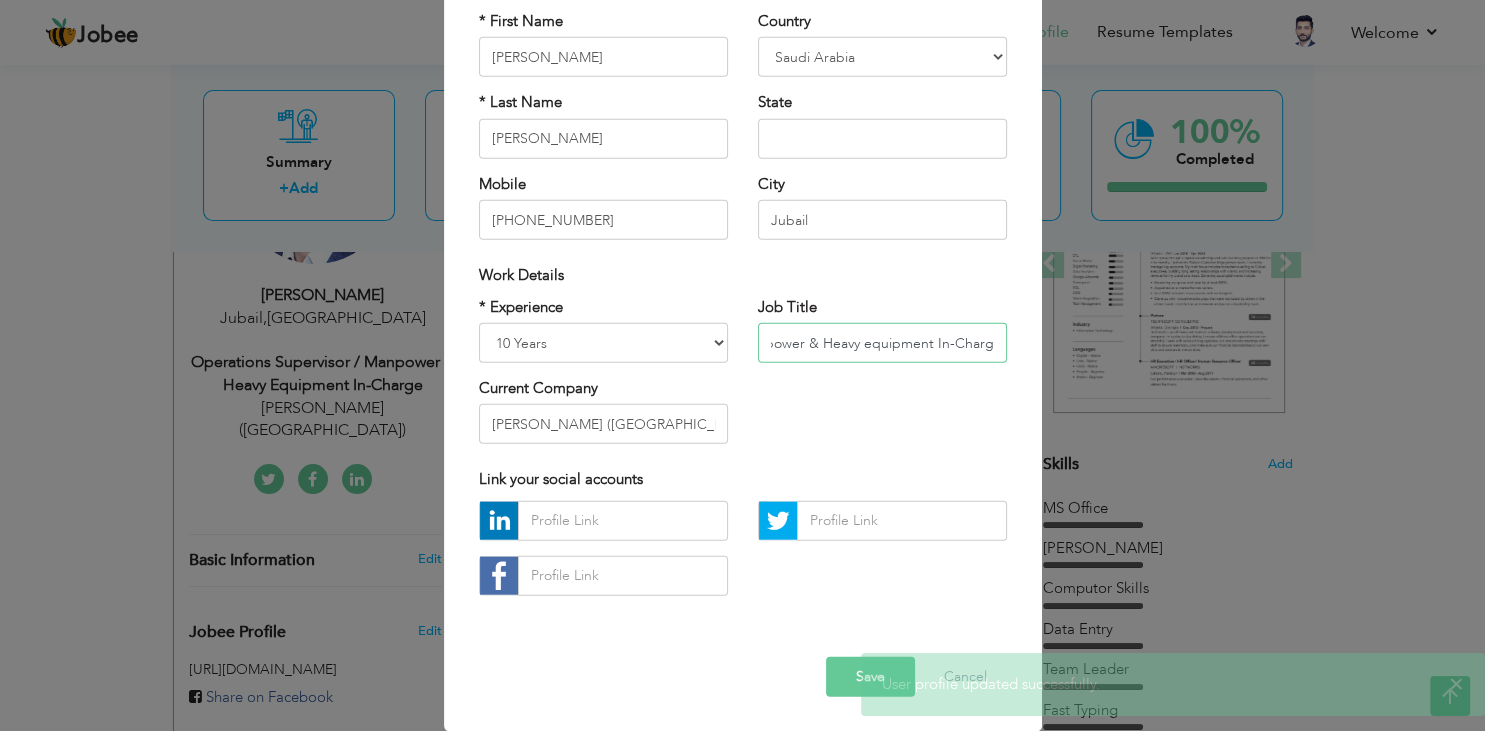 click on "Operations Supervisor / Manpower & Heavy equipment In-Charge" at bounding box center (882, 343) 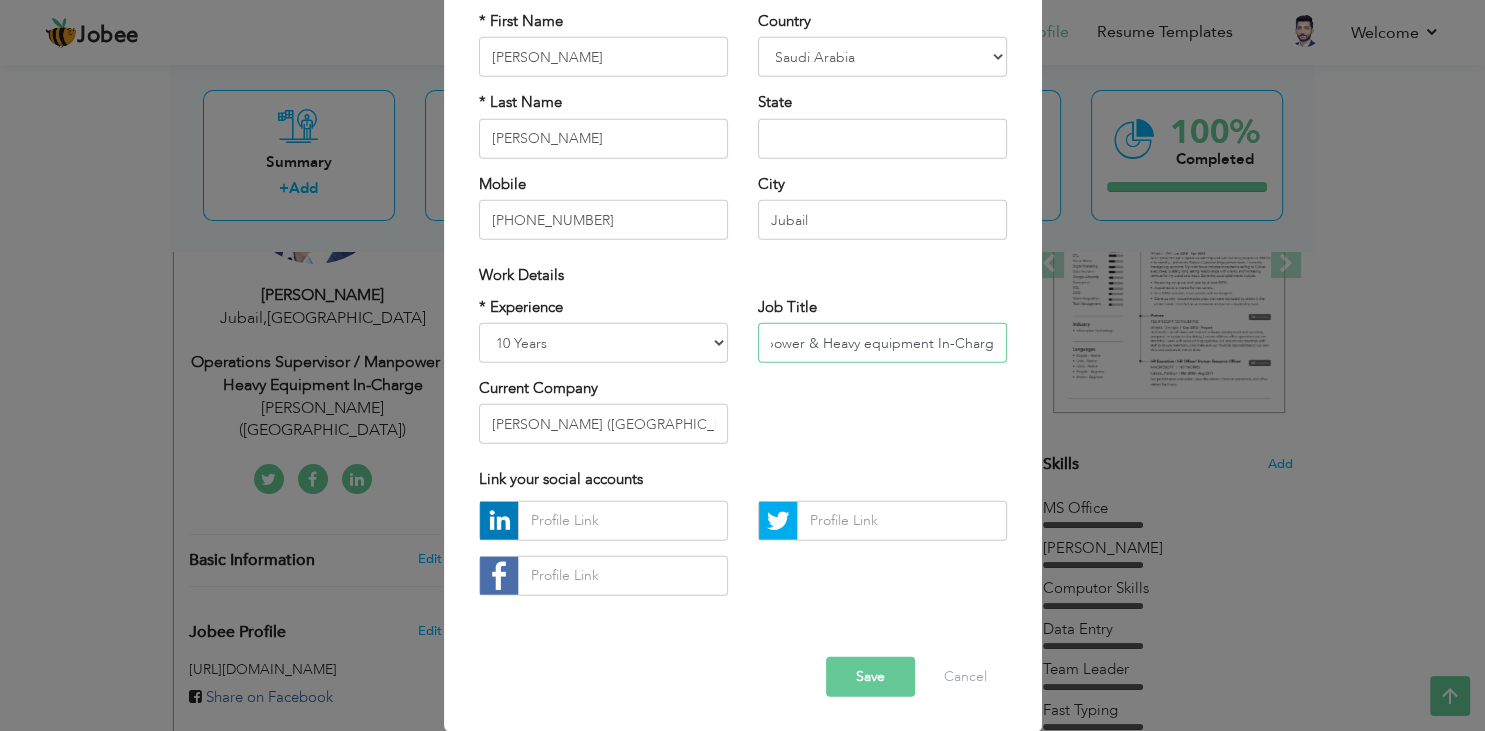 click on "Operations Supervisor / Manpower & Heavy equipment In-Charge" at bounding box center [882, 343] 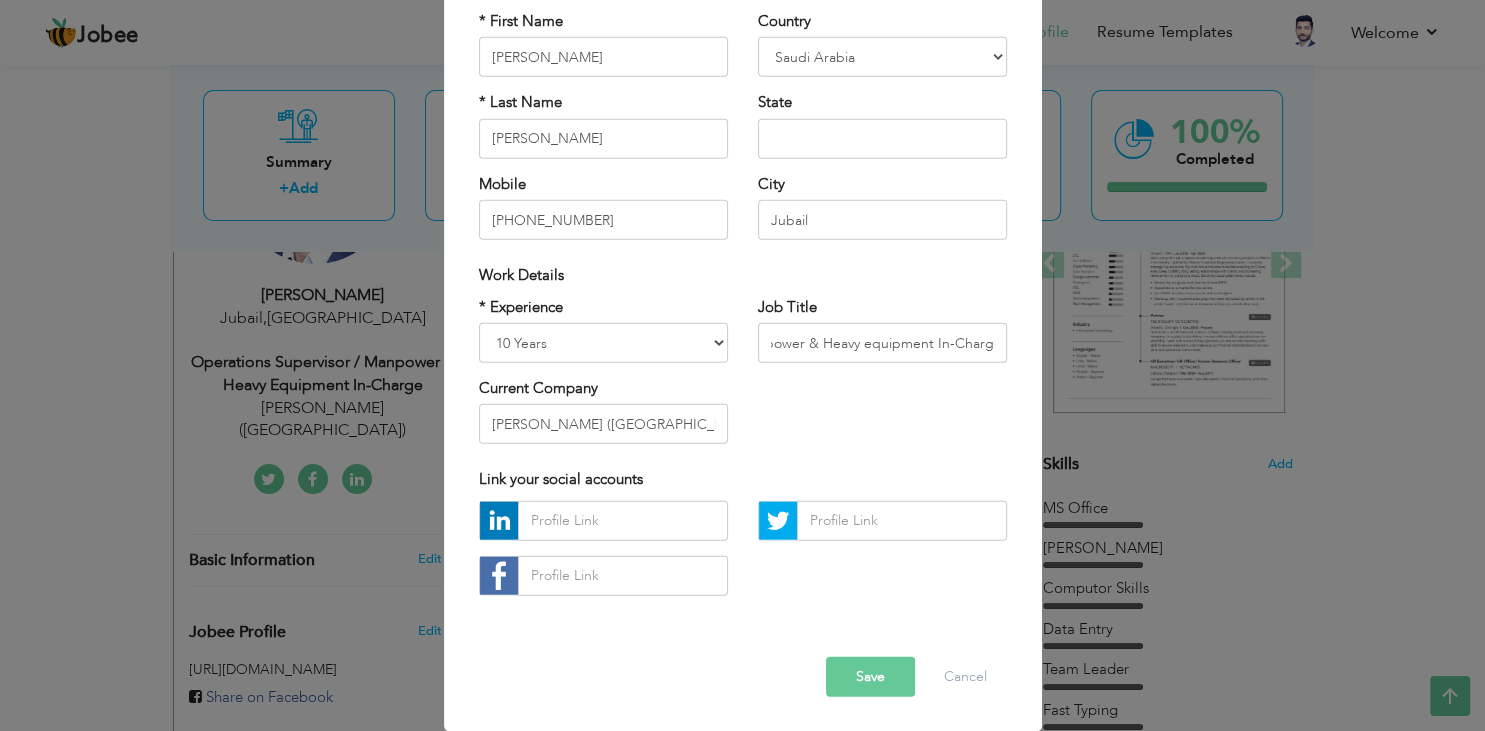 click on "×
Profile
Contact Information
* First Name
Shaukat
* Last Name
Ali" at bounding box center [742, 365] 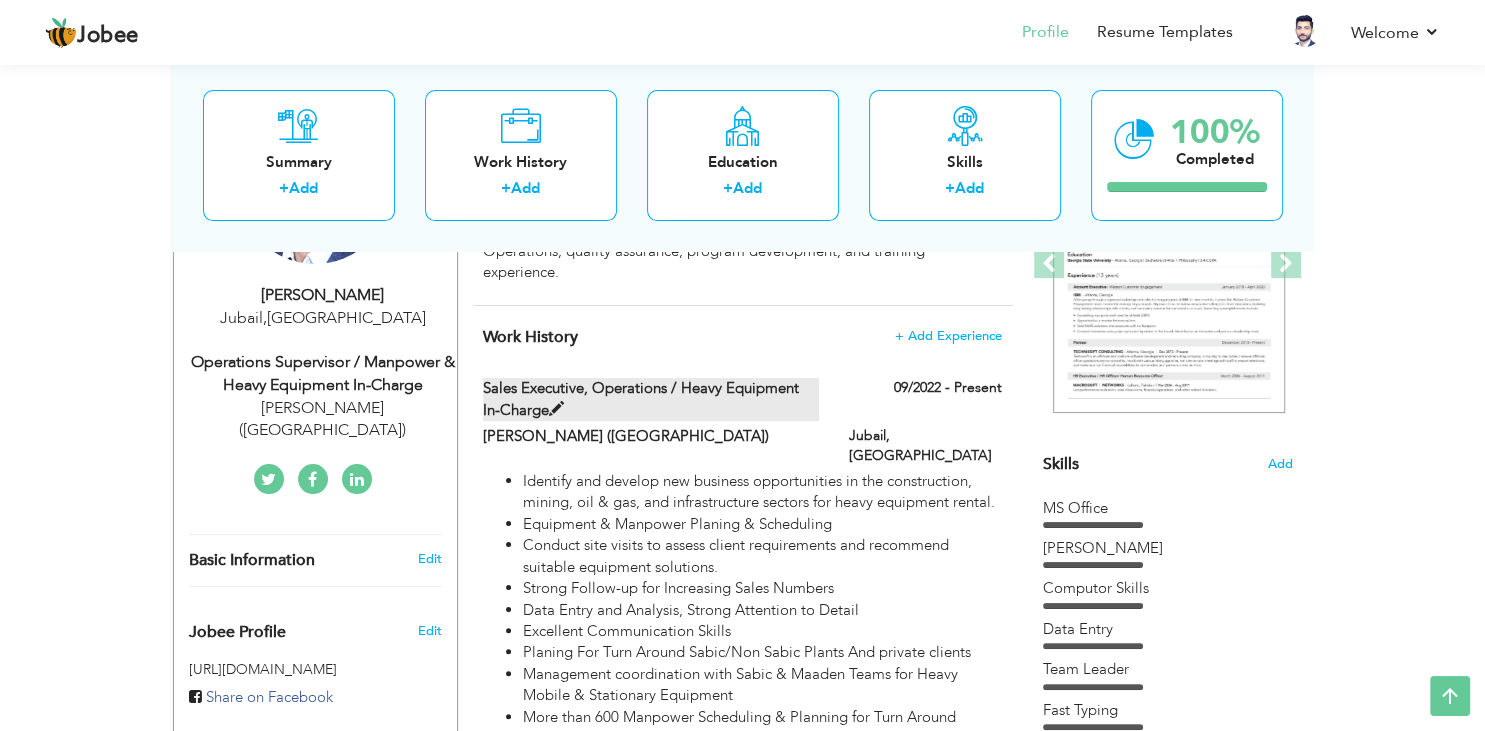 click on "Sales Executive, Operations / Heavy equipment In-Charge" at bounding box center (651, 399) 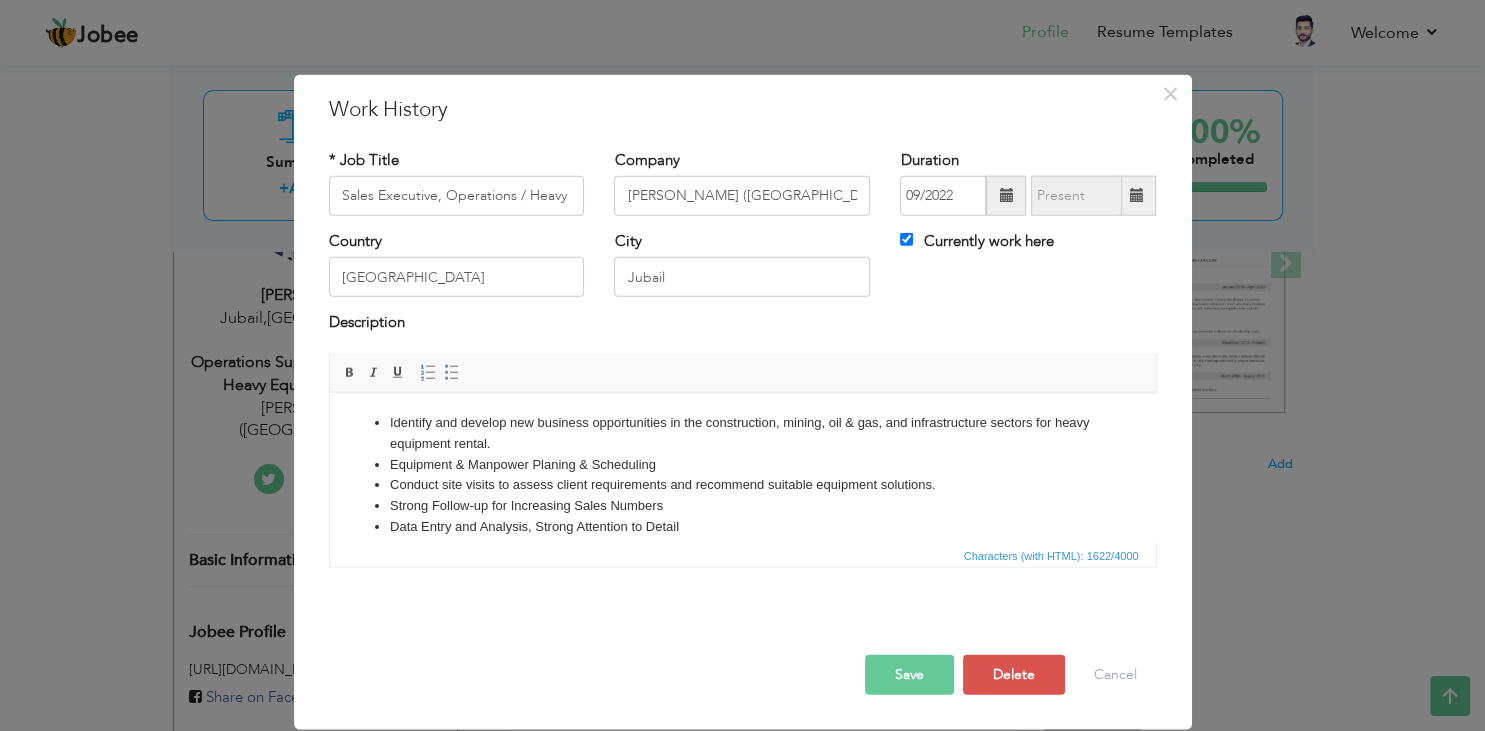 scroll, scrollTop: 0, scrollLeft: 0, axis: both 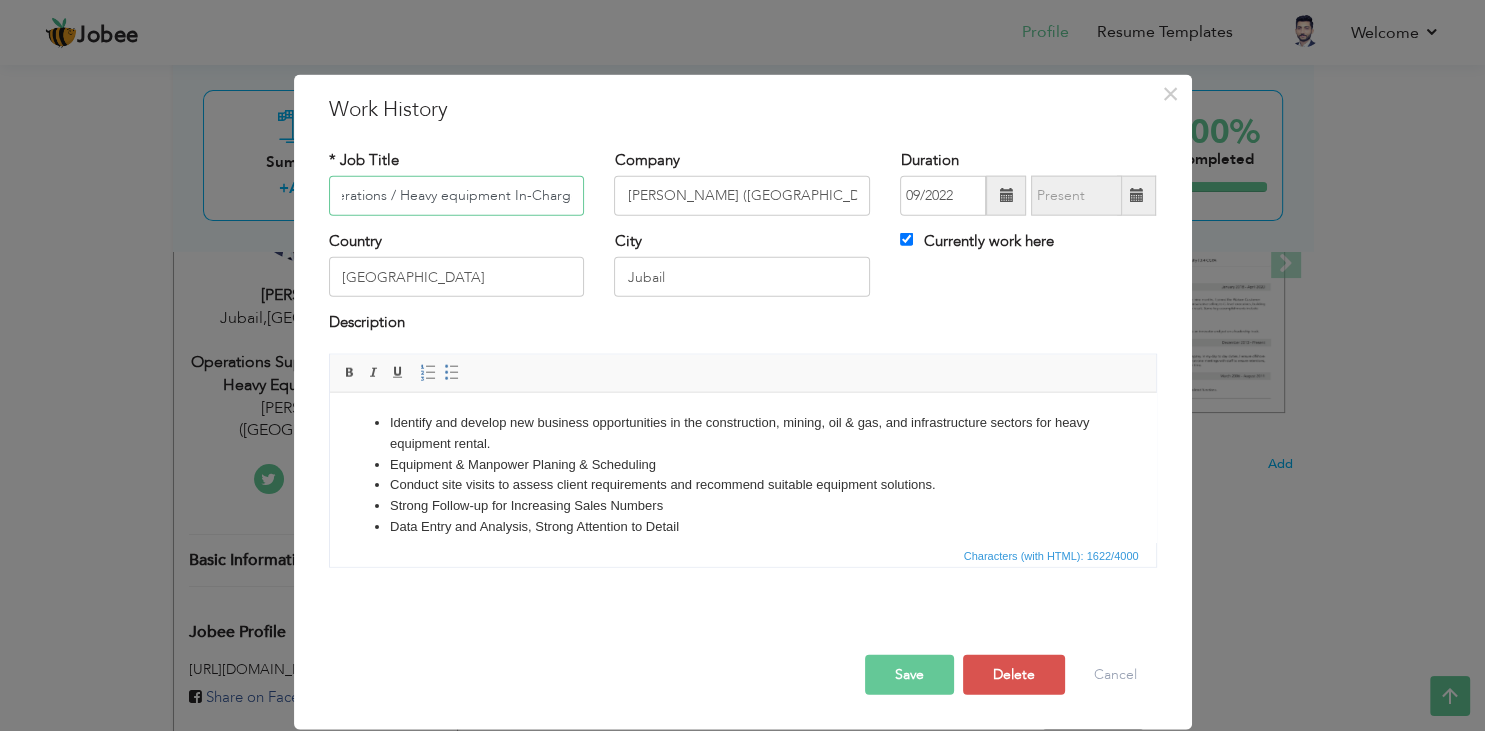 click on "Sales Executive, Operations / Heavy equipment In-Charge" at bounding box center [457, 196] 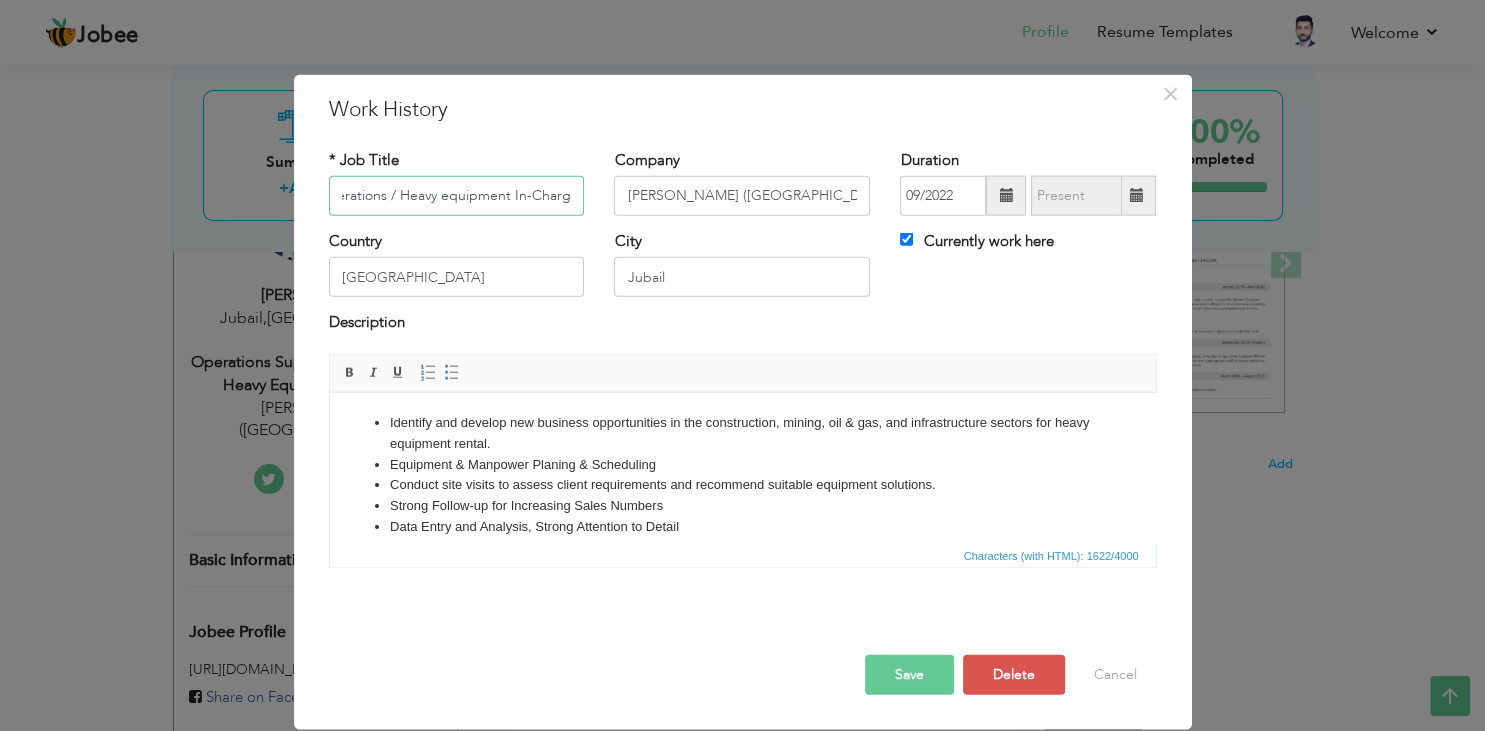 click on "Sales Executive, Operations / Heavy equipment In-Charge" at bounding box center (457, 196) 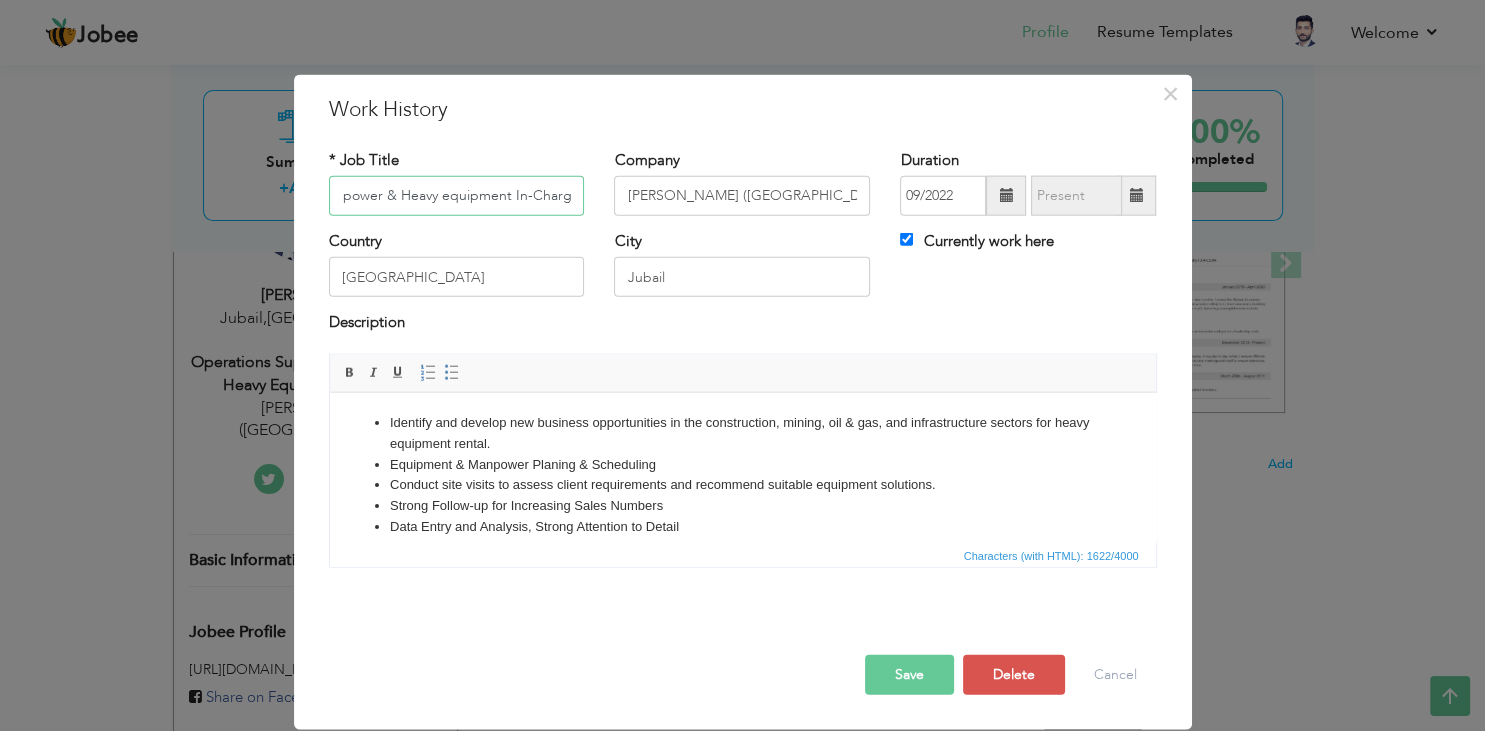 scroll, scrollTop: 0, scrollLeft: 0, axis: both 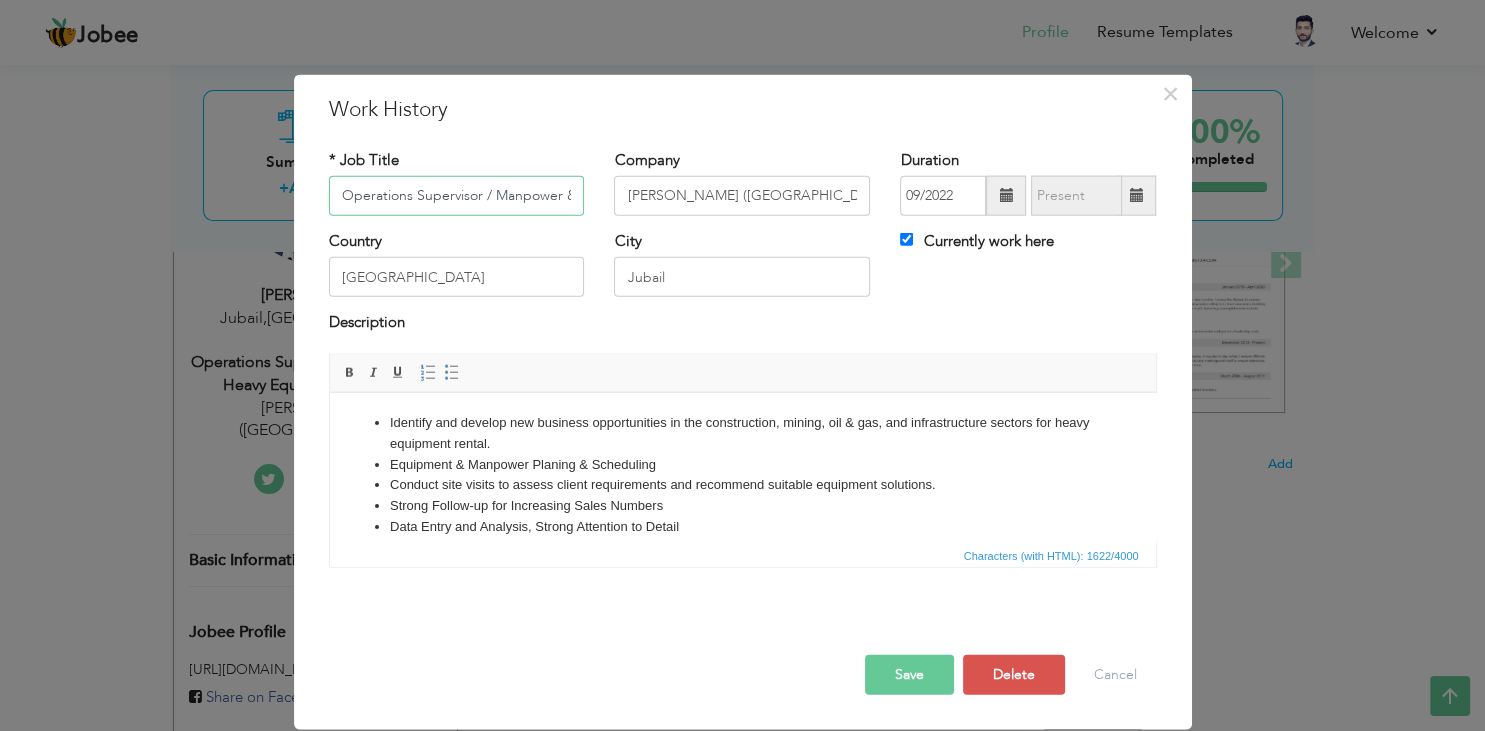 drag, startPoint x: 398, startPoint y: 195, endPoint x: 282, endPoint y: 199, distance: 116.06895 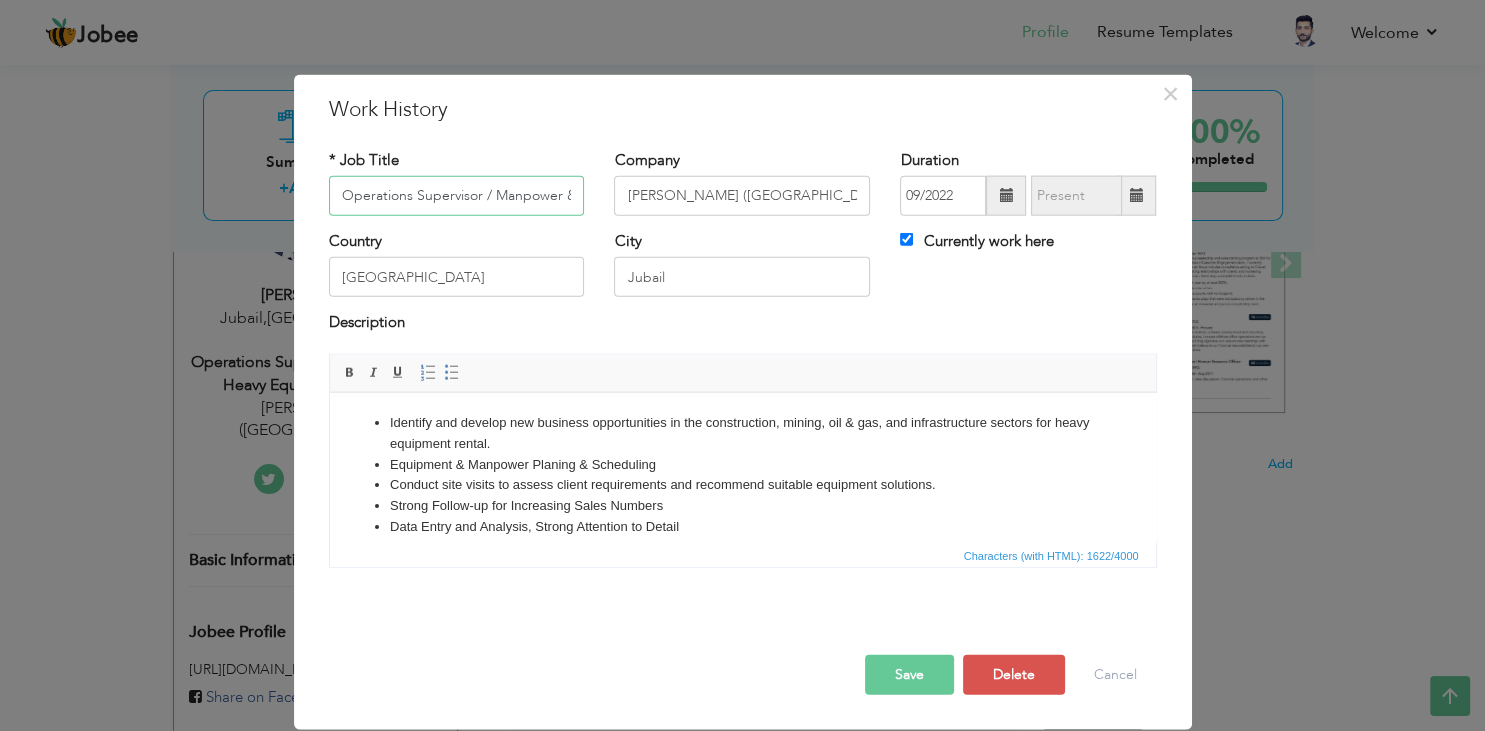 click on "Operations Supervisor / Manpower & Heavy equipment In-Charge" at bounding box center (457, 196) 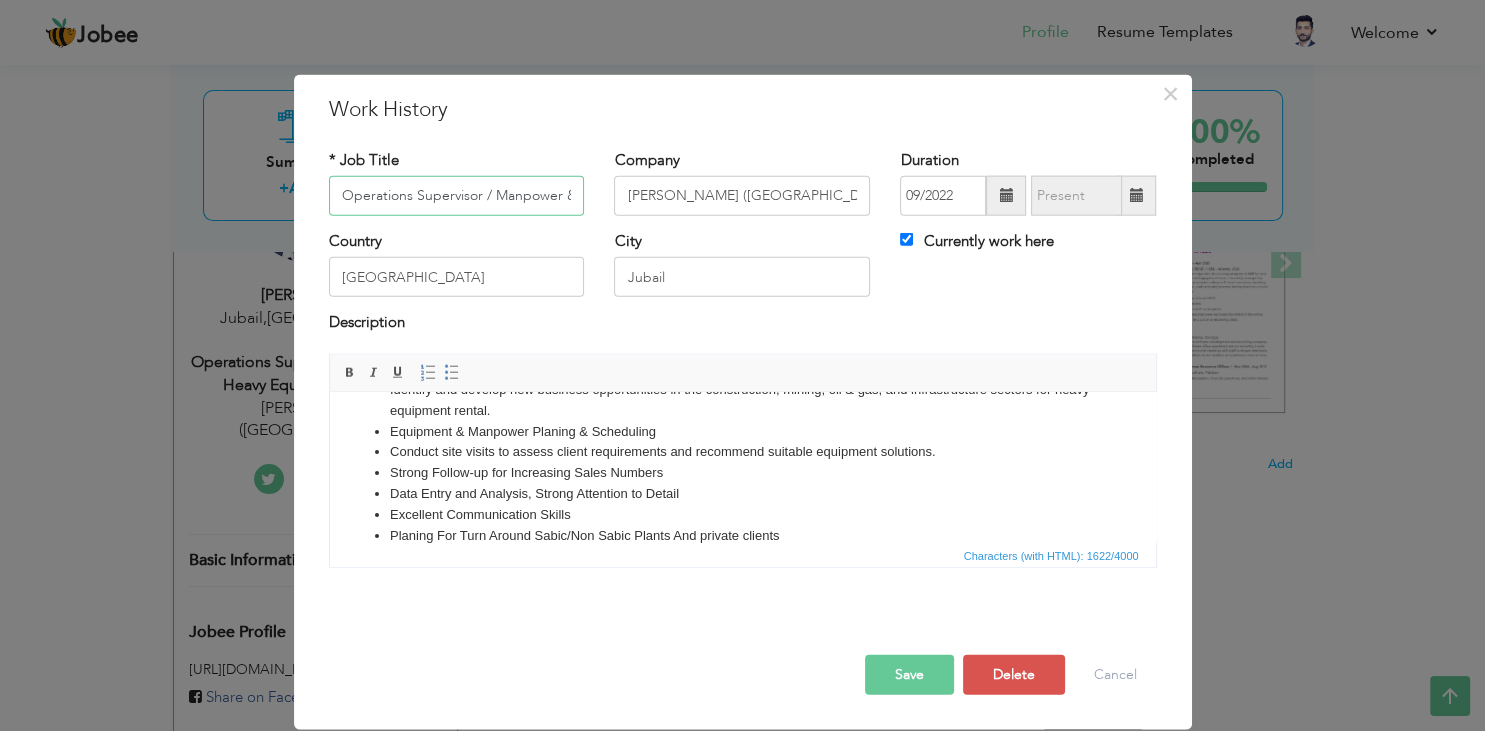 scroll, scrollTop: 0, scrollLeft: 0, axis: both 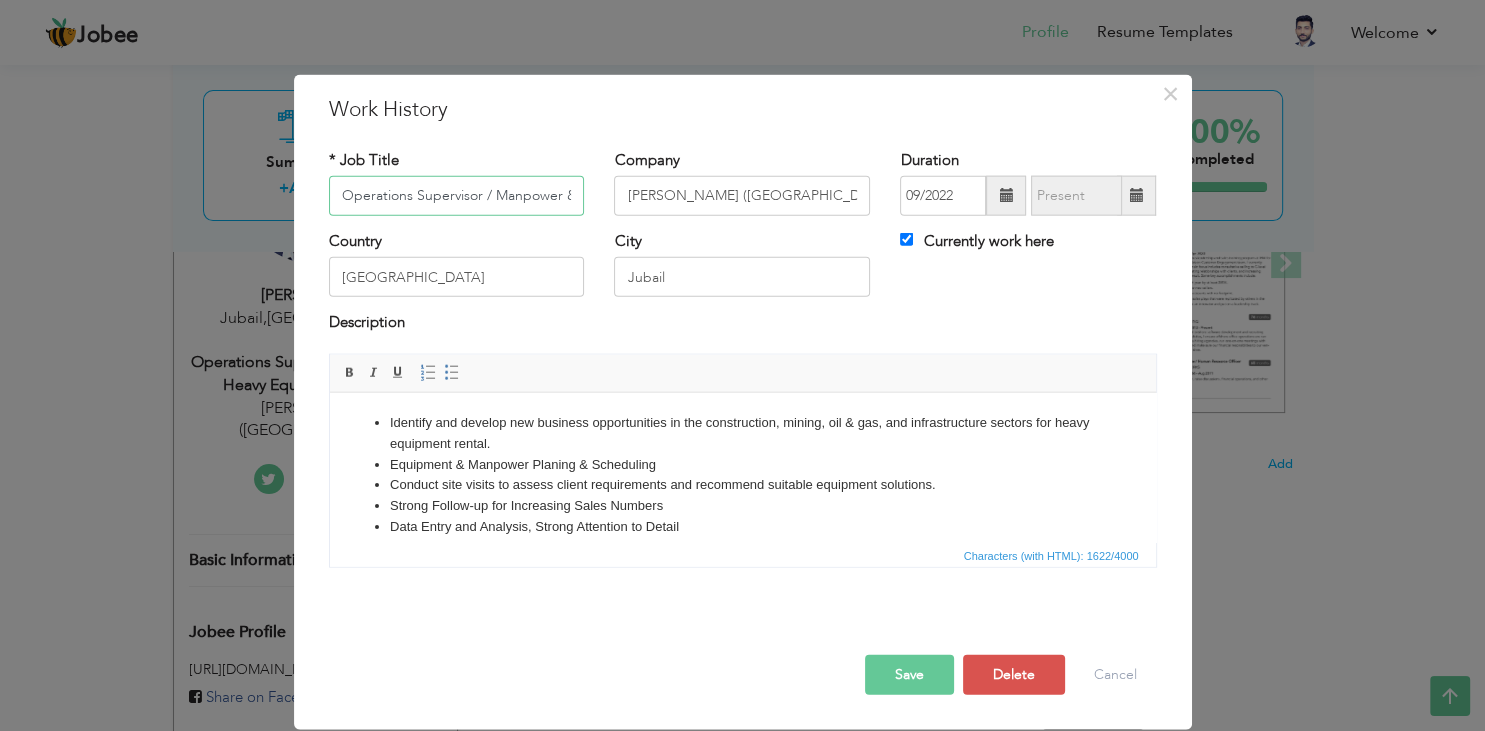 type on "Operations Supervisor / Manpower & Heavy equipment In-Charge" 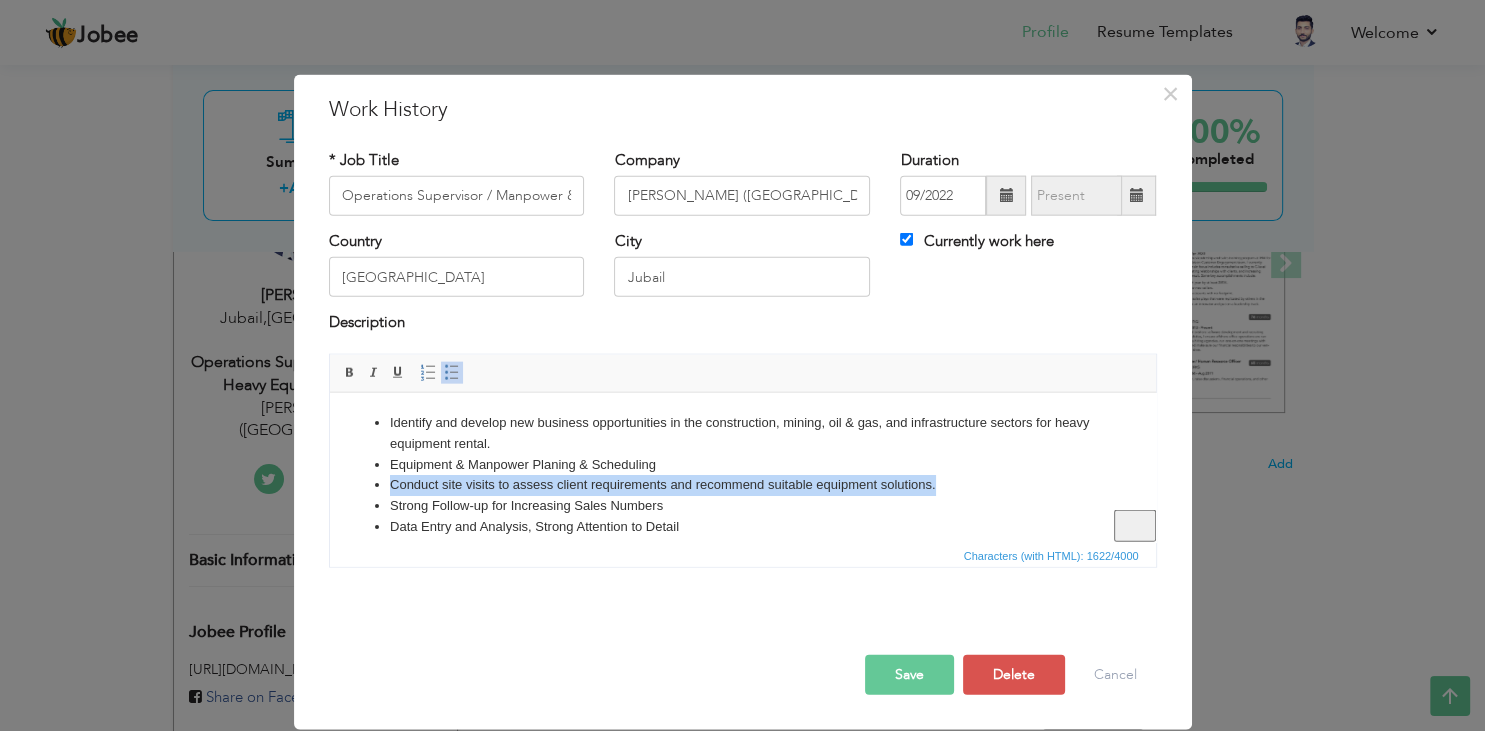 drag, startPoint x: 937, startPoint y: 484, endPoint x: 390, endPoint y: 486, distance: 547.00366 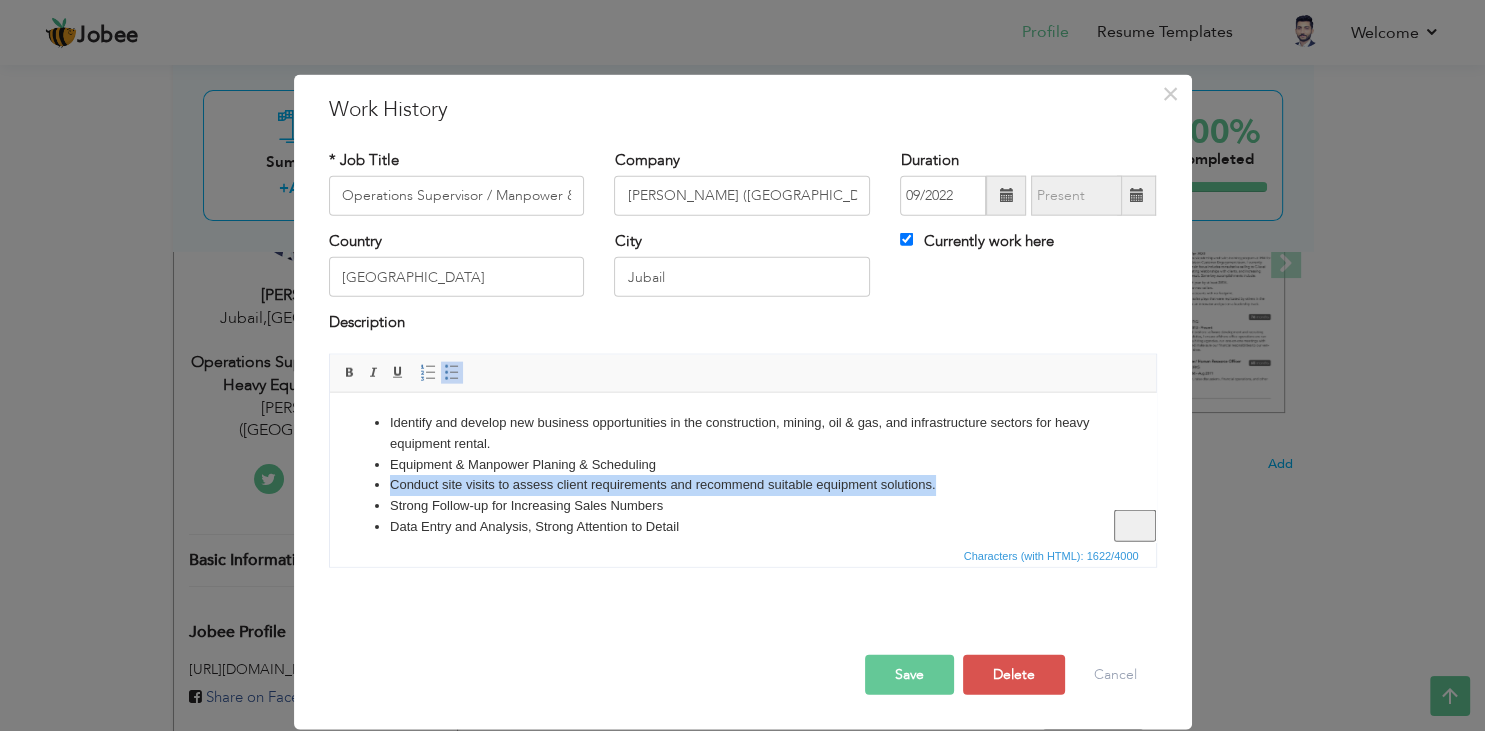 click on "Conduct site visits to assess client requirements and recommend suitable equipment solutions." at bounding box center [742, 484] 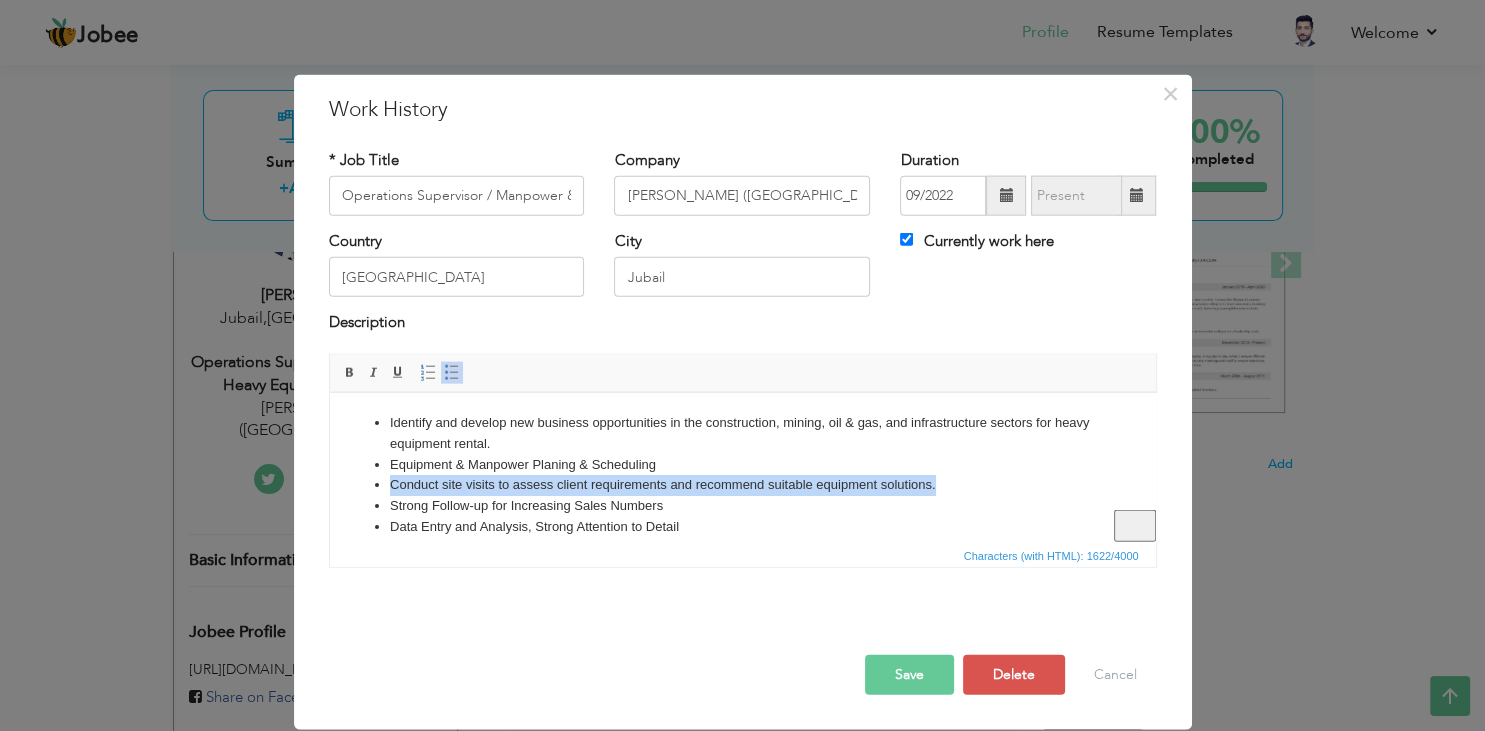 type 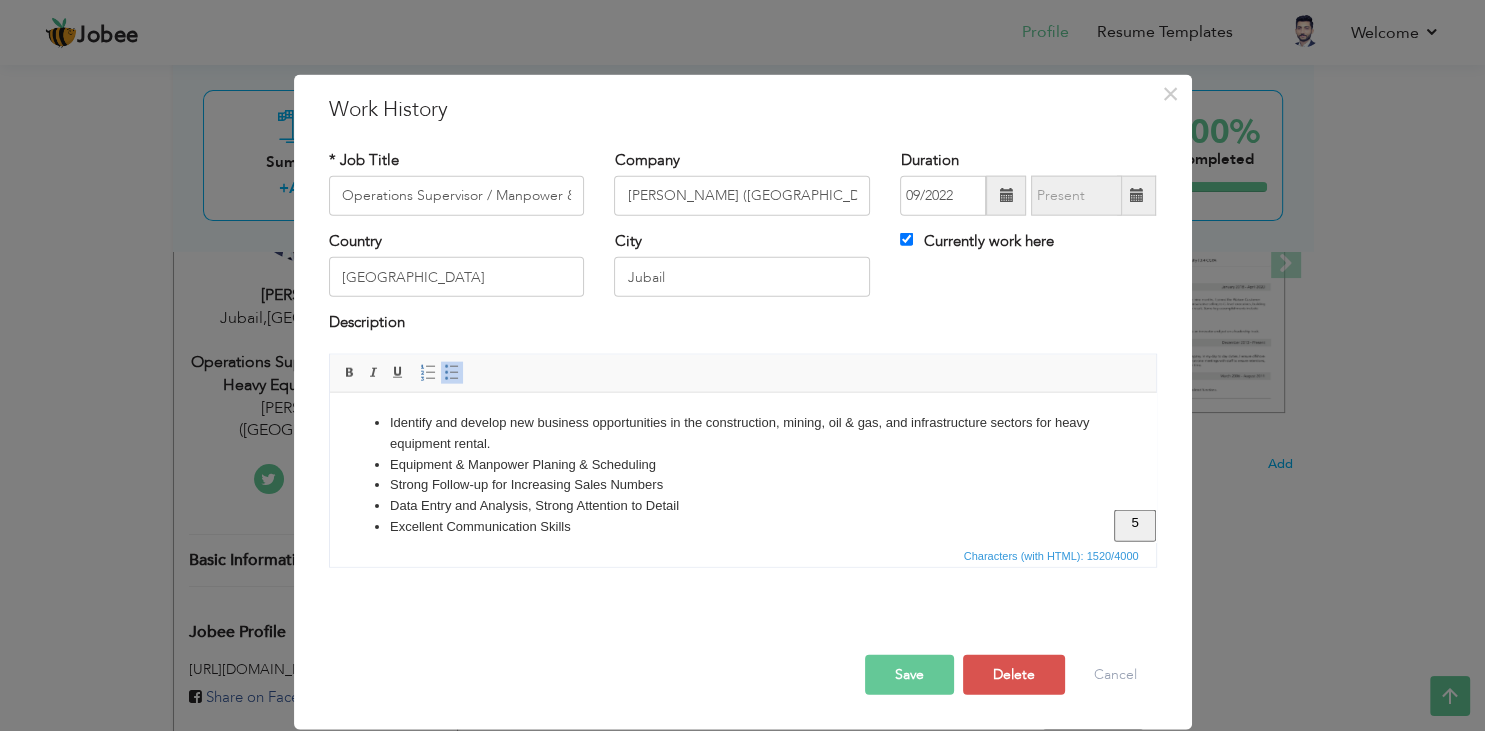drag, startPoint x: 675, startPoint y: 483, endPoint x: 406, endPoint y: 484, distance: 269.00186 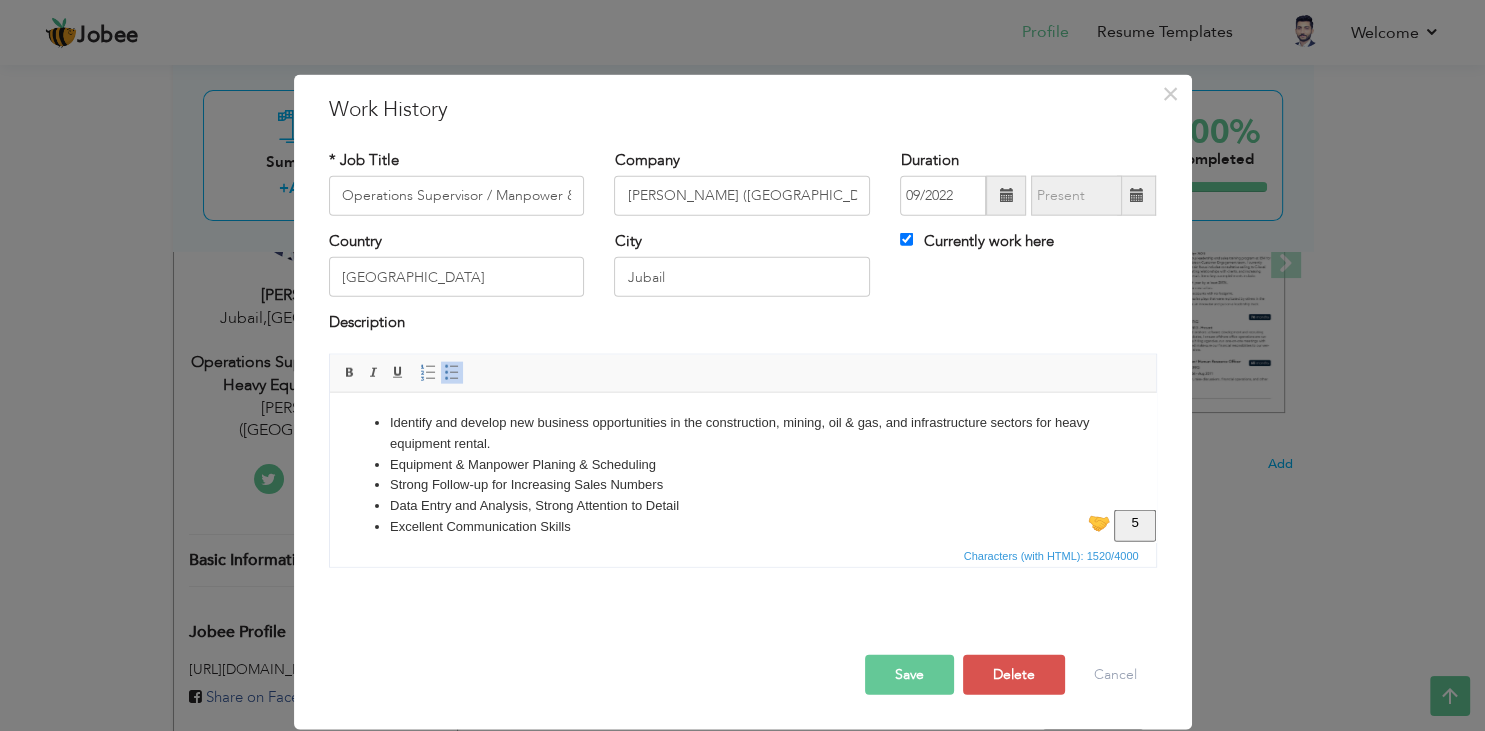 click on "Data Entry and Analysis, Strong Attention to Detail" at bounding box center [742, 505] 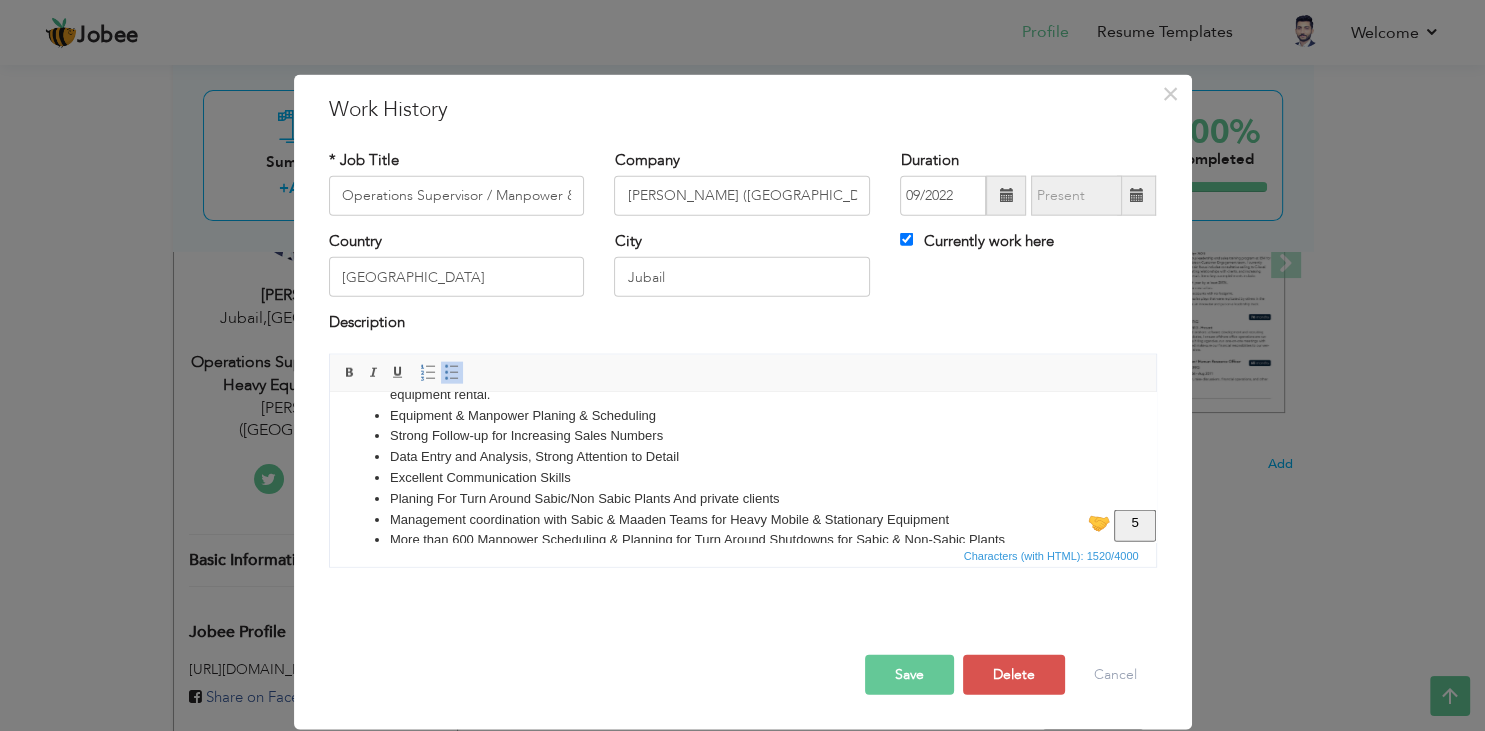 scroll, scrollTop: 105, scrollLeft: 0, axis: vertical 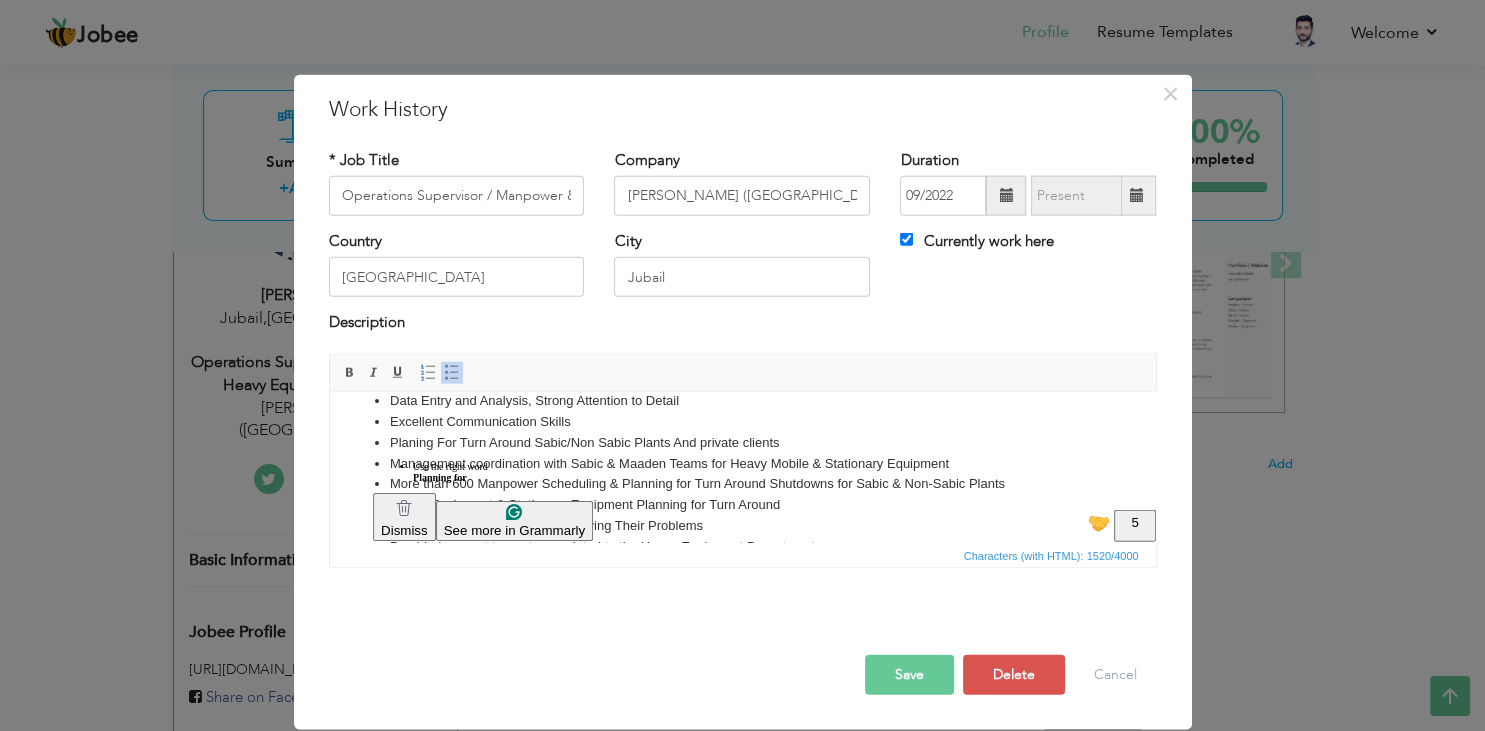 click on "Excellent Communication Skills" at bounding box center [742, 421] 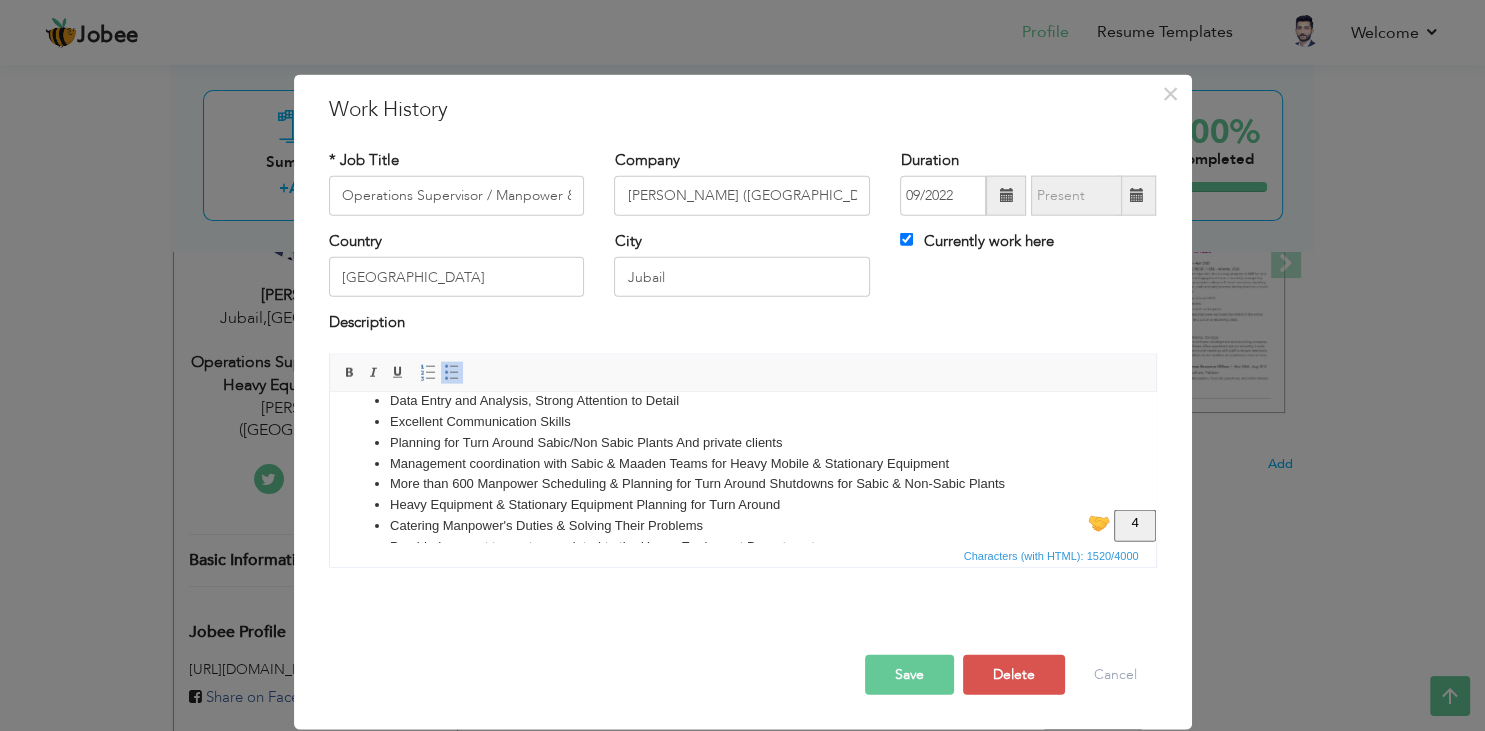 click on "Save" at bounding box center [909, 674] 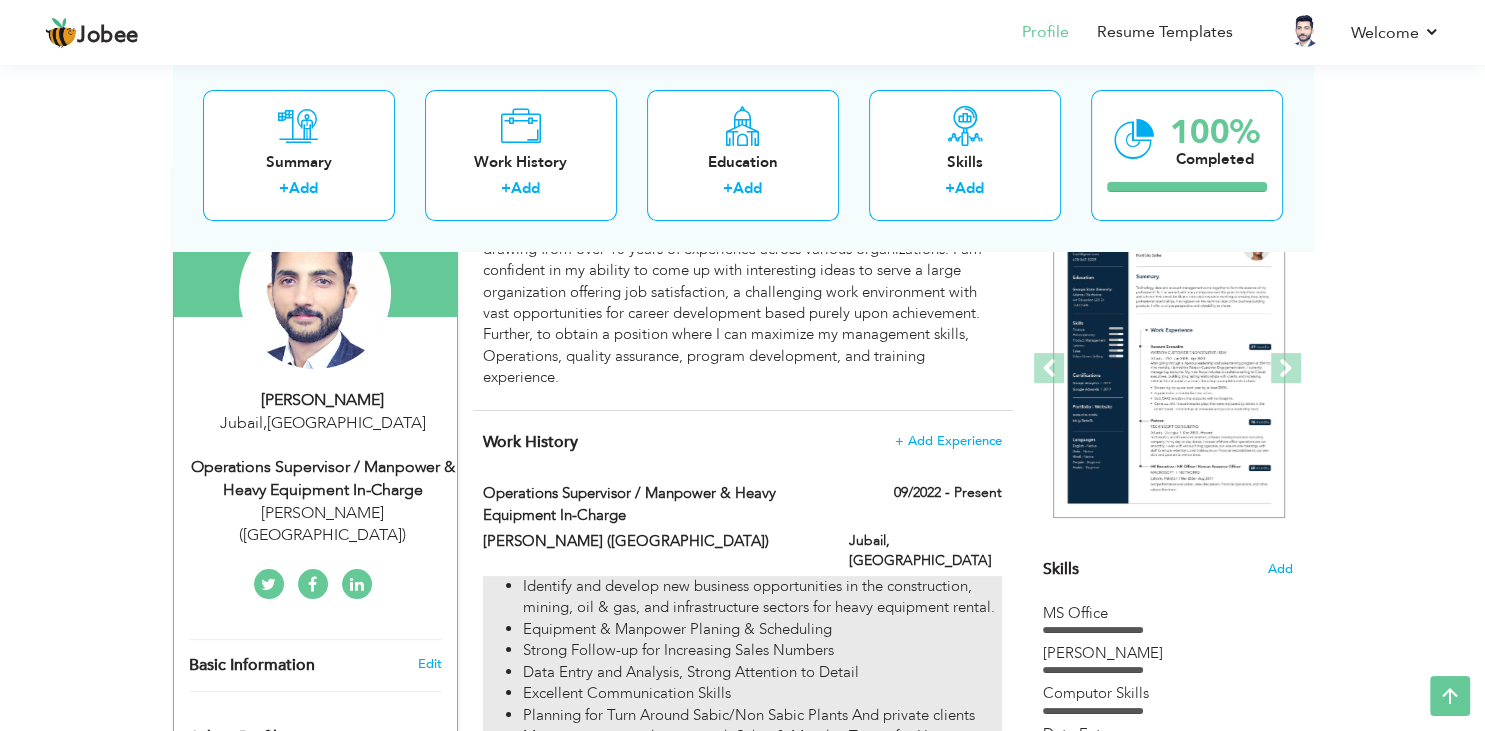 scroll, scrollTop: 316, scrollLeft: 0, axis: vertical 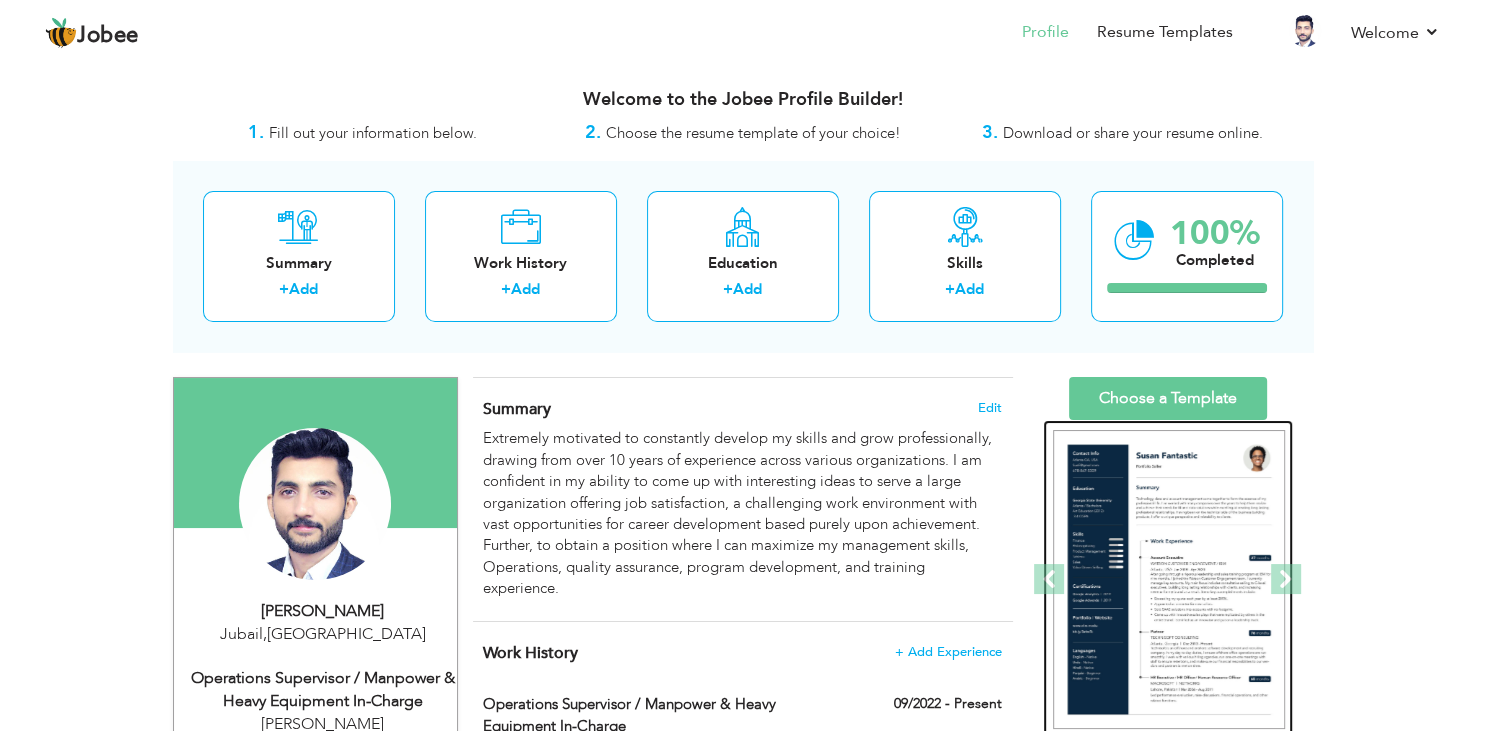 click at bounding box center [1169, 580] 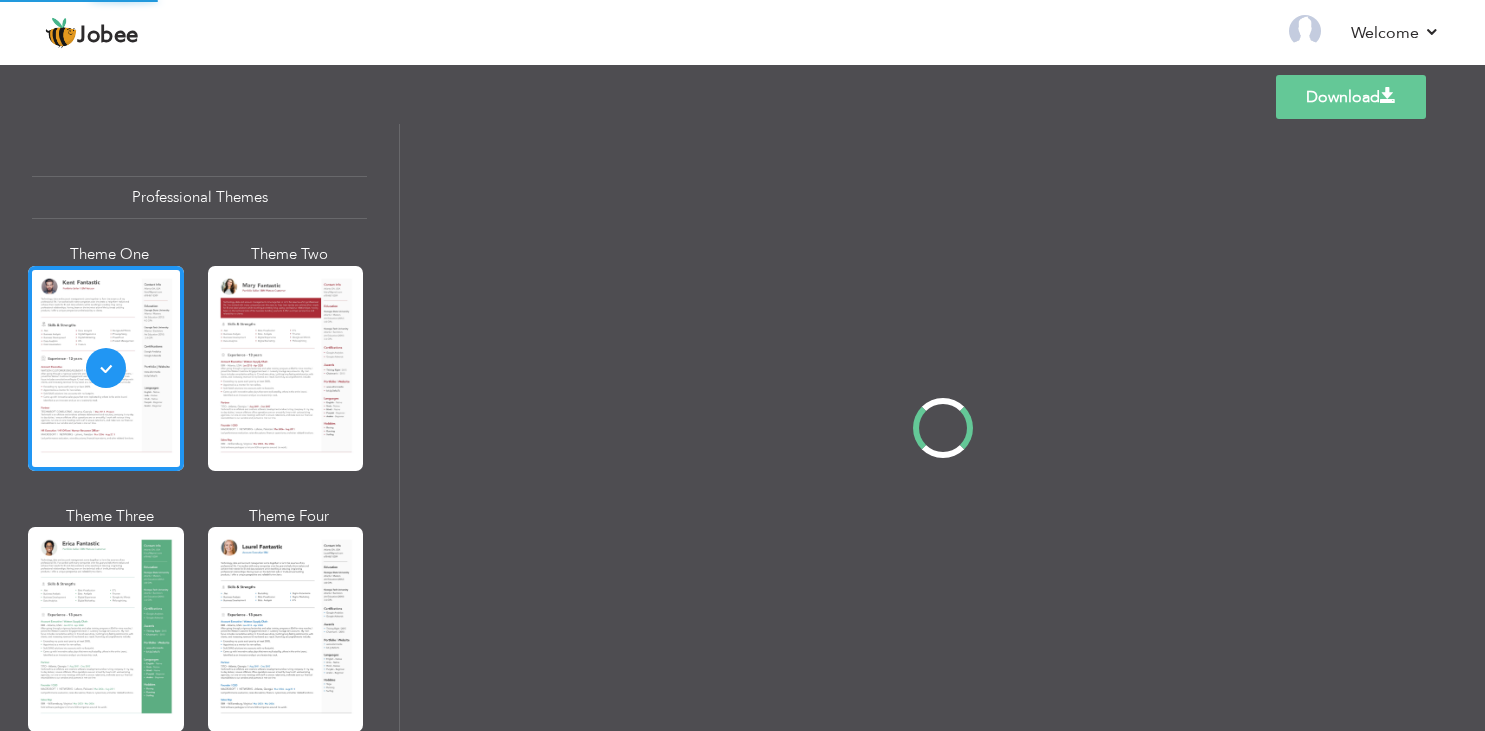 scroll, scrollTop: 0, scrollLeft: 0, axis: both 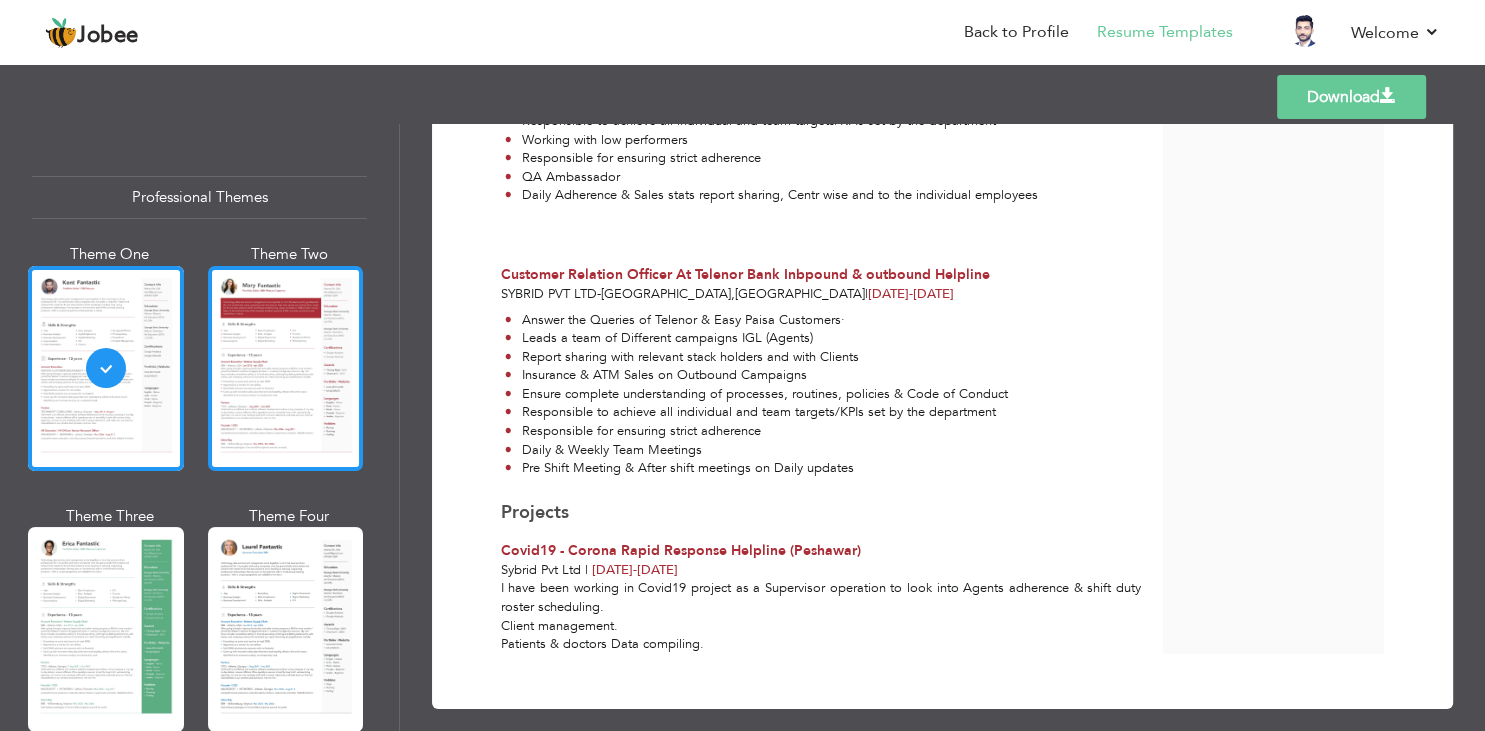 click at bounding box center (286, 368) 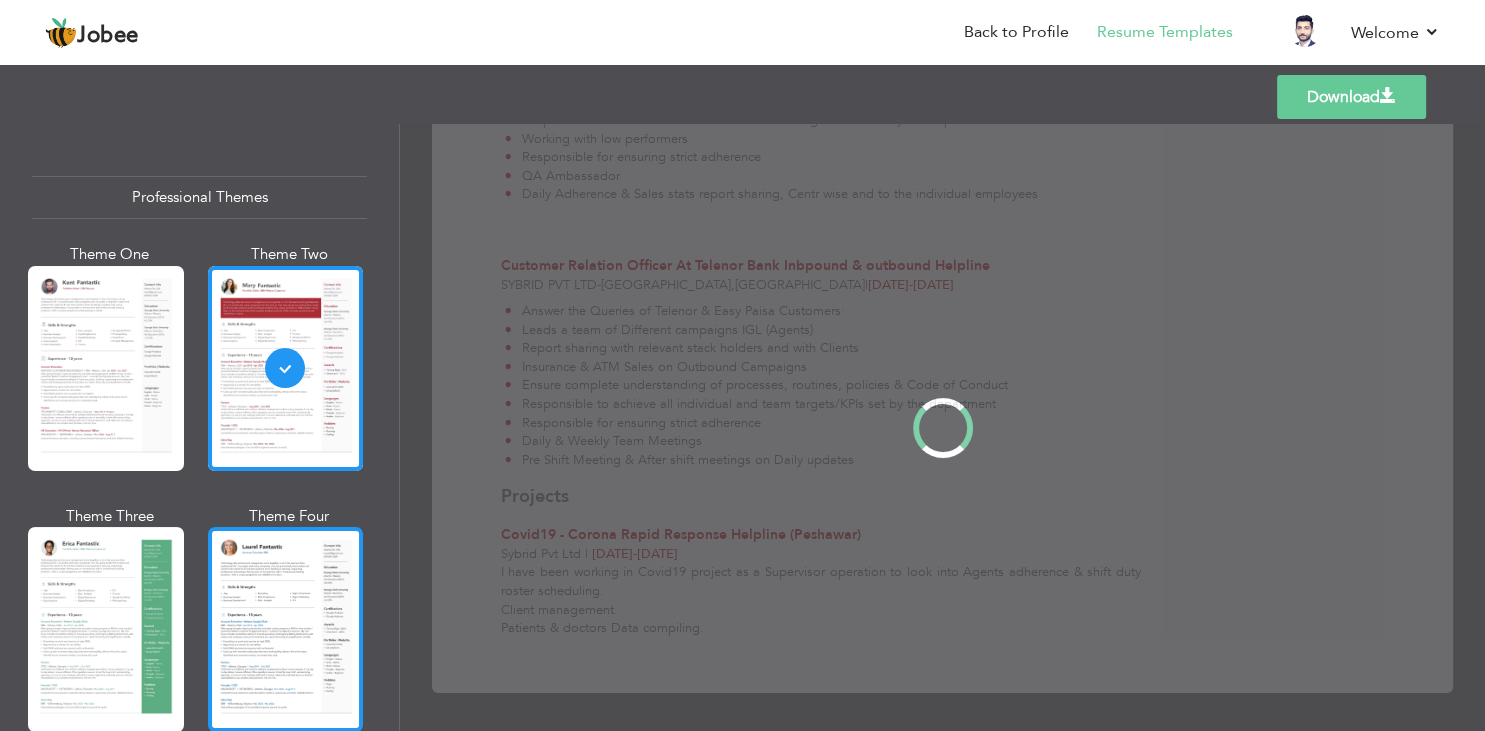 scroll, scrollTop: 0, scrollLeft: 0, axis: both 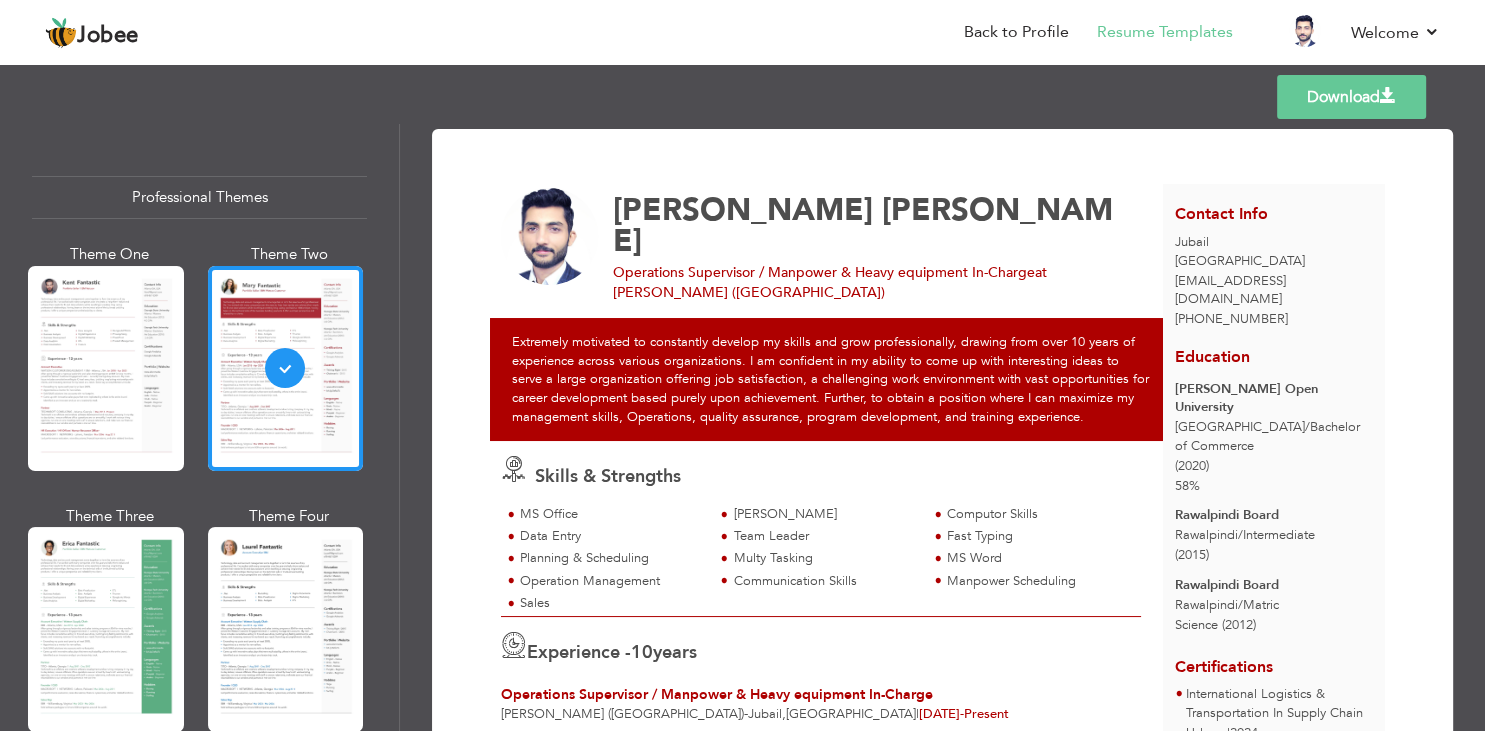 click at bounding box center (106, 629) 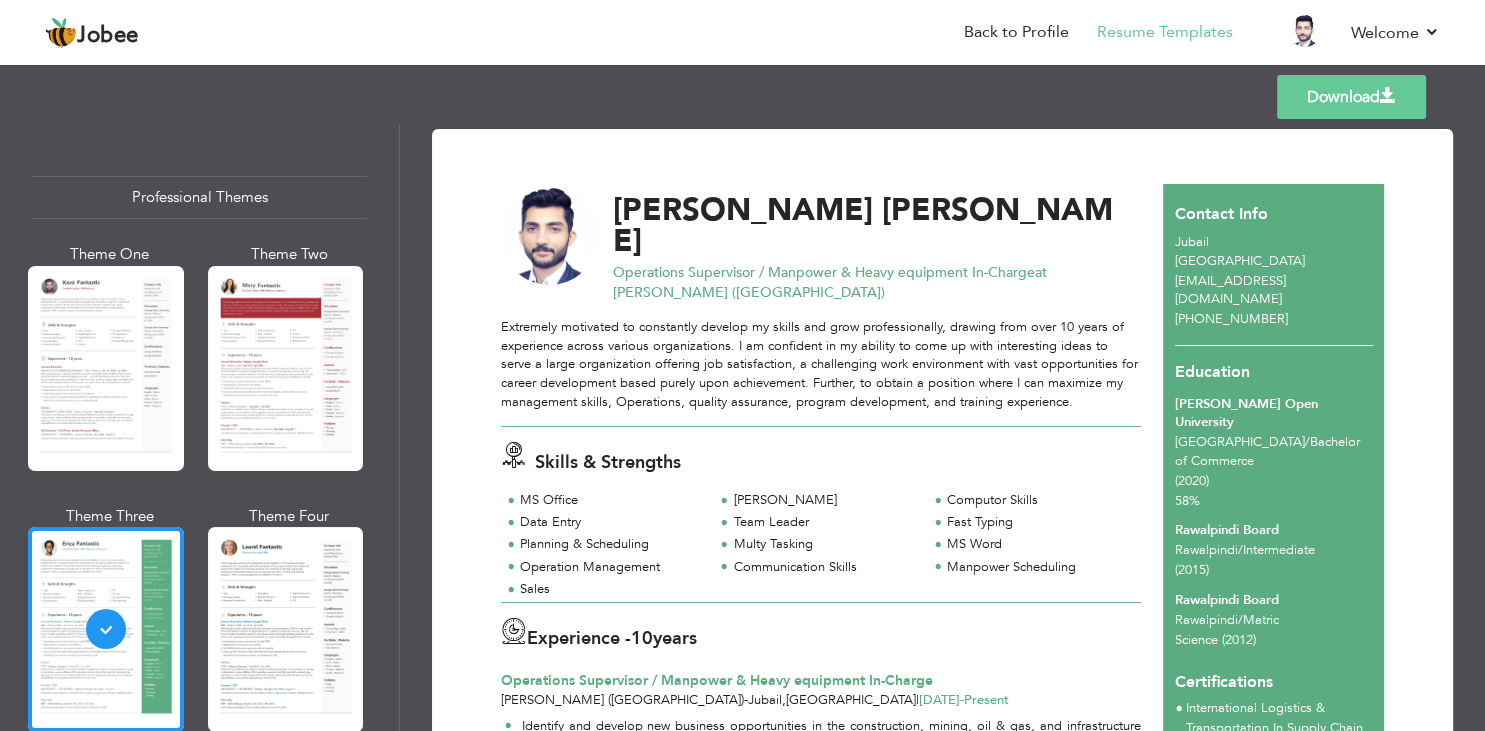 scroll, scrollTop: 120, scrollLeft: 0, axis: vertical 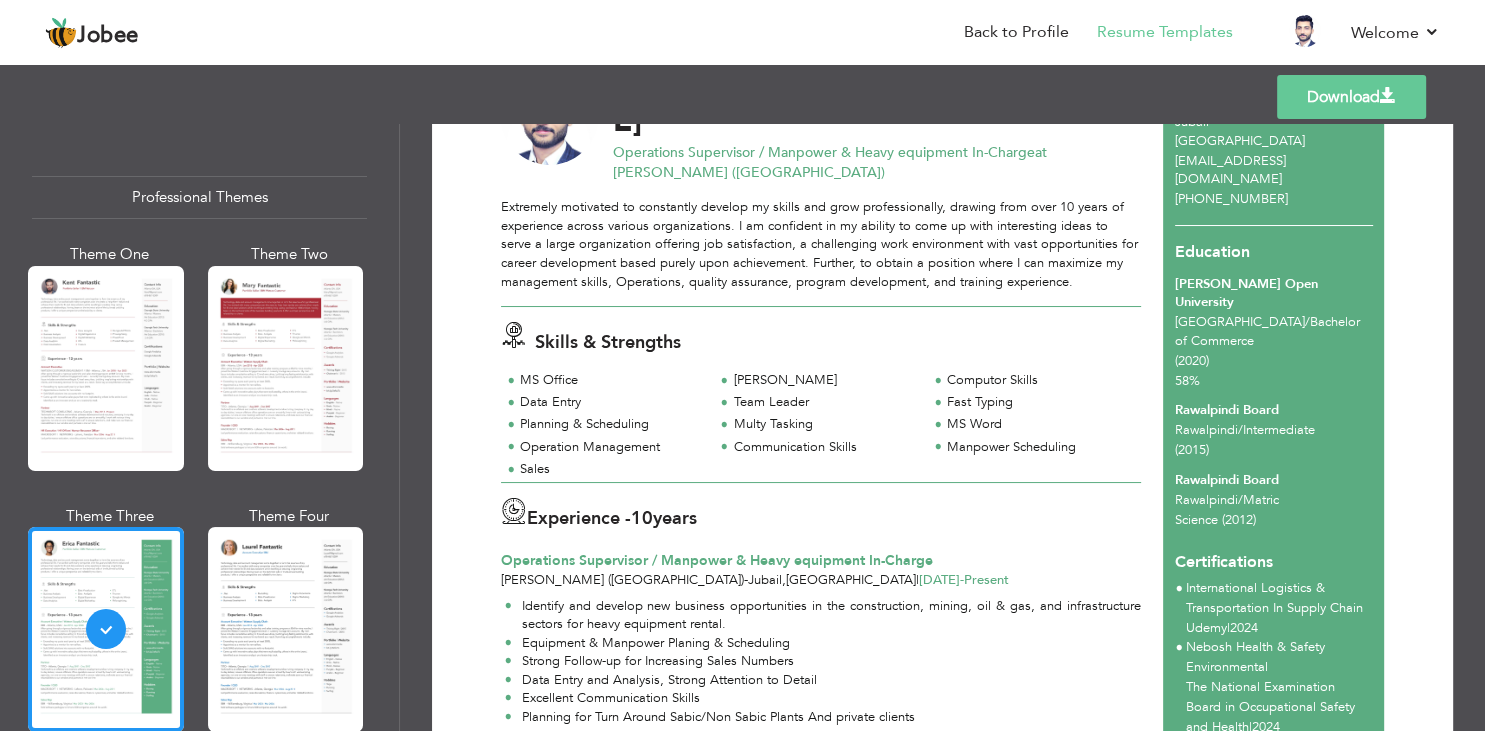 click on "Download" at bounding box center [1351, 97] 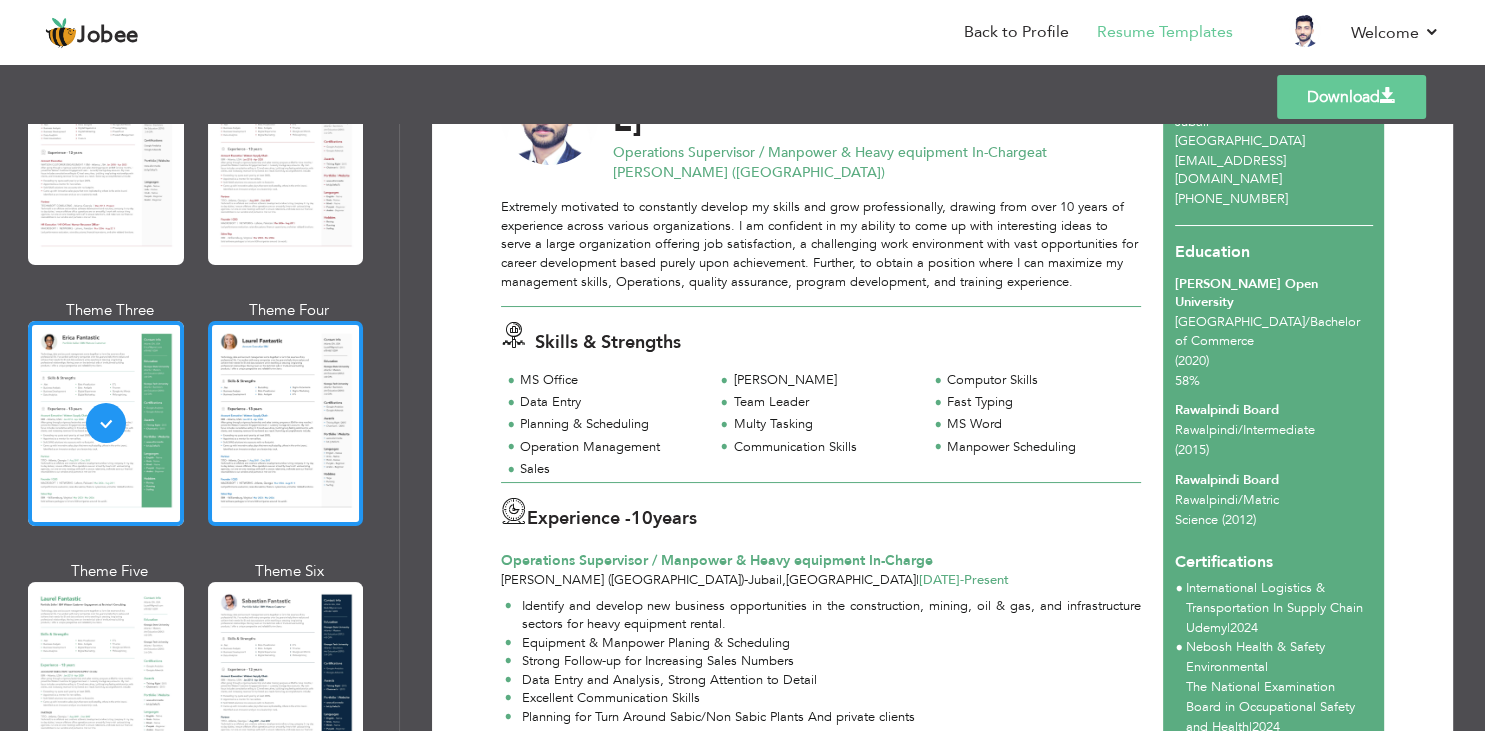 scroll, scrollTop: 240, scrollLeft: 0, axis: vertical 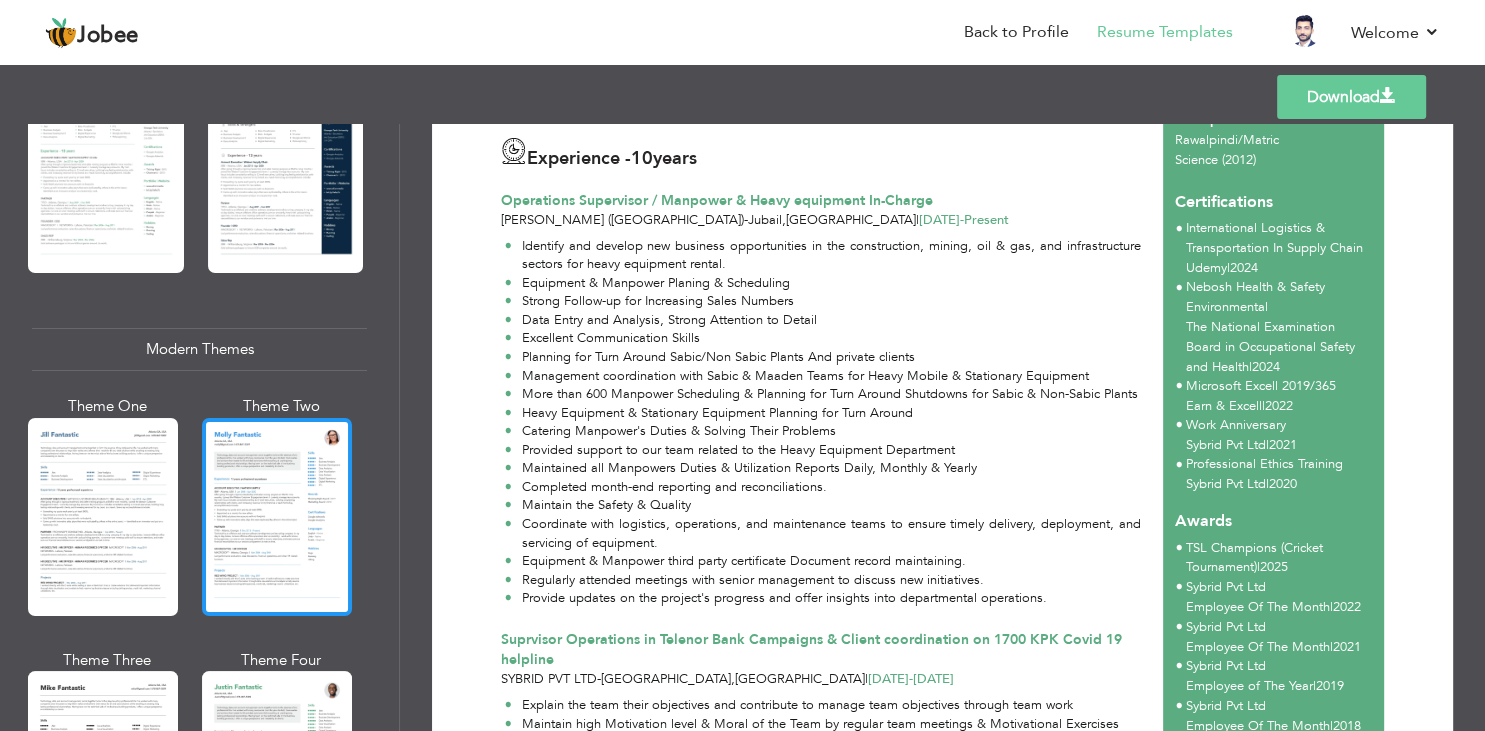 click at bounding box center (277, 517) 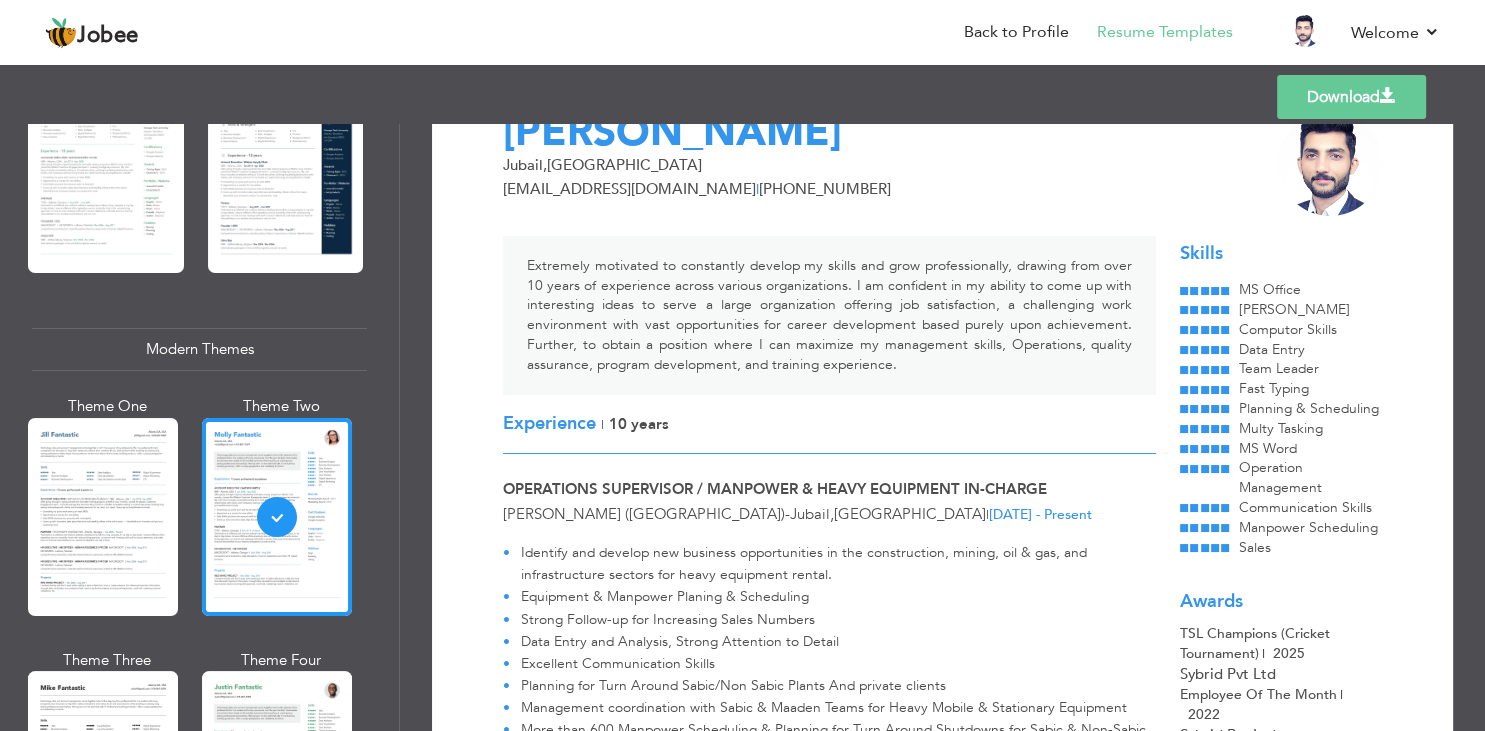 scroll, scrollTop: 120, scrollLeft: 0, axis: vertical 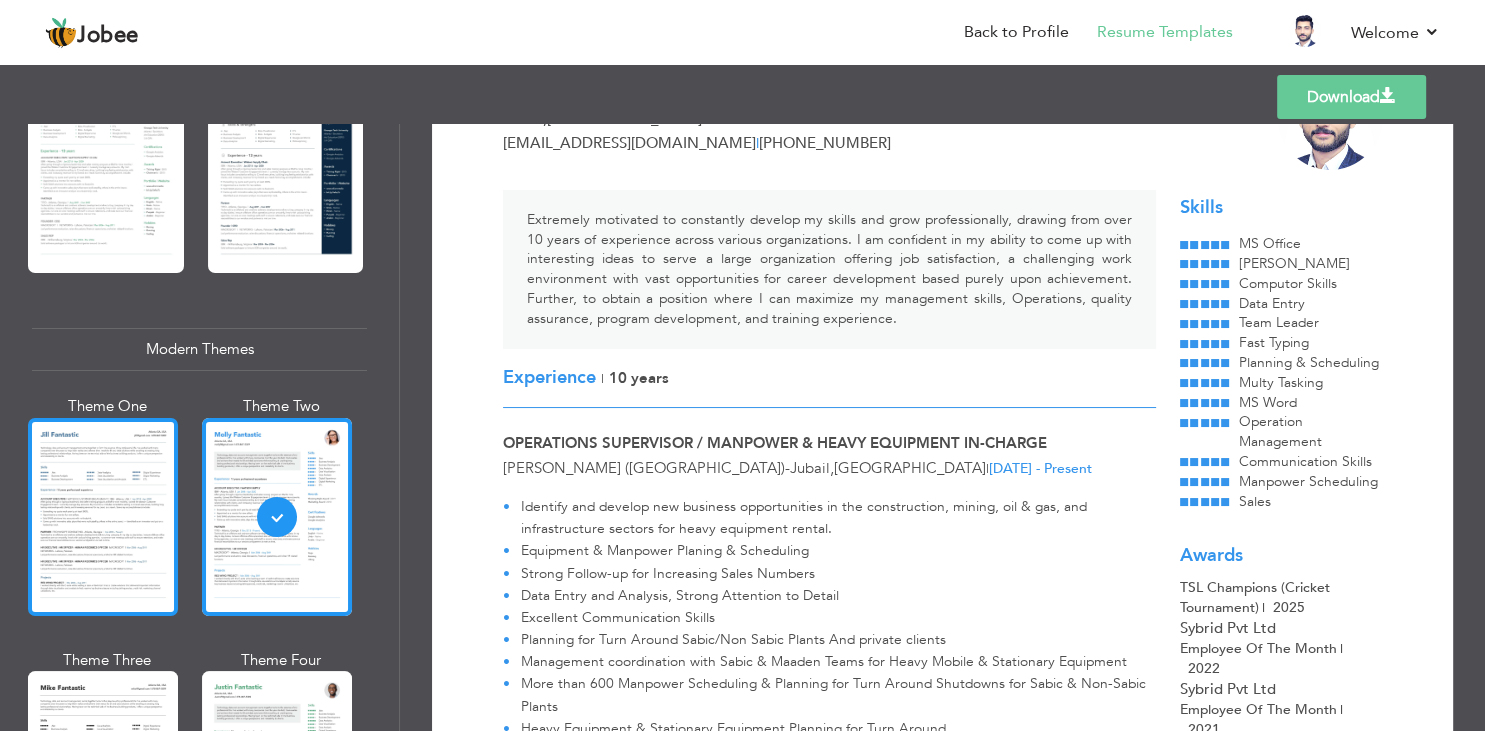 click at bounding box center (103, 517) 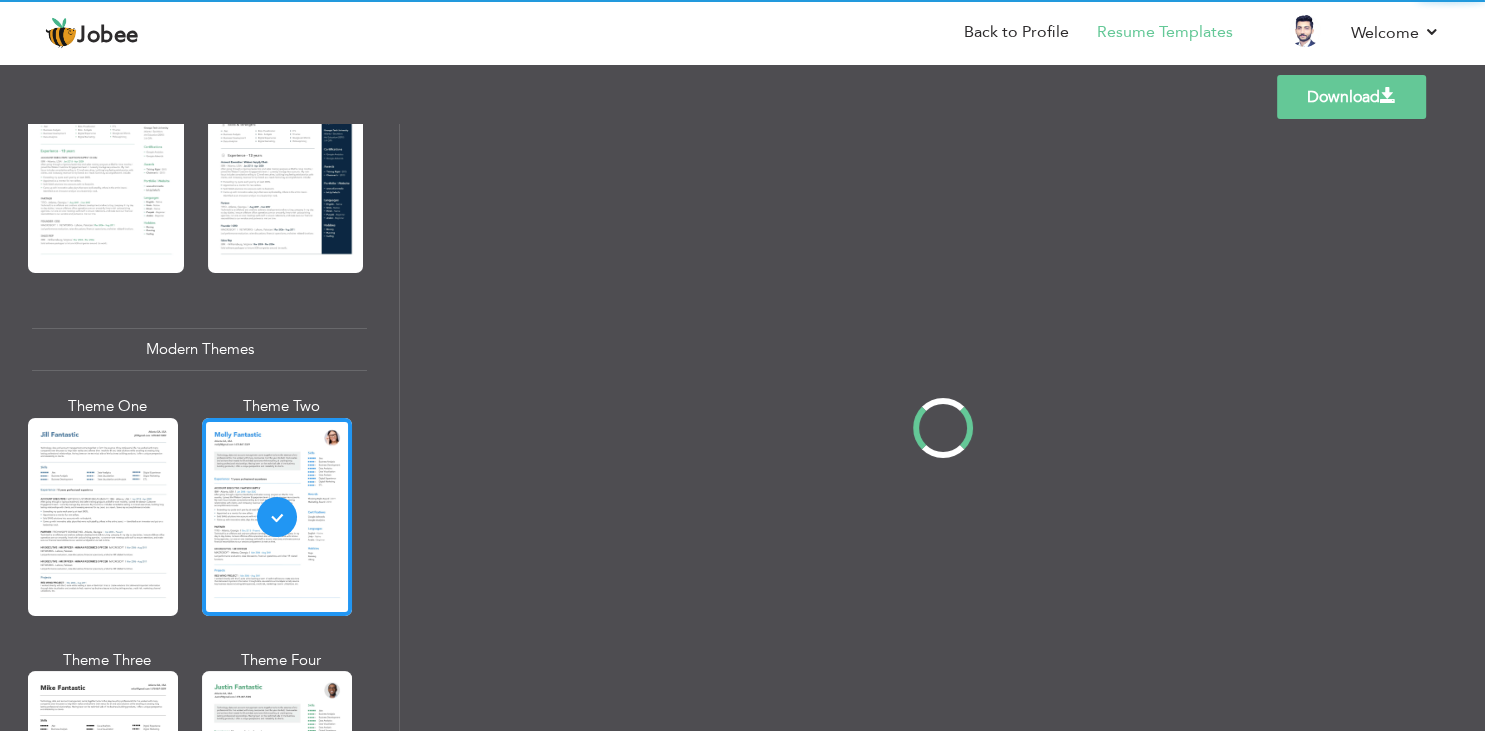 scroll, scrollTop: 0, scrollLeft: 0, axis: both 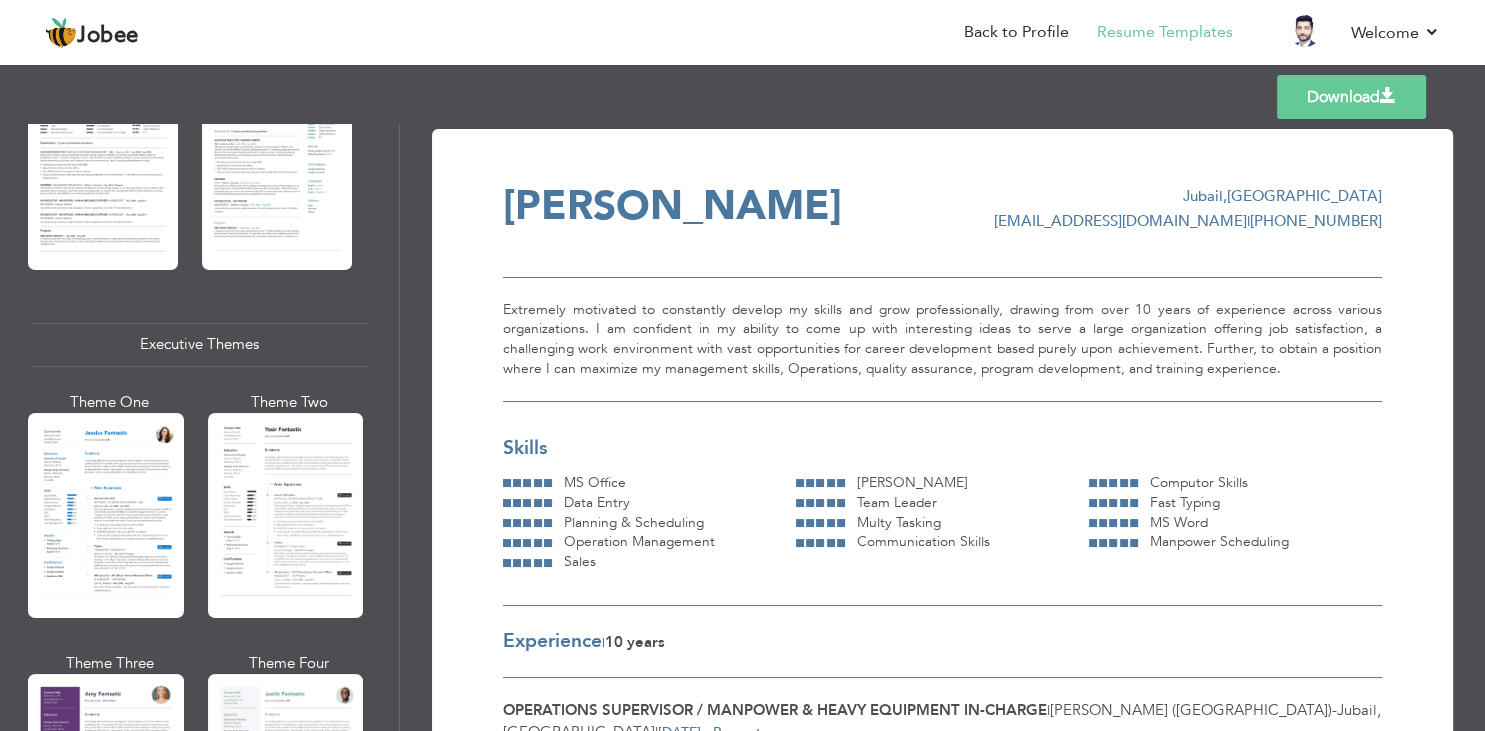 click on "Shaukat Ali" at bounding box center [748, 209] 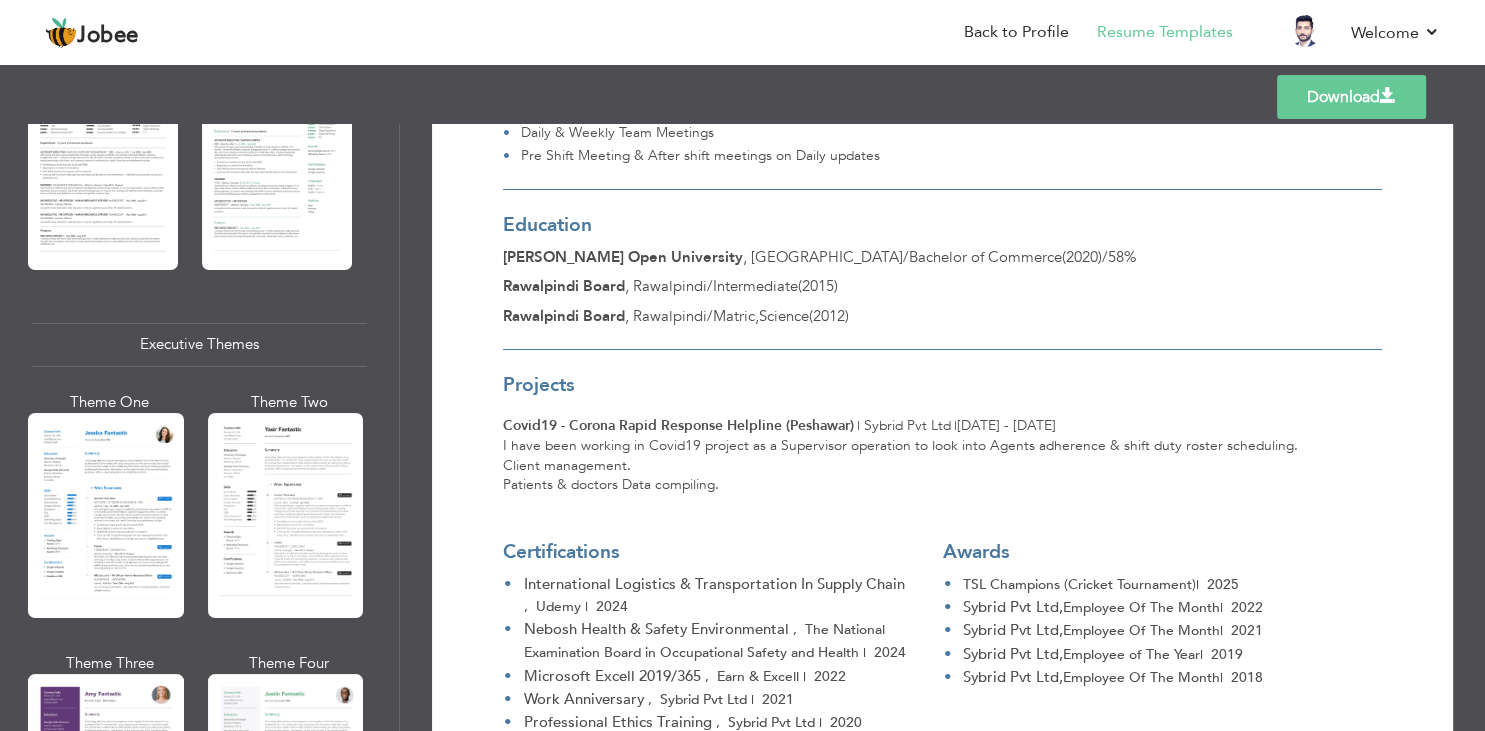 scroll, scrollTop: 2456, scrollLeft: 0, axis: vertical 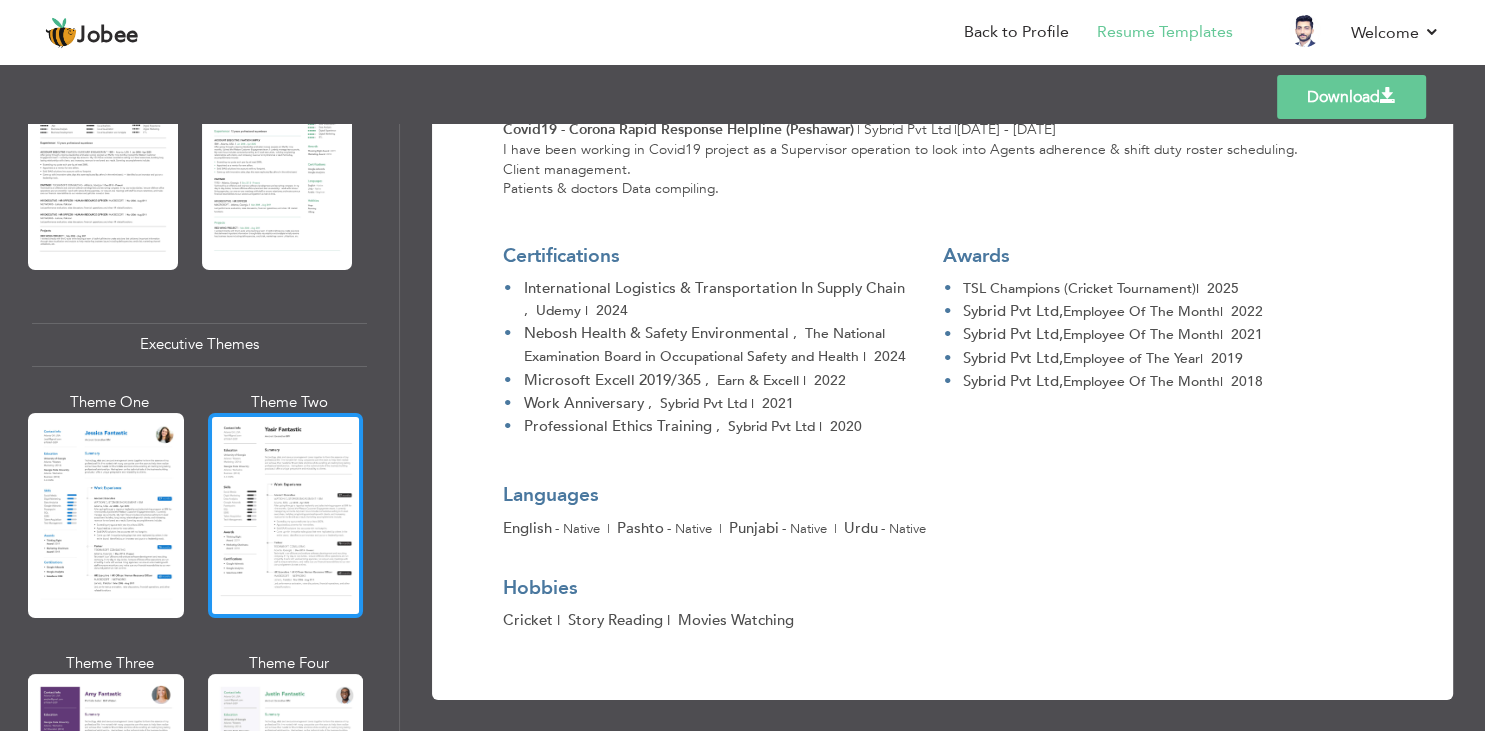 click at bounding box center [286, 515] 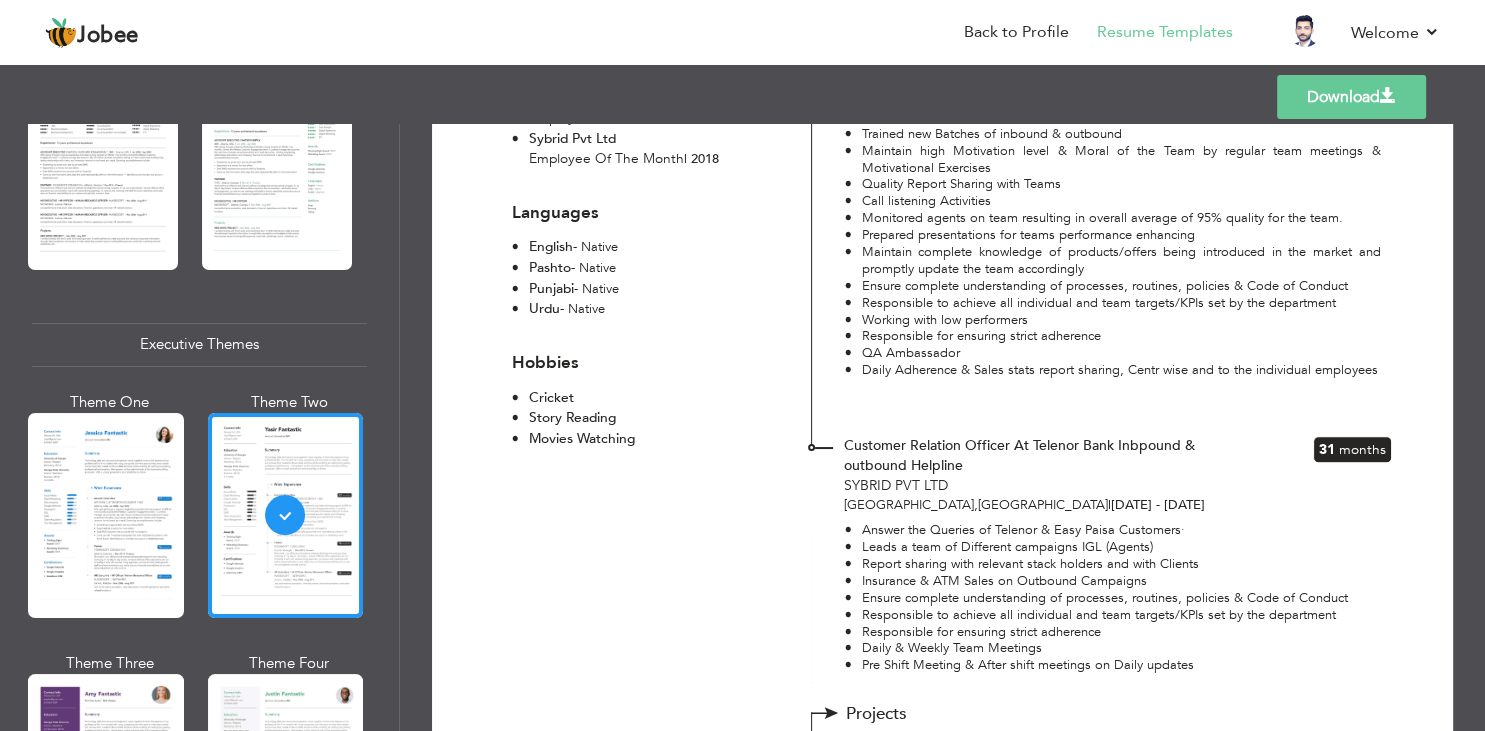 scroll, scrollTop: 1662, scrollLeft: 0, axis: vertical 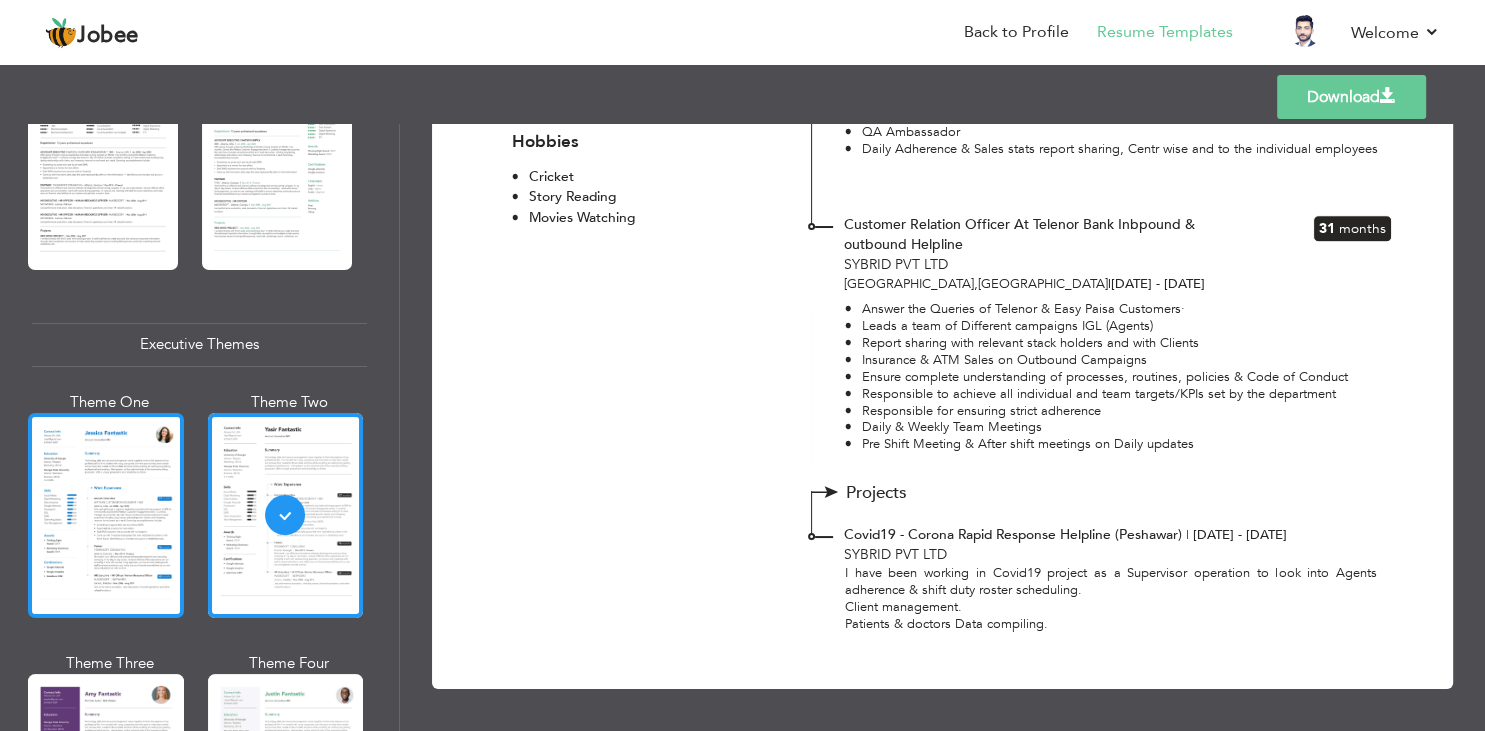 click at bounding box center (106, 515) 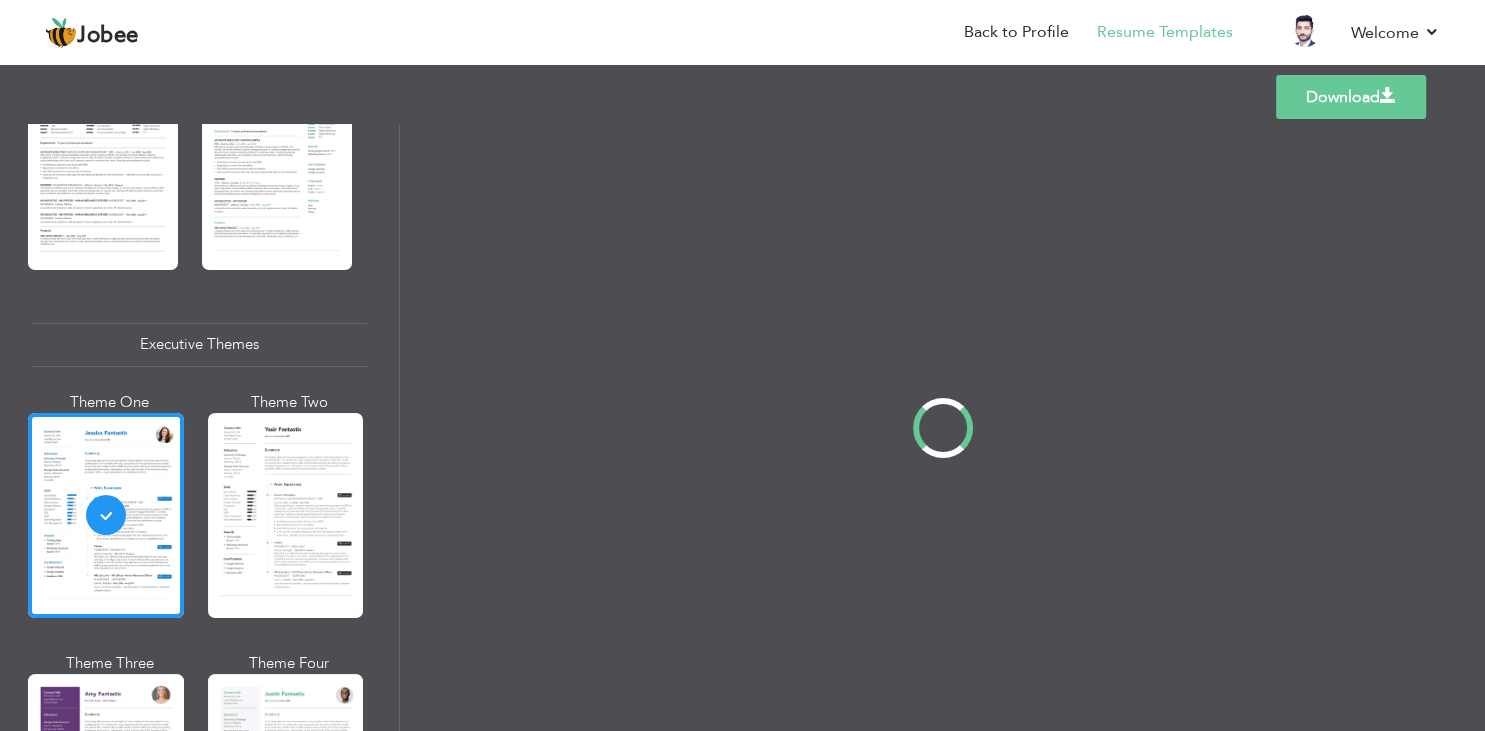 scroll, scrollTop: 1319, scrollLeft: 0, axis: vertical 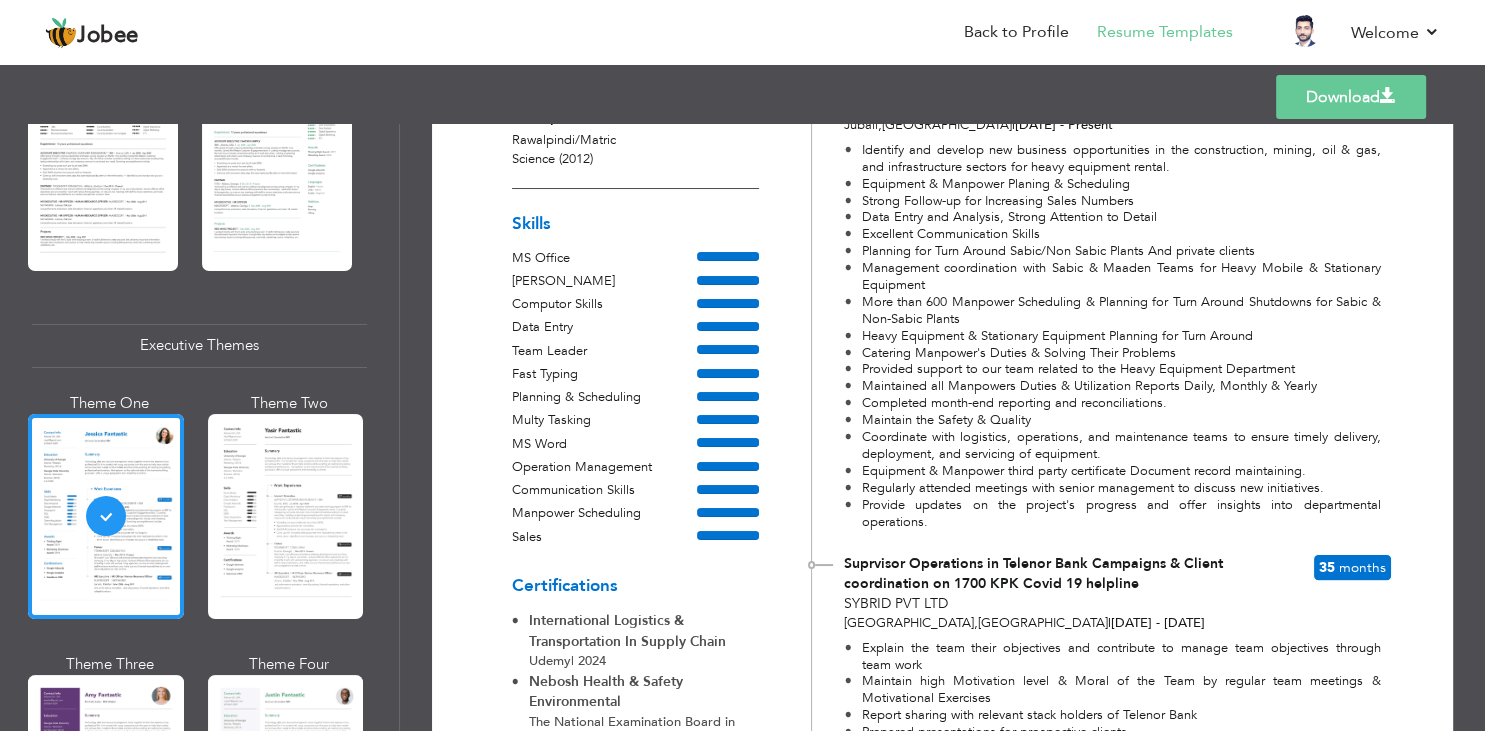 click on "Download" at bounding box center (1351, 97) 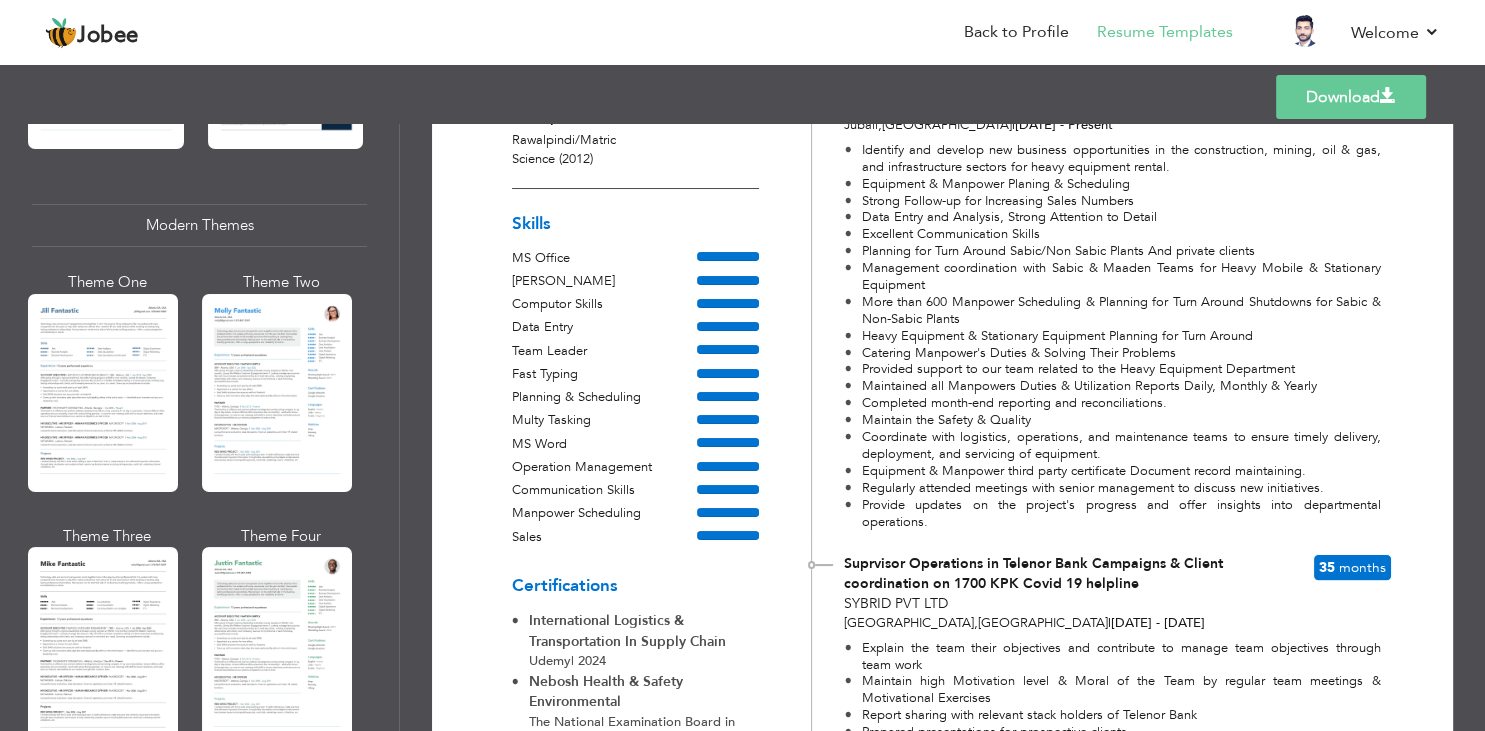 scroll, scrollTop: 839, scrollLeft: 0, axis: vertical 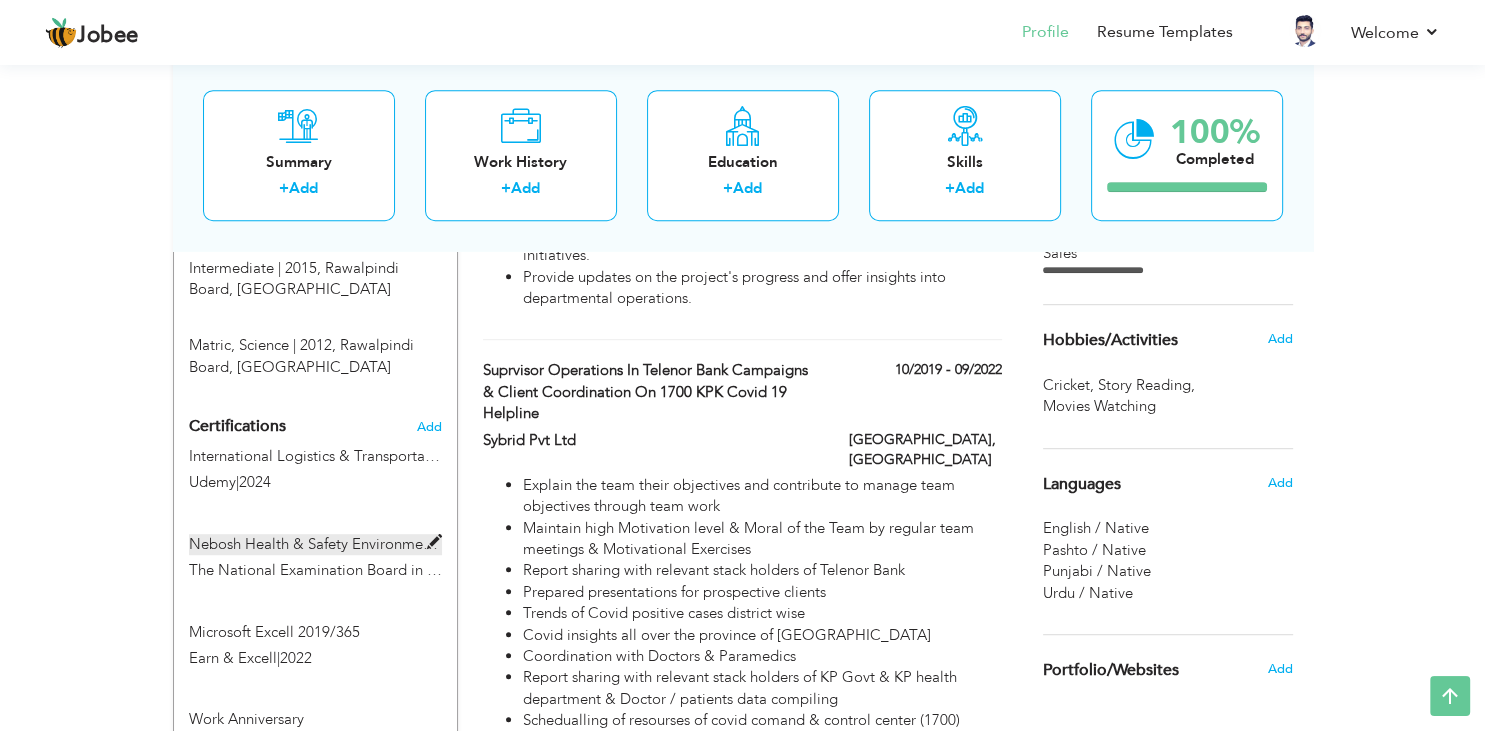 click at bounding box center (434, 542) 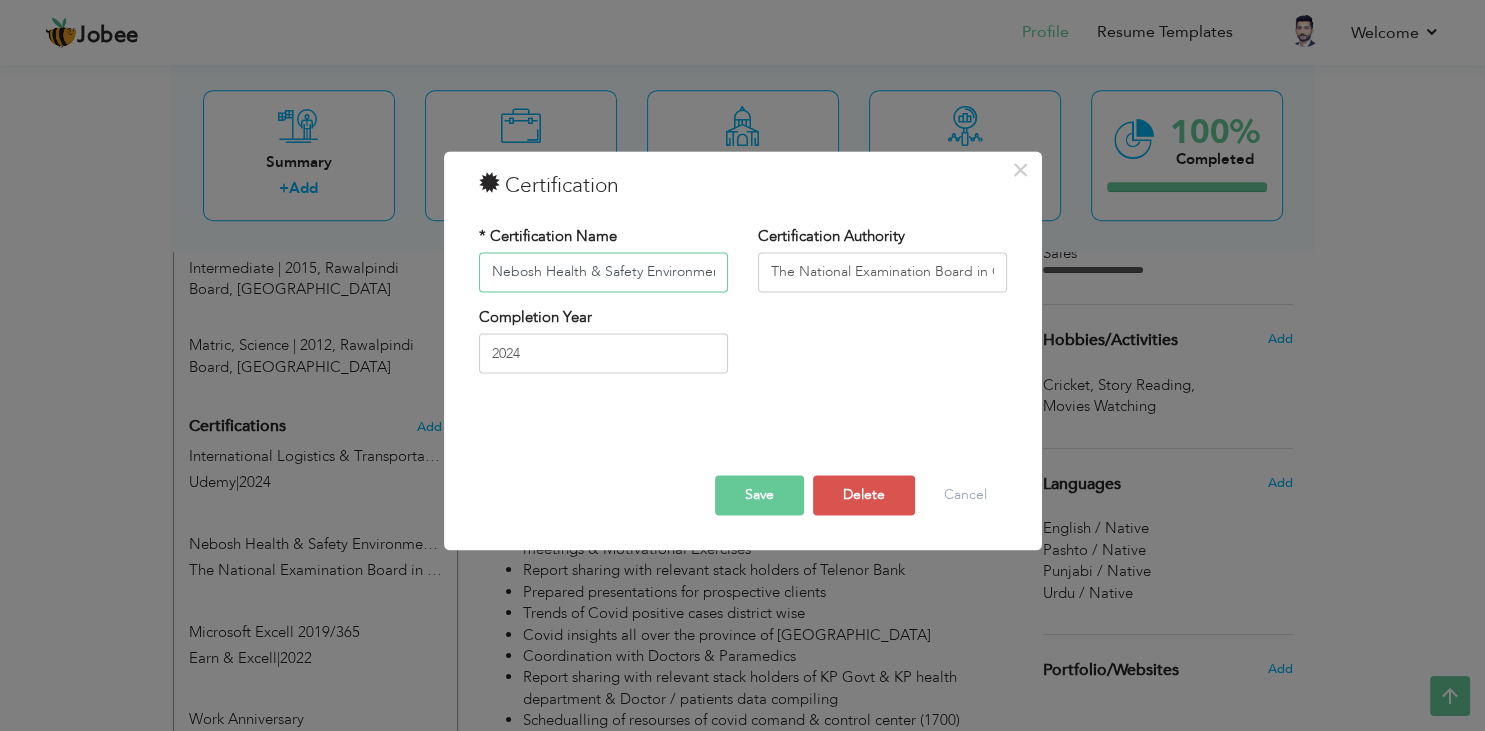 scroll, scrollTop: 0, scrollLeft: 18, axis: horizontal 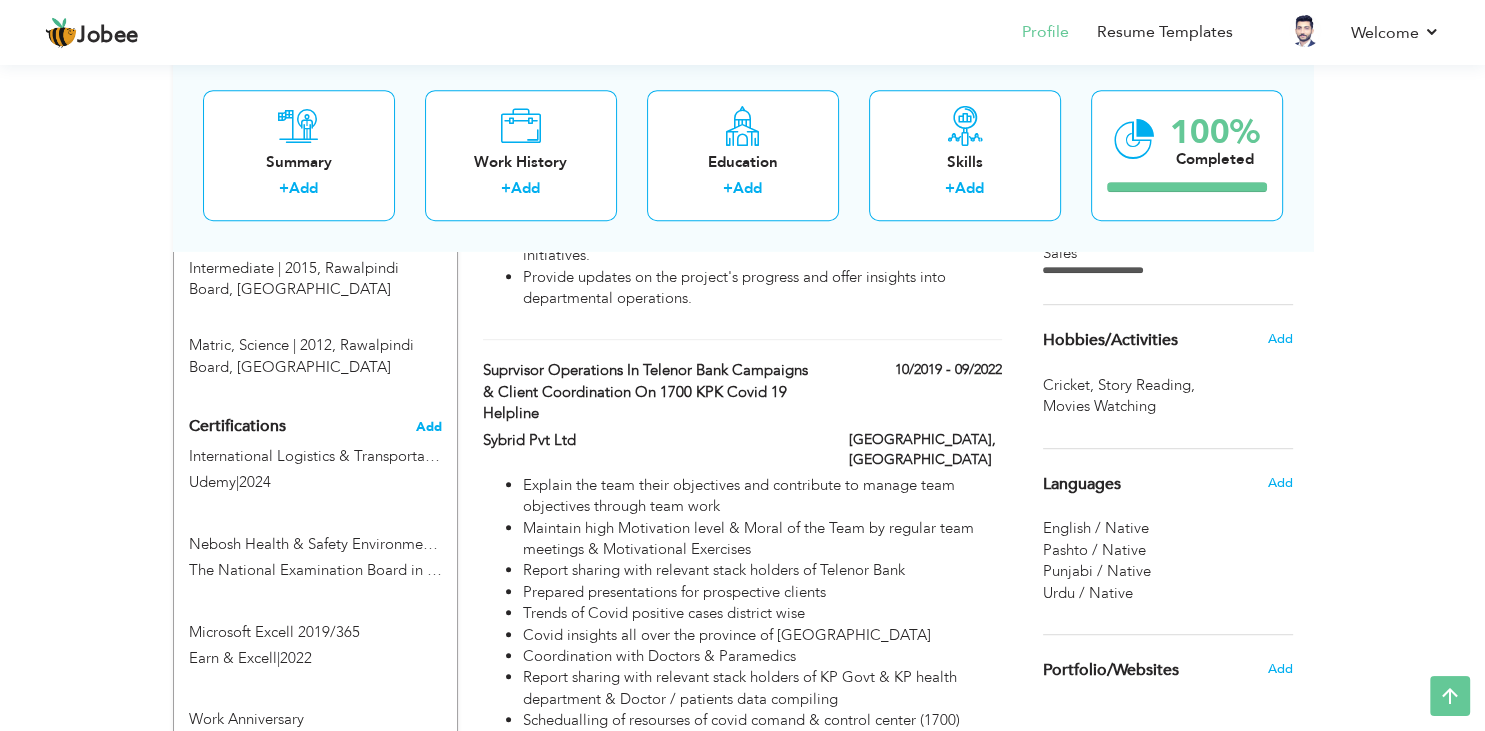 click on "Add" at bounding box center [429, 427] 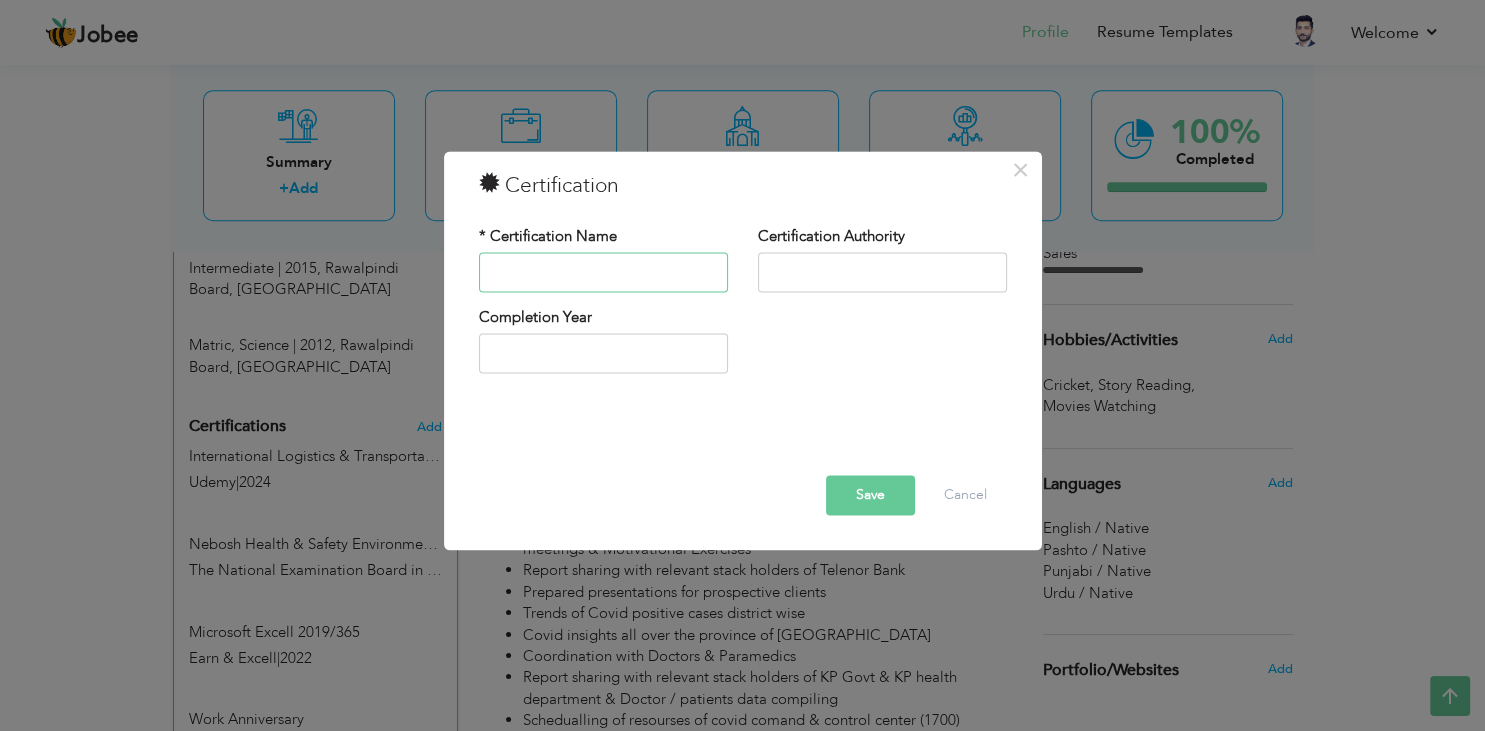 click at bounding box center (603, 272) 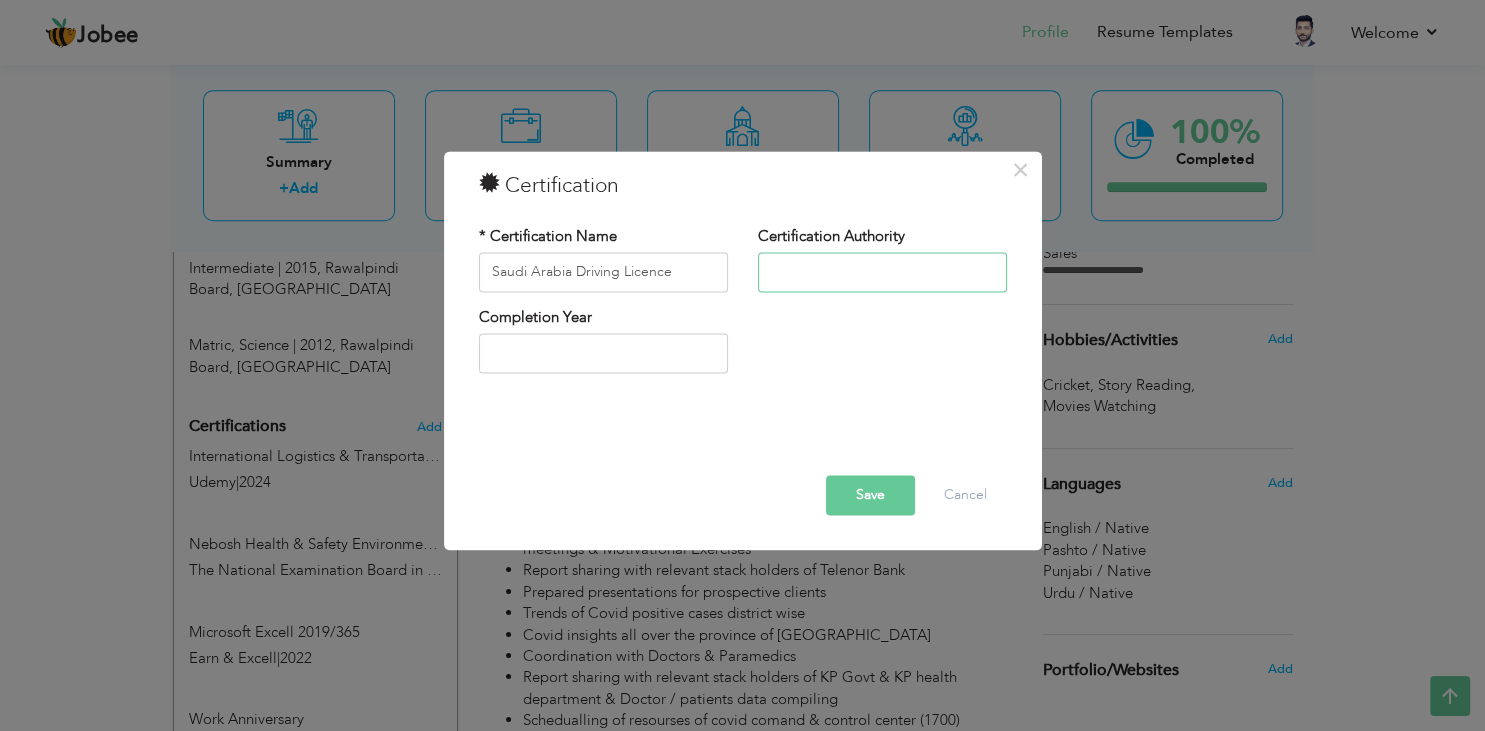 click at bounding box center [882, 272] 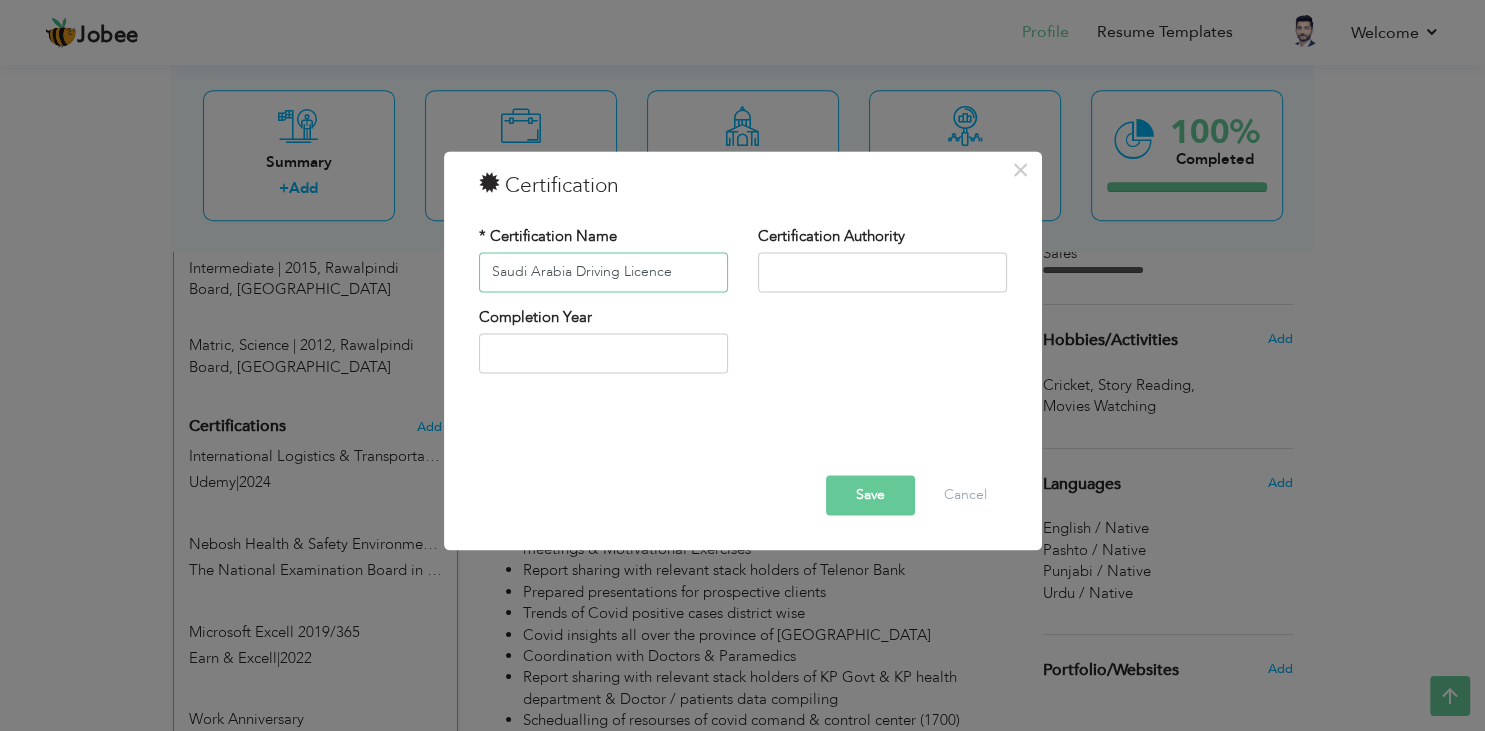 drag, startPoint x: 571, startPoint y: 274, endPoint x: 433, endPoint y: 281, distance: 138.17743 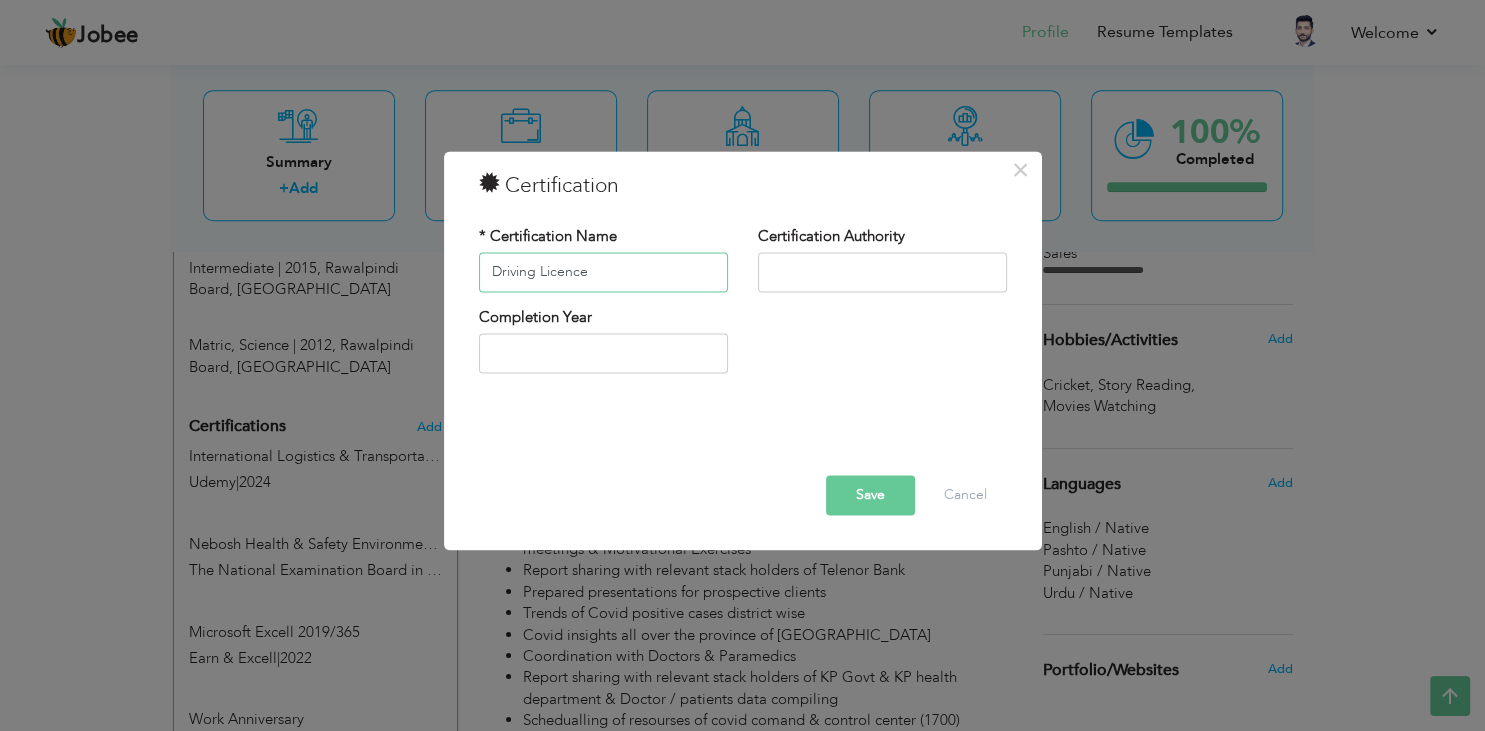 type on "Driving Licence" 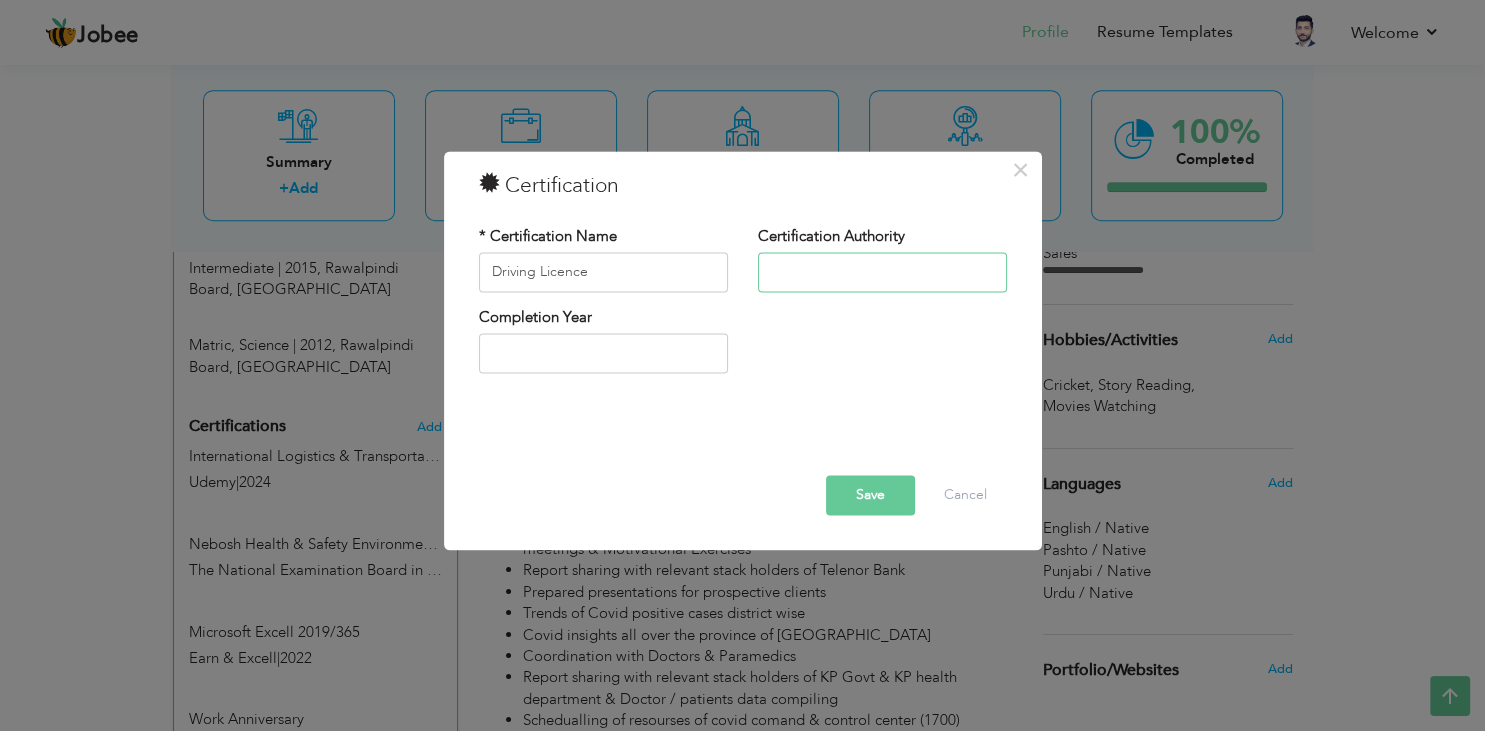 click at bounding box center (882, 272) 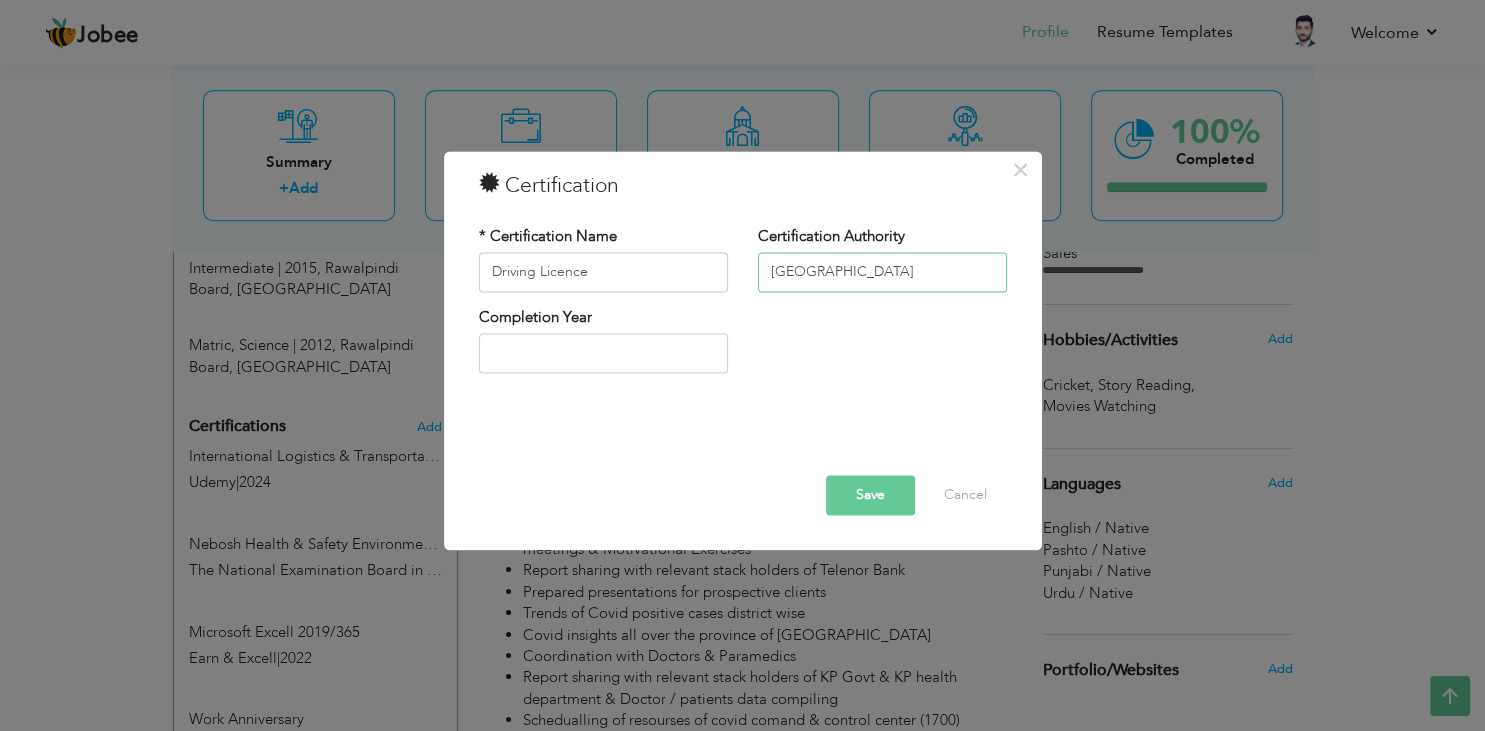 type on "[GEOGRAPHIC_DATA]" 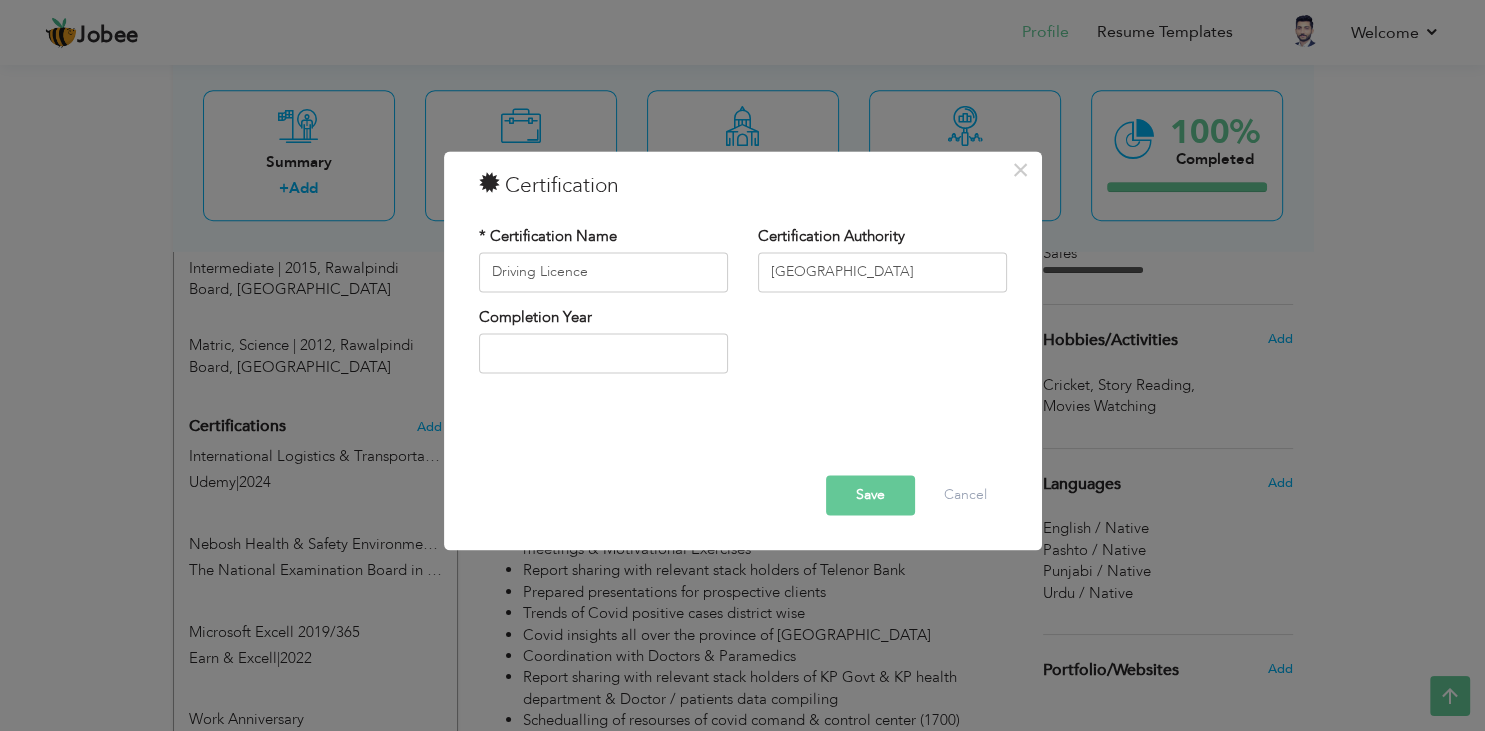click on "Completion Year" at bounding box center (603, 347) 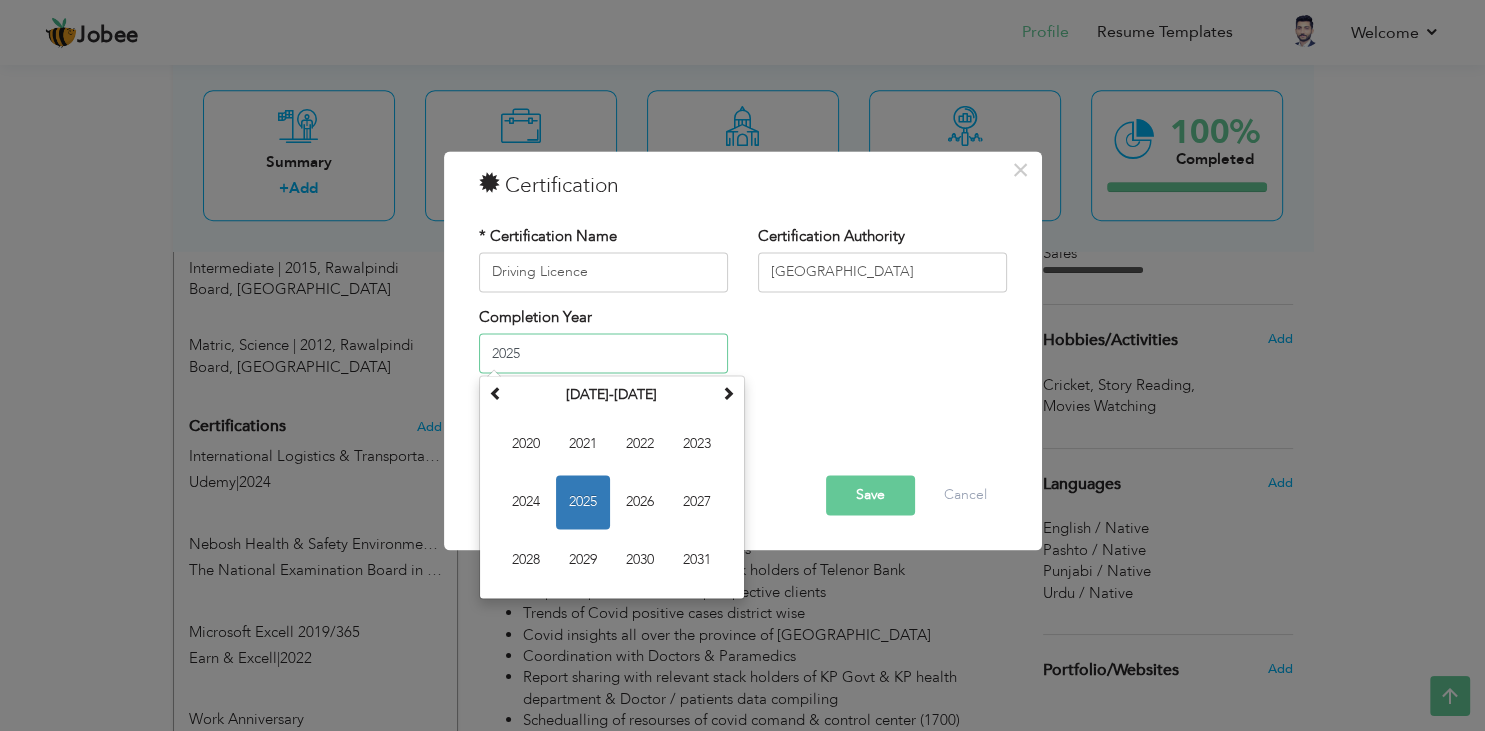 click on "2025" at bounding box center [603, 354] 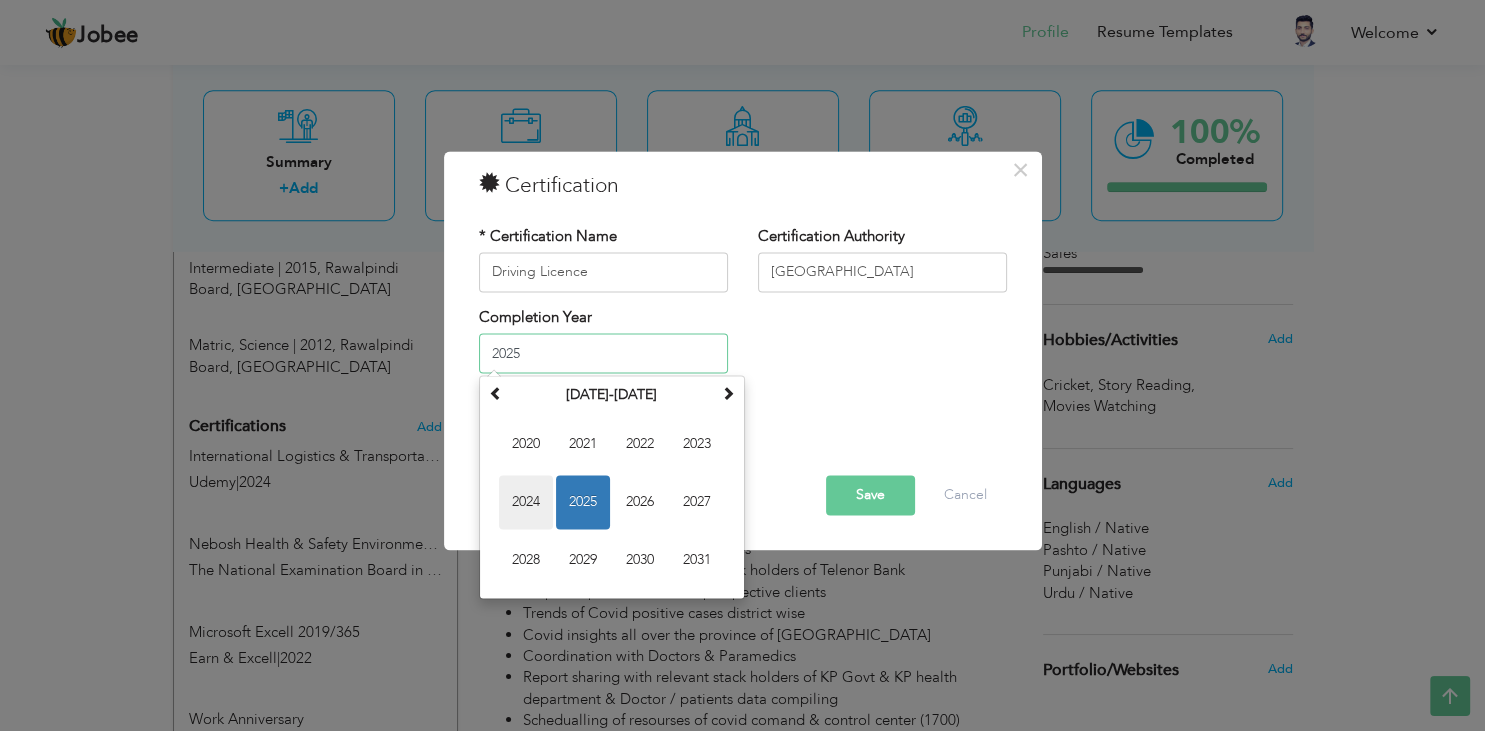 click on "2024" at bounding box center [526, 503] 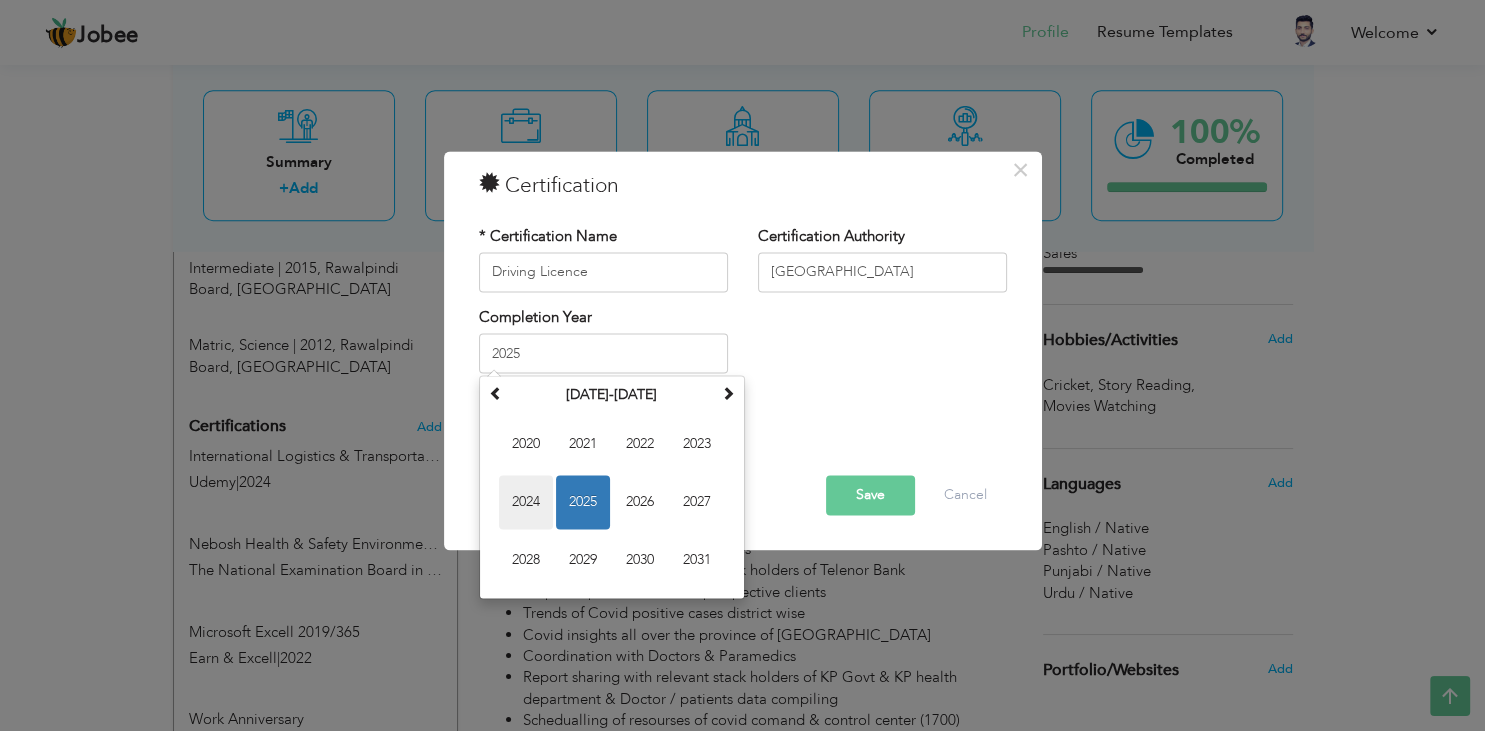 type on "2024" 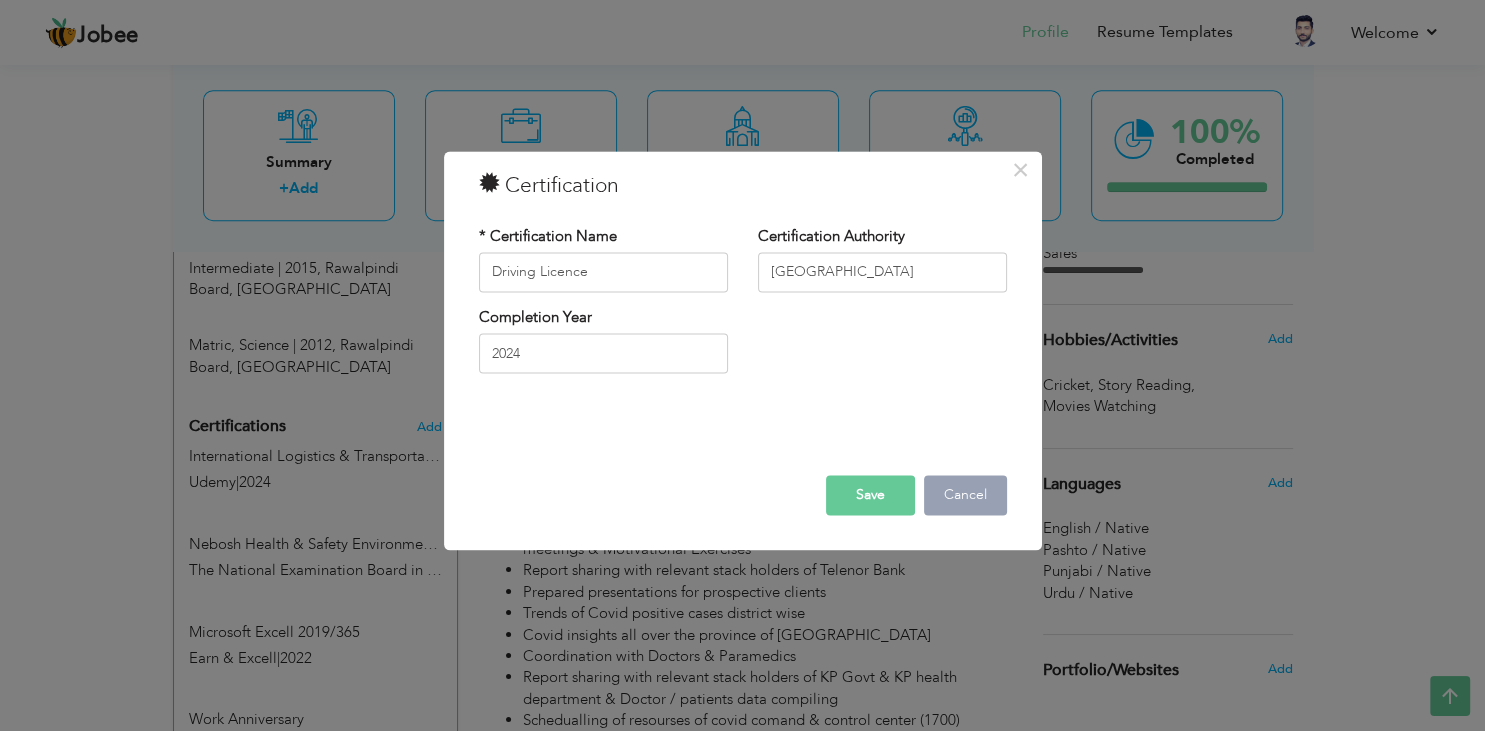 click on "Cancel" at bounding box center (965, 495) 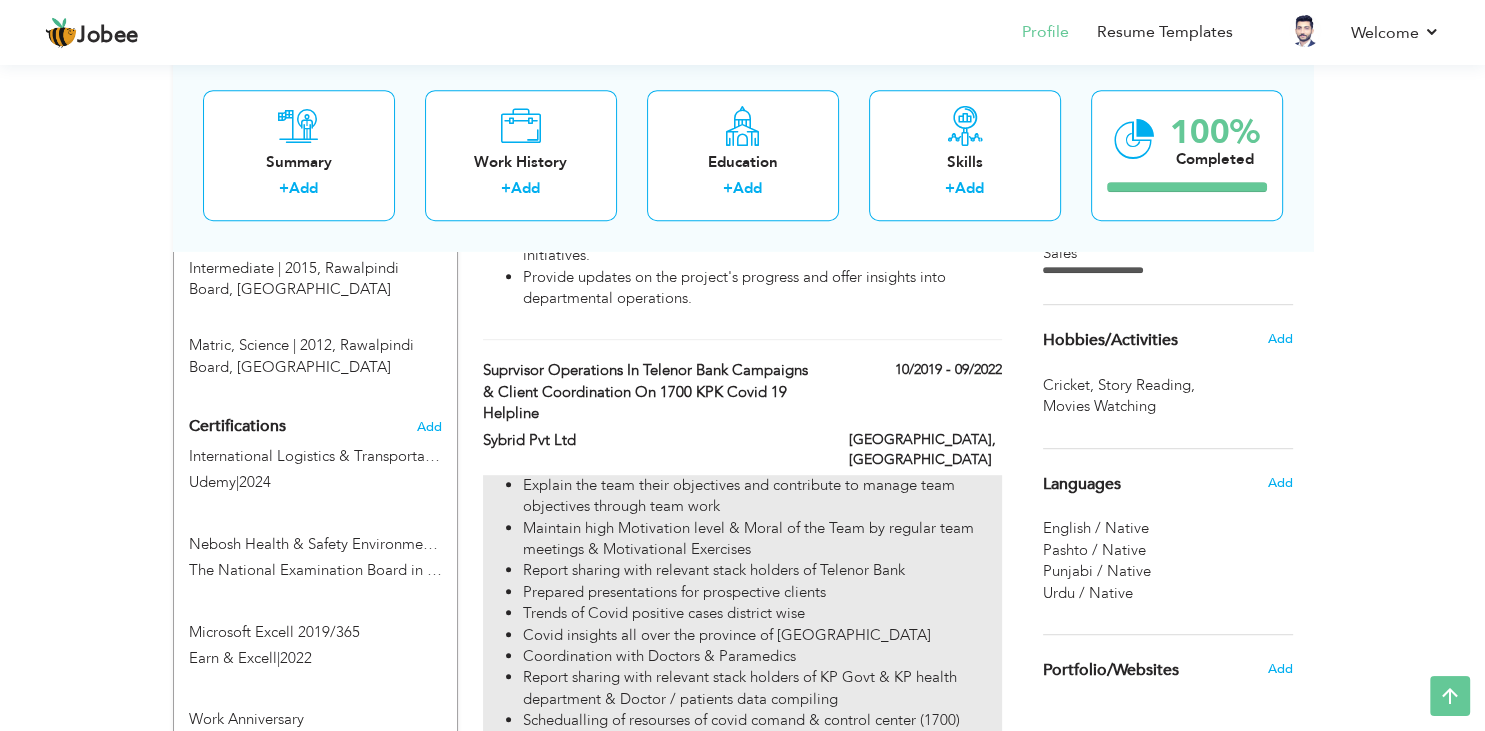 scroll, scrollTop: 1478, scrollLeft: 0, axis: vertical 